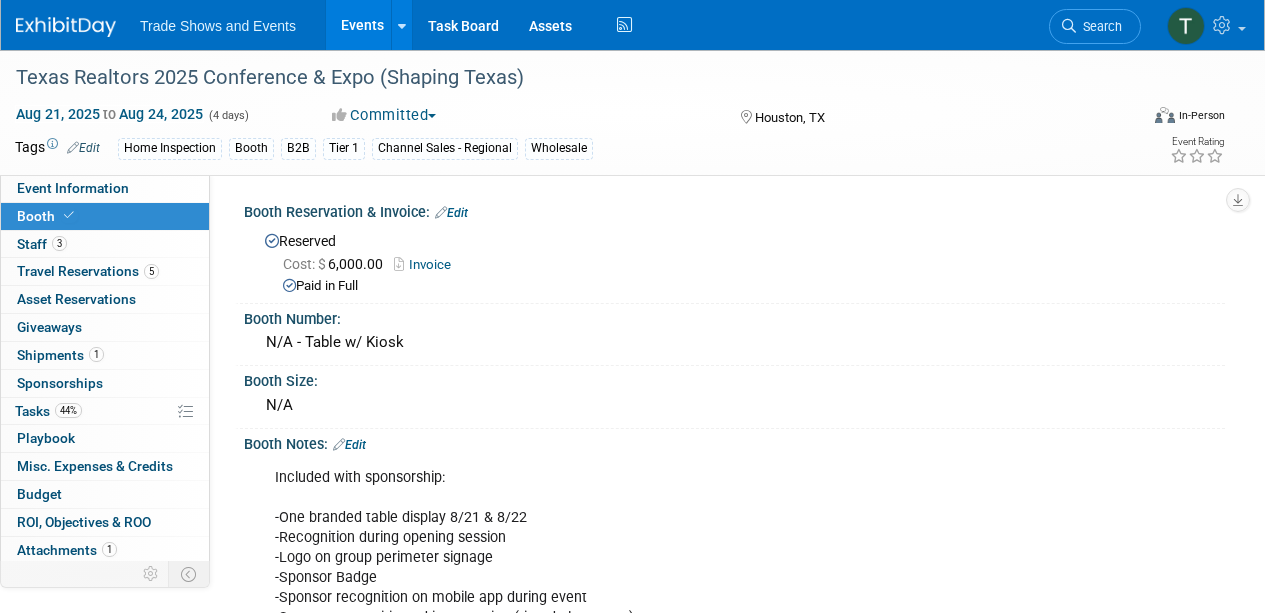 scroll, scrollTop: 299, scrollLeft: 0, axis: vertical 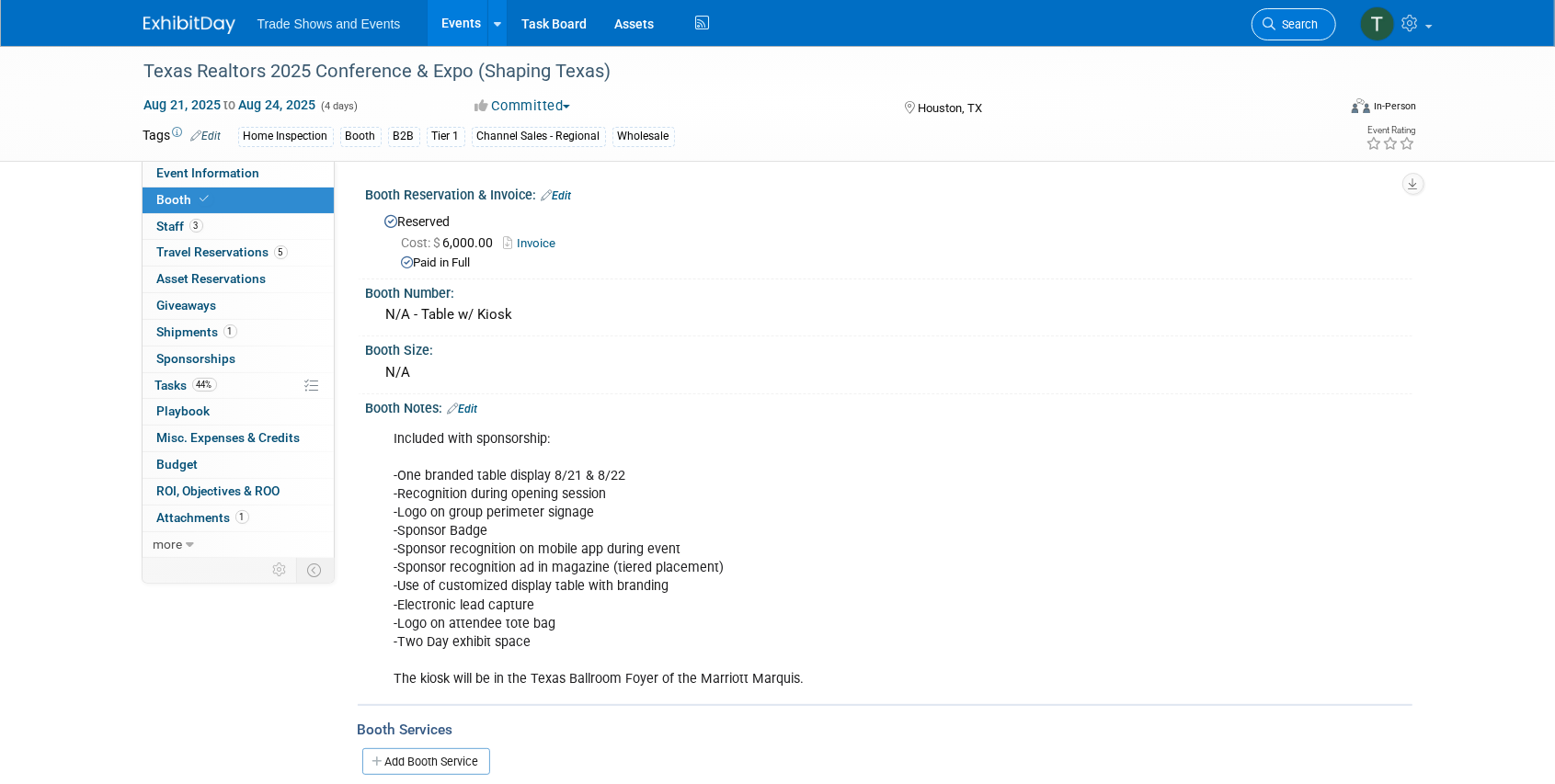 click at bounding box center (1270, 24) 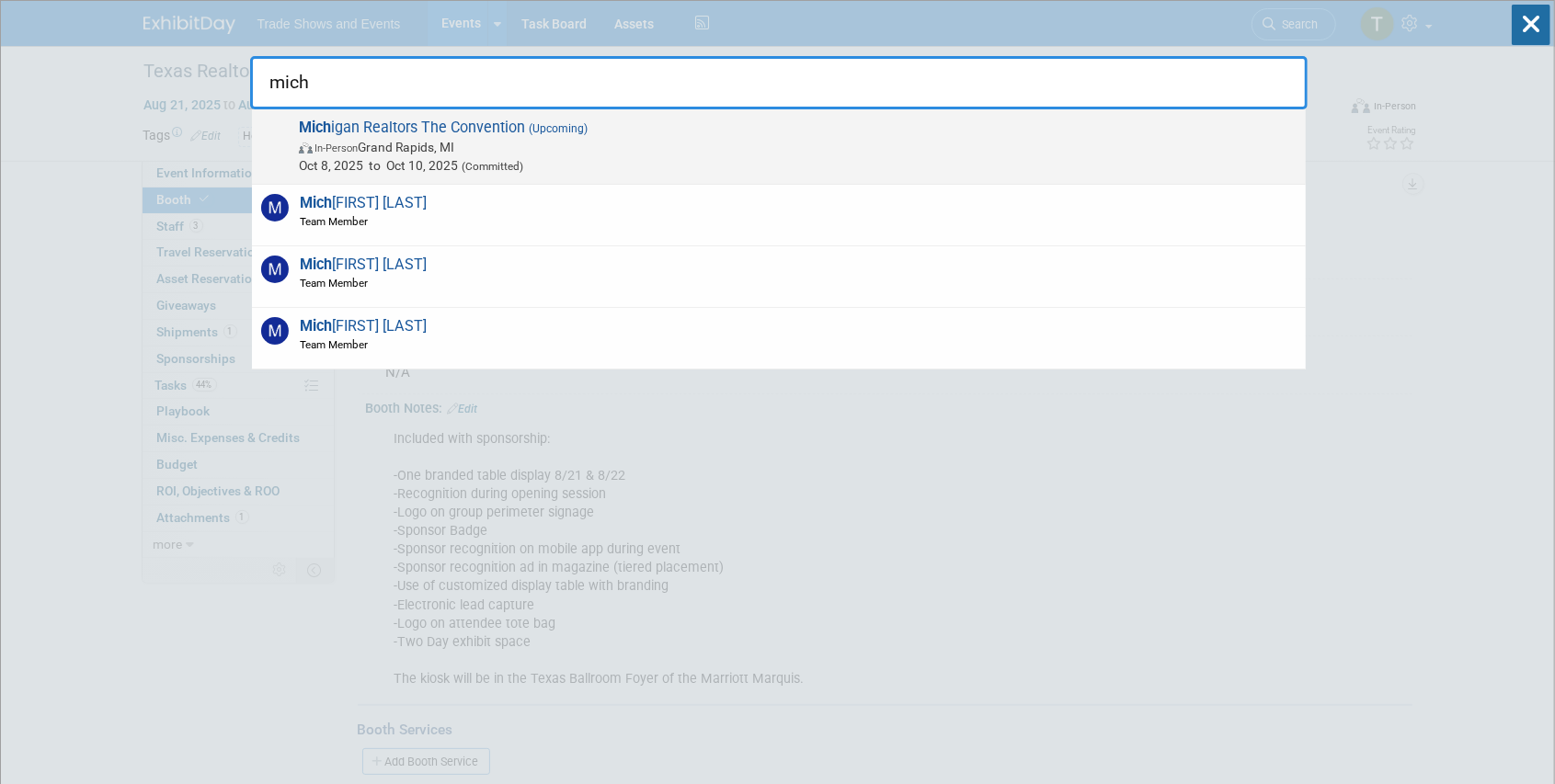 type on "mich" 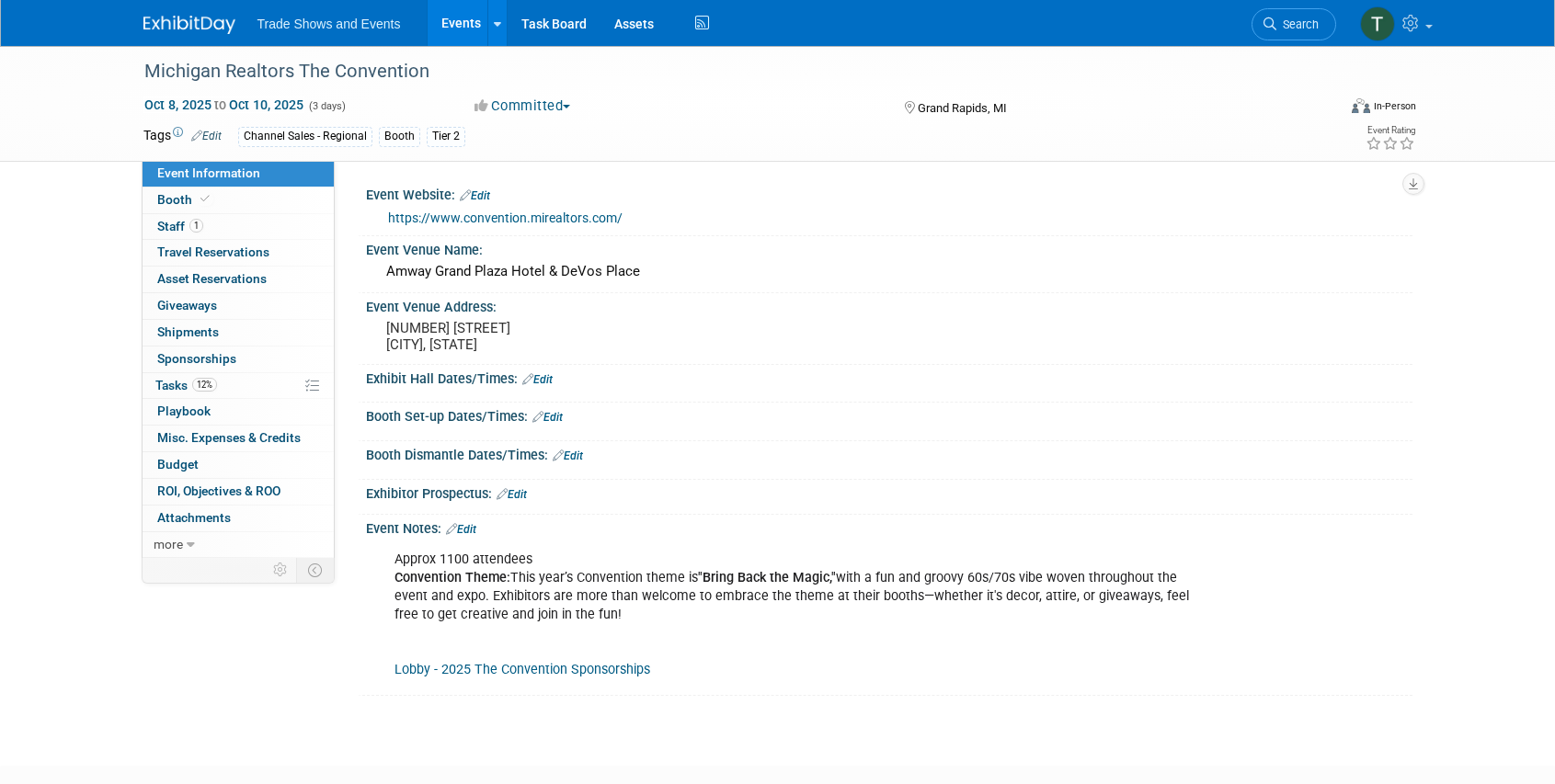 scroll, scrollTop: 0, scrollLeft: 0, axis: both 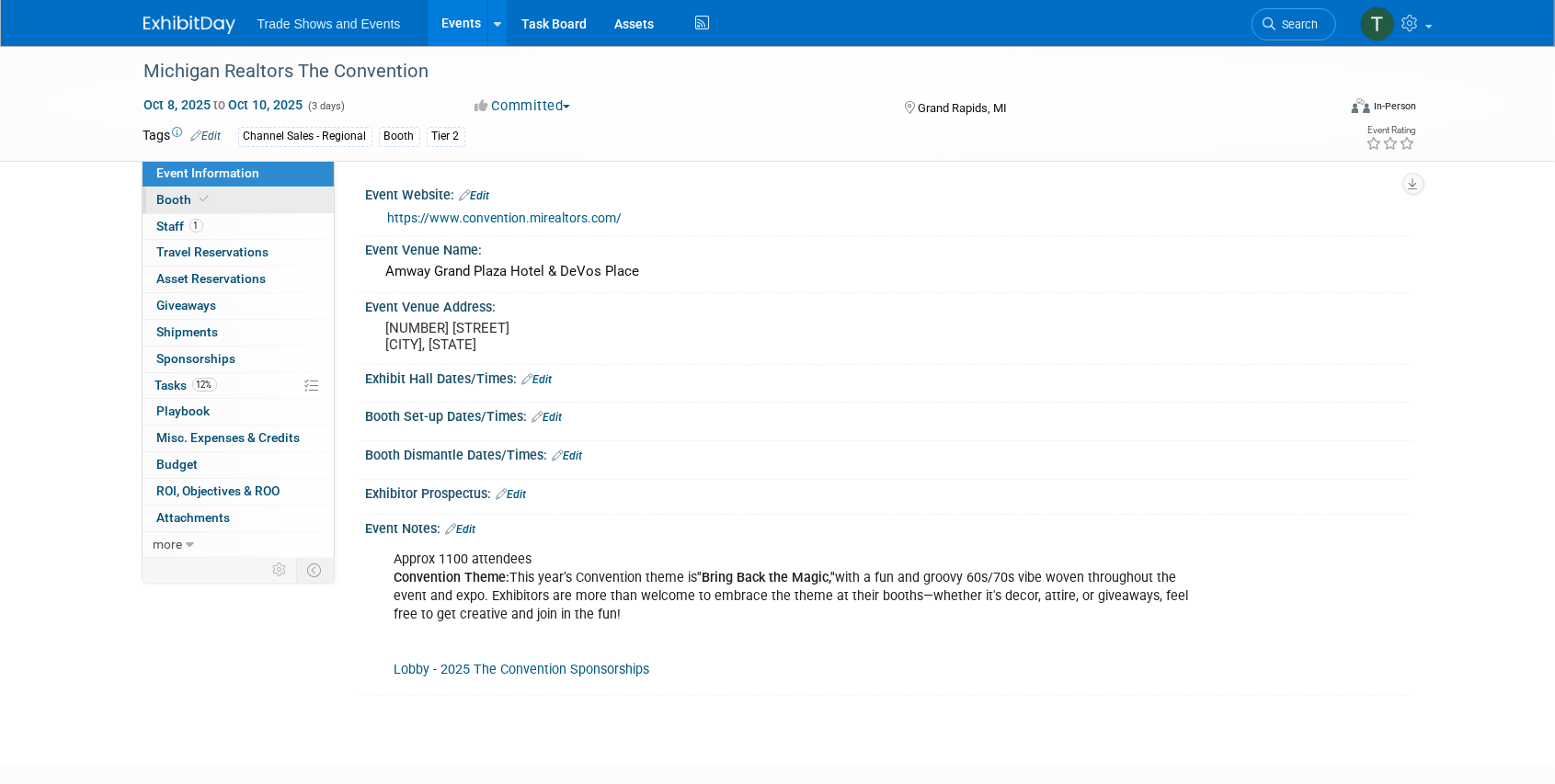 click at bounding box center (205, 199) 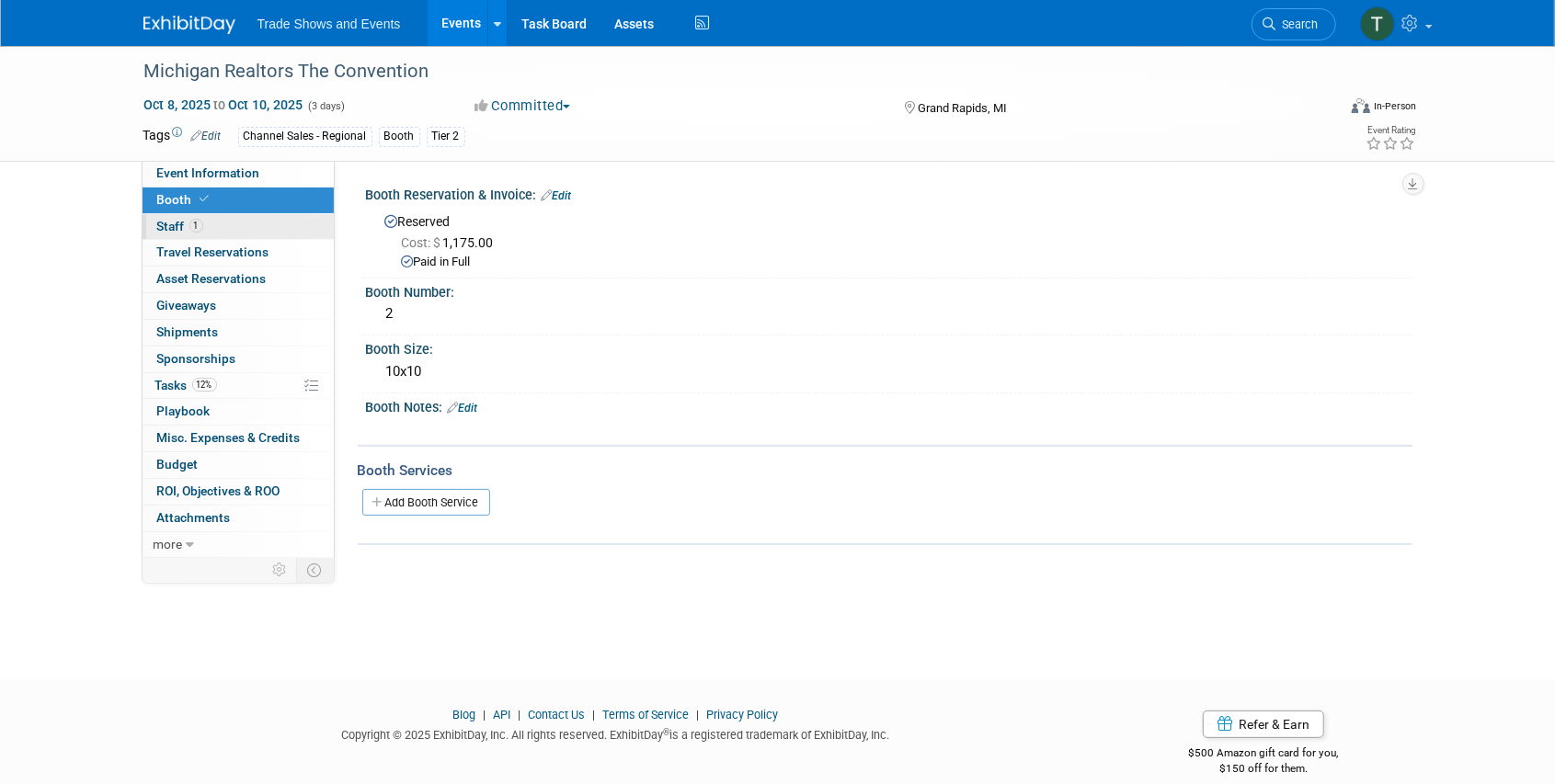 click on "Staff 1" at bounding box center [180, 226] 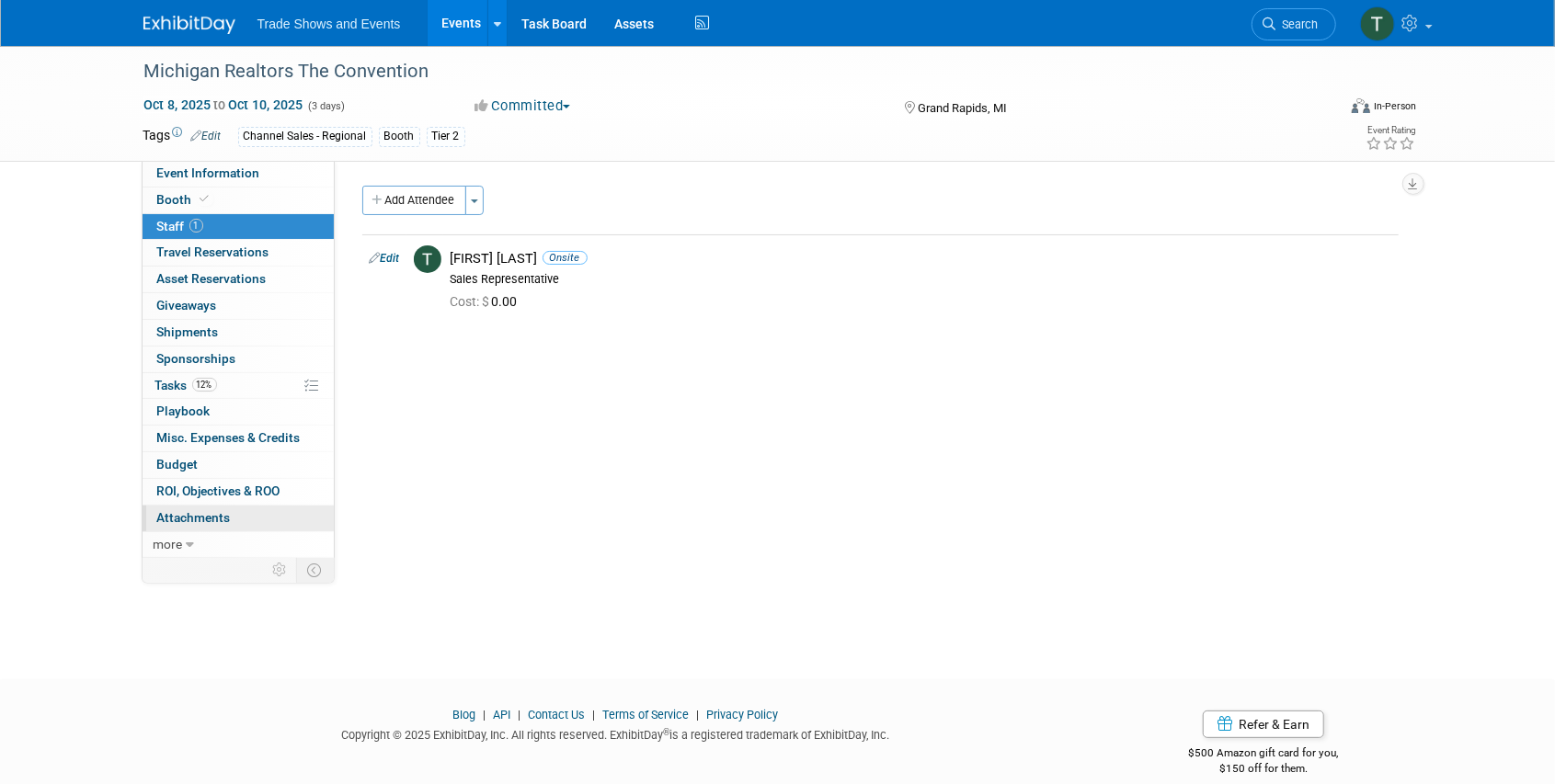 click on "Attachments 0" at bounding box center (194, 517) 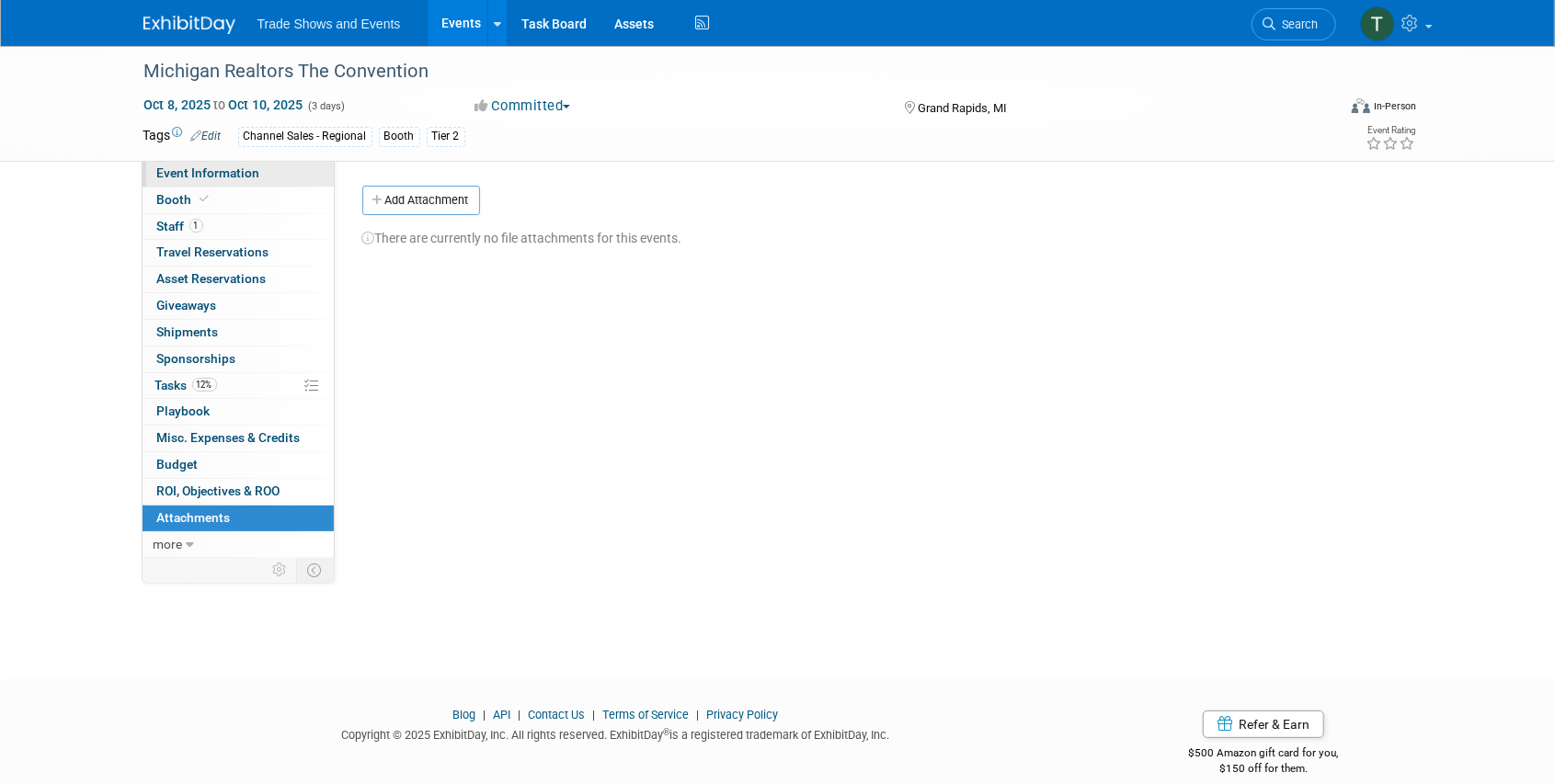click on "Event Information" at bounding box center [209, 173] 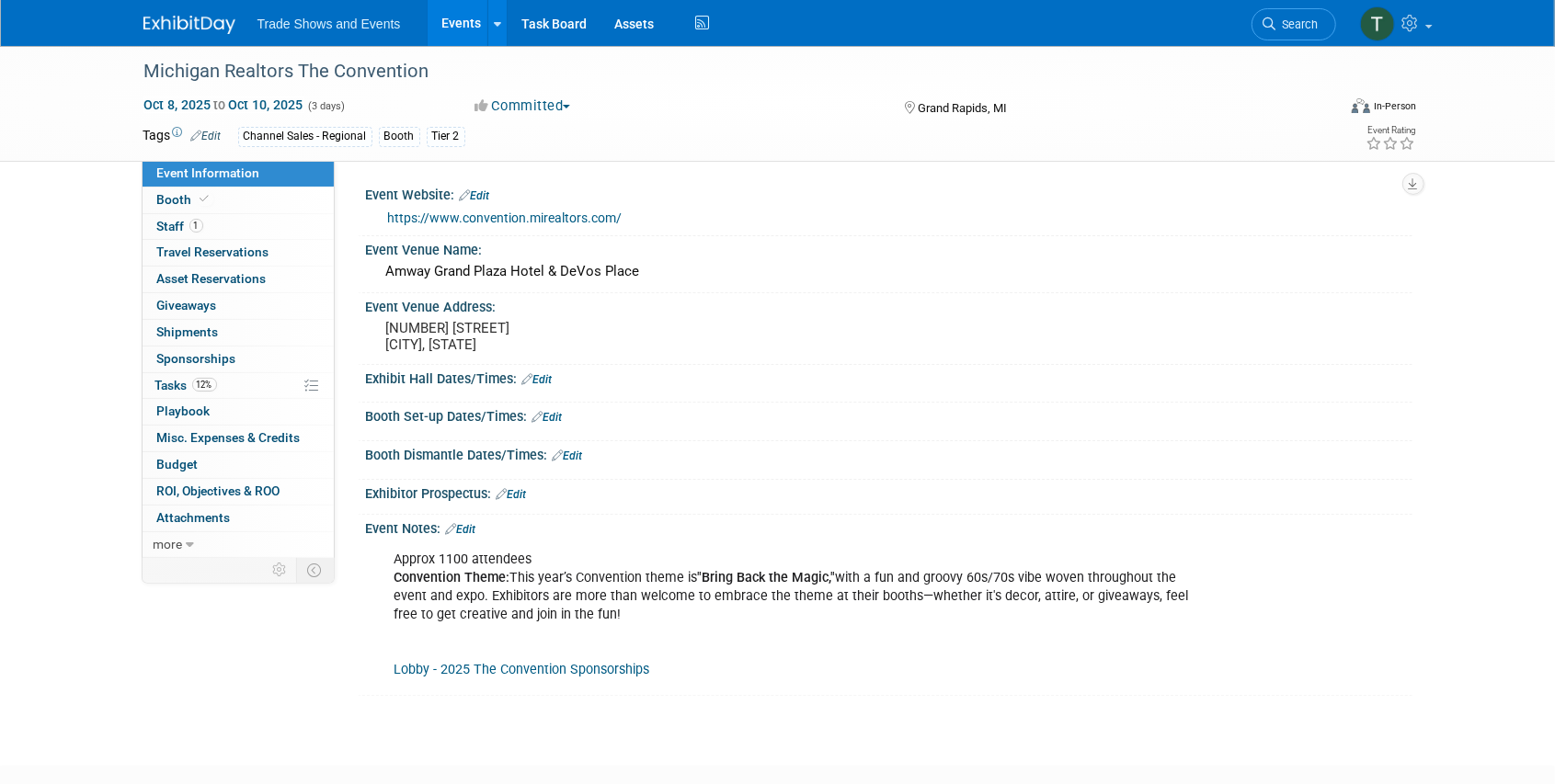 click on "Lobby - 2025 The Convention Sponsorships" at bounding box center [522, 669] 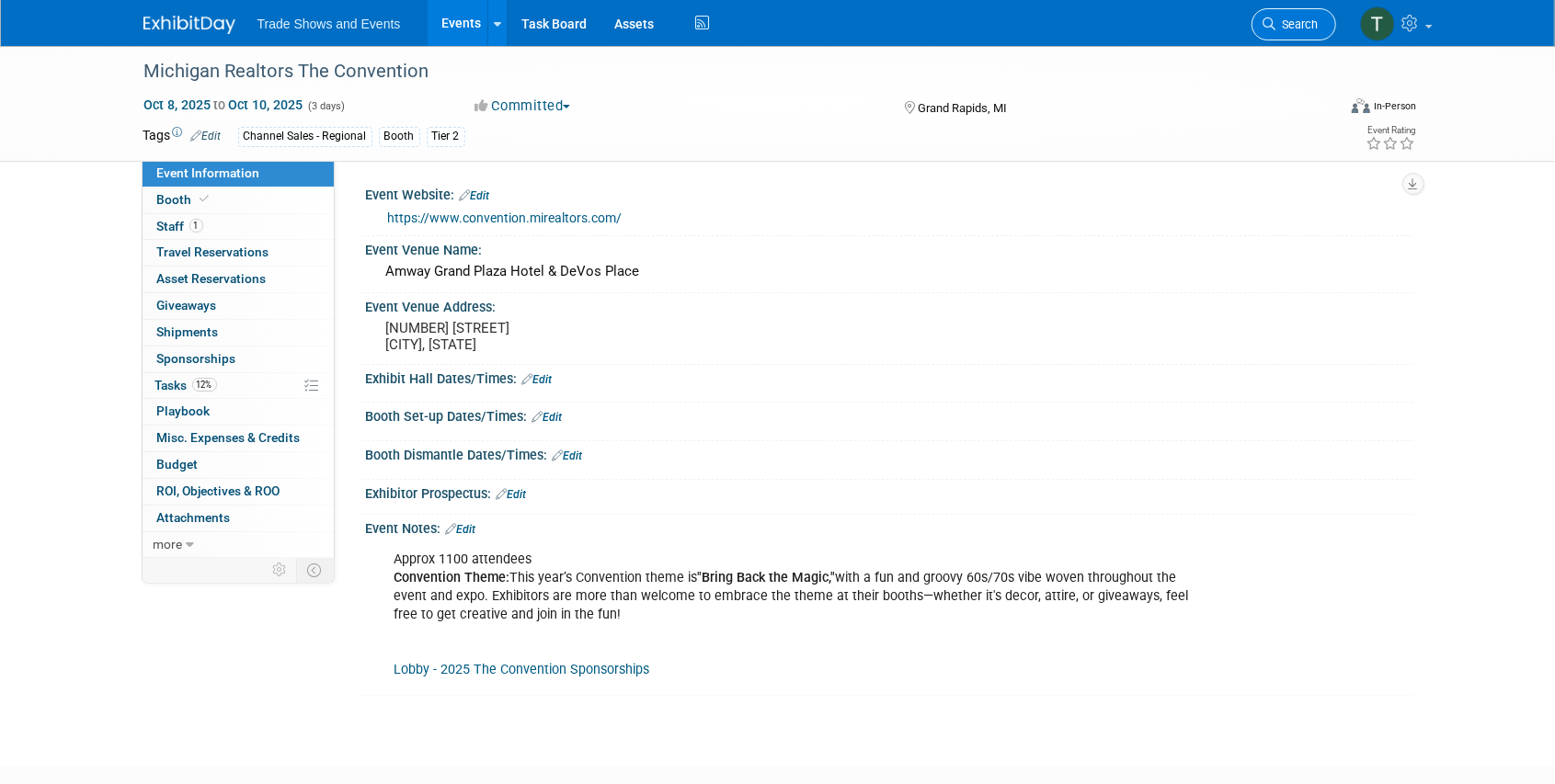click on "Search" at bounding box center [1298, 24] 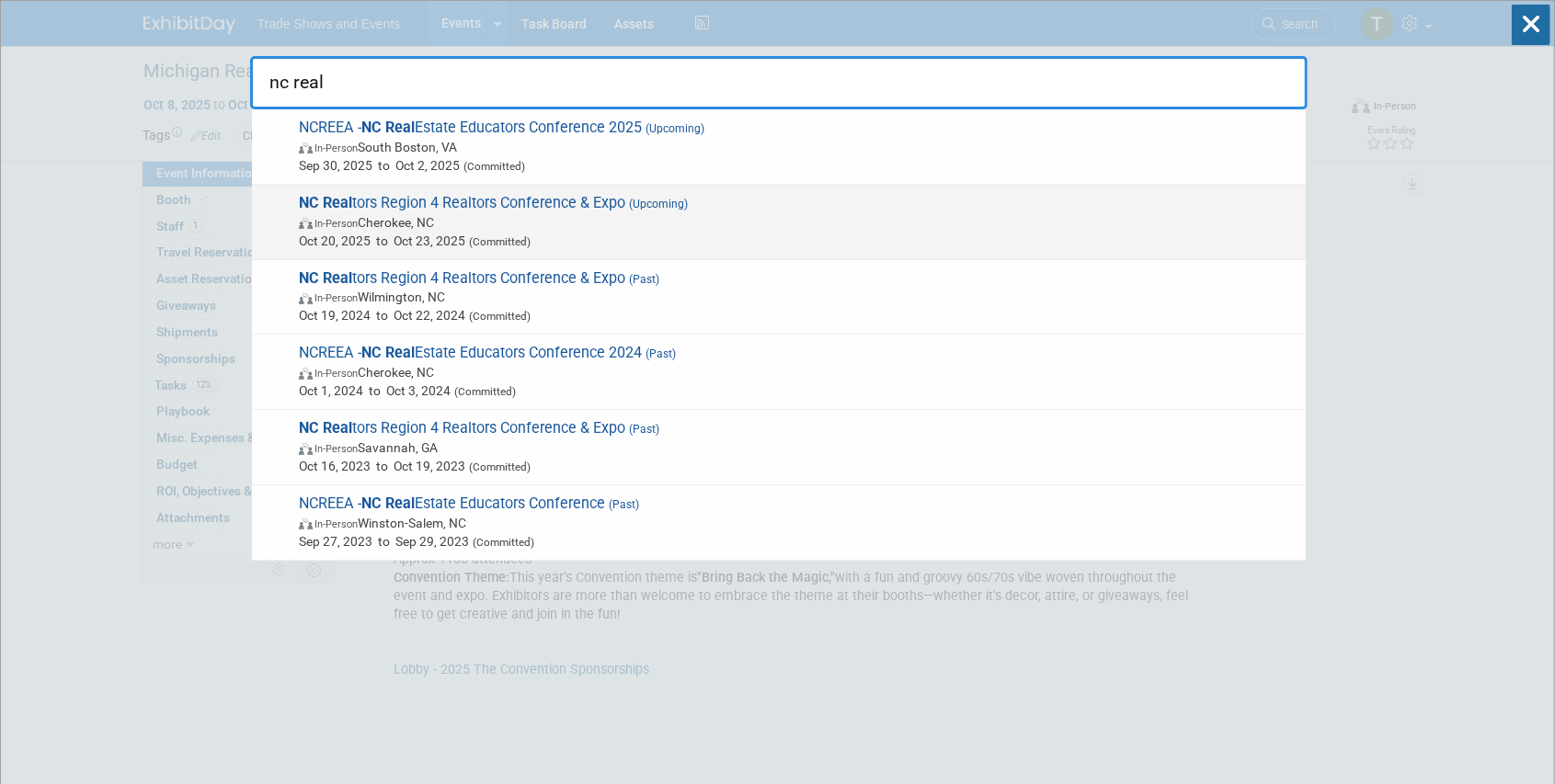 type on "nc real" 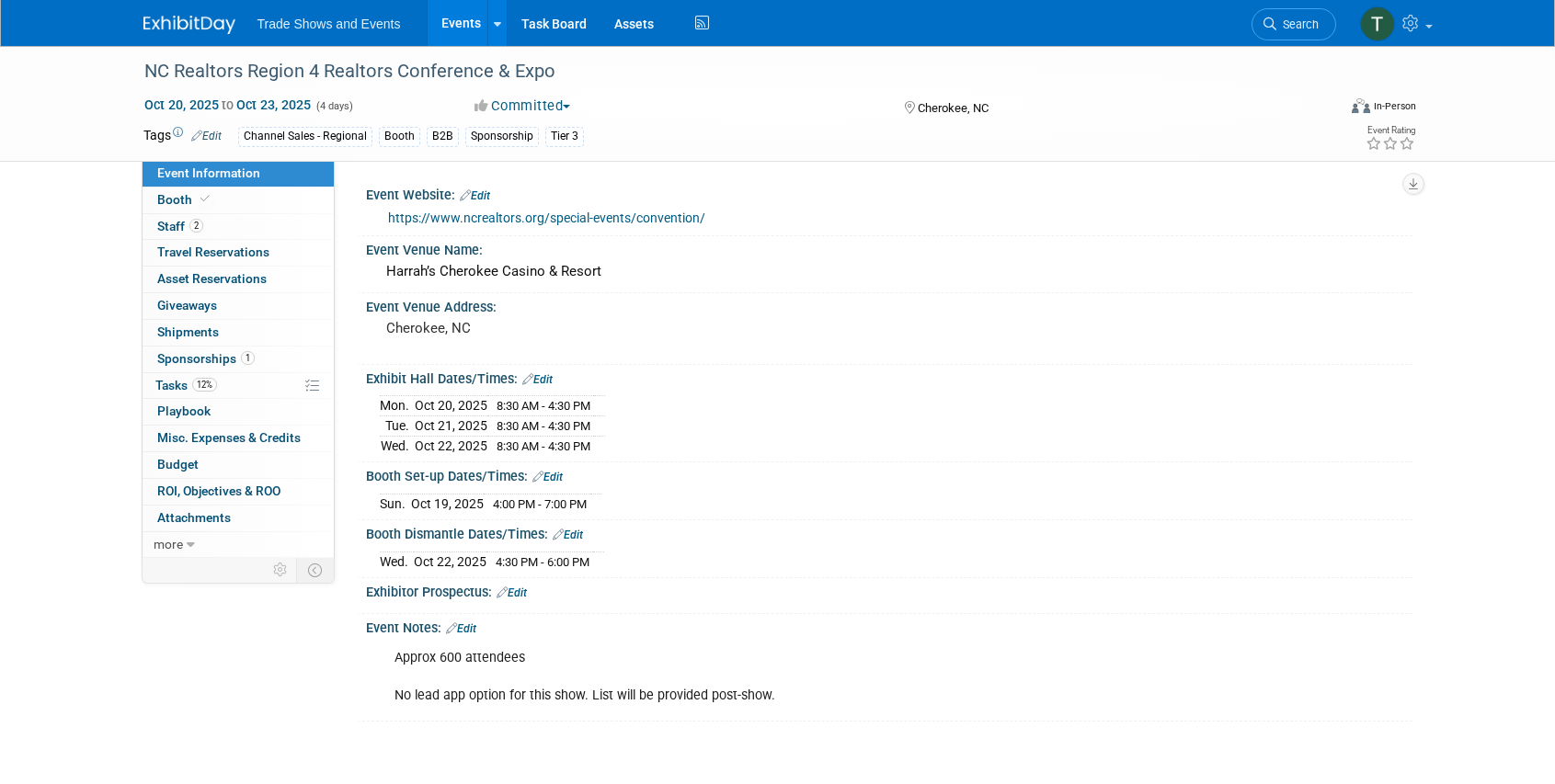 scroll, scrollTop: 0, scrollLeft: 0, axis: both 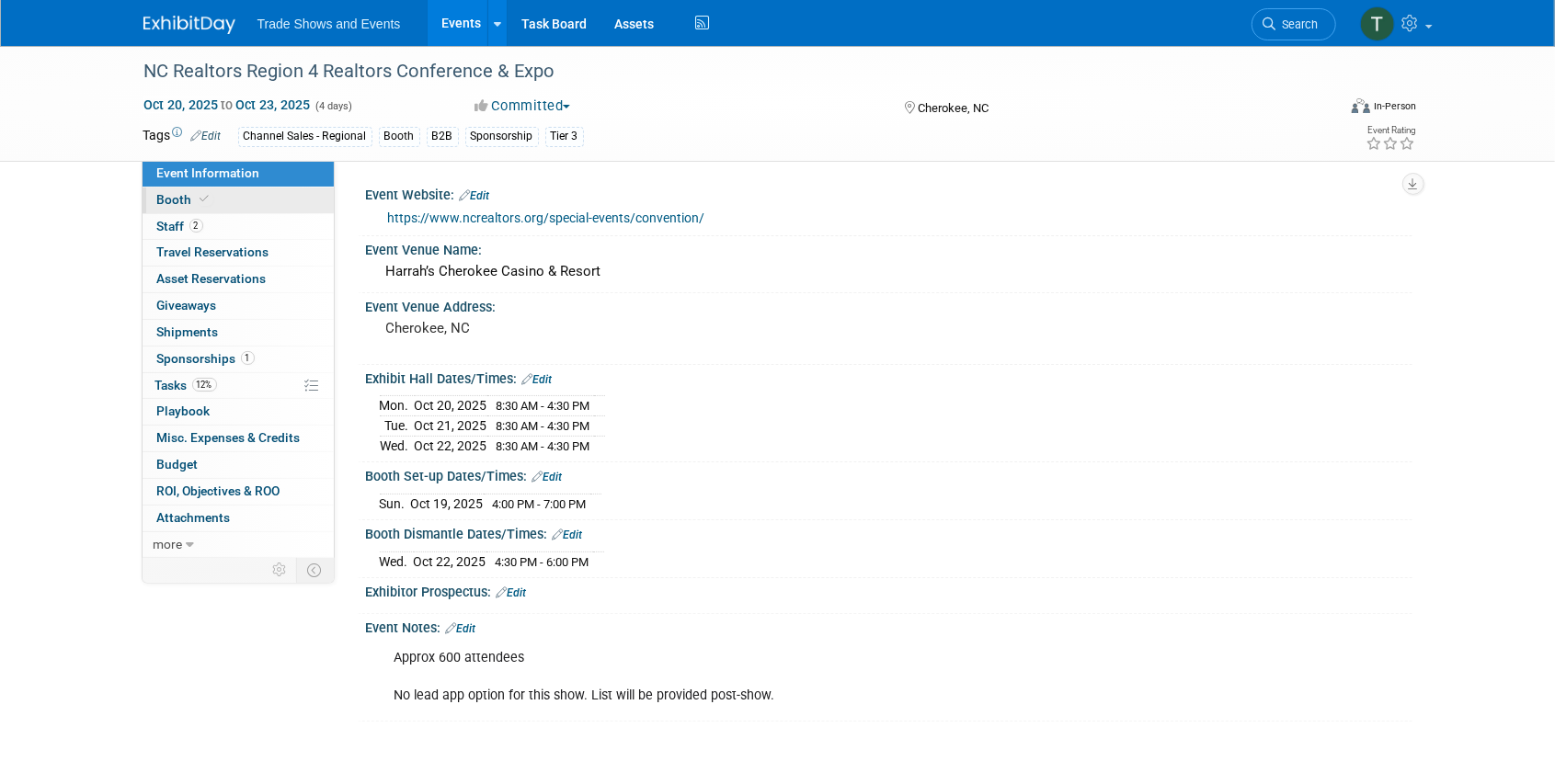 click on "Booth" at bounding box center (185, 199) 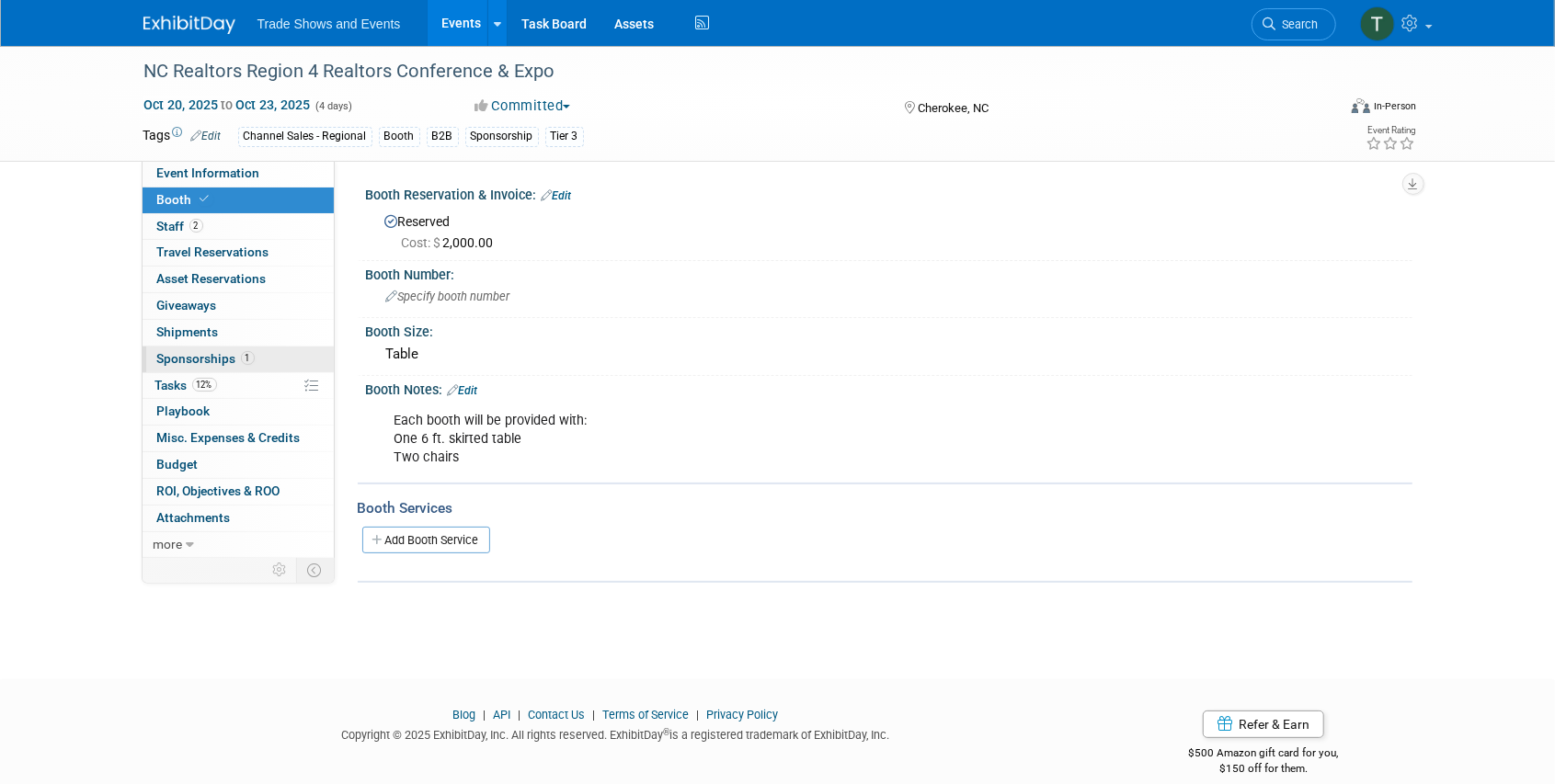 click on "Sponsorships 1" at bounding box center [206, 358] 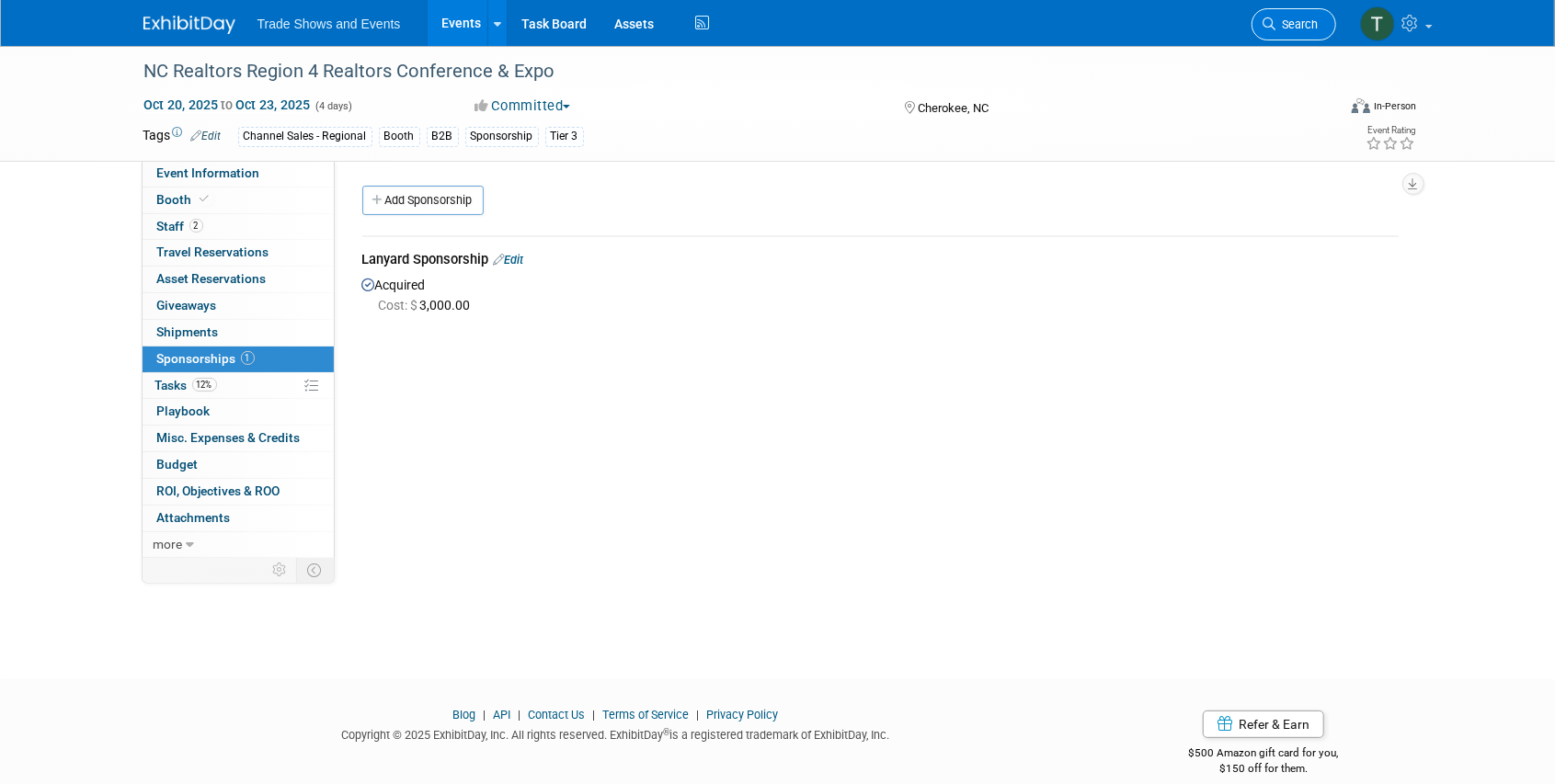 click on "Search" at bounding box center (1298, 24) 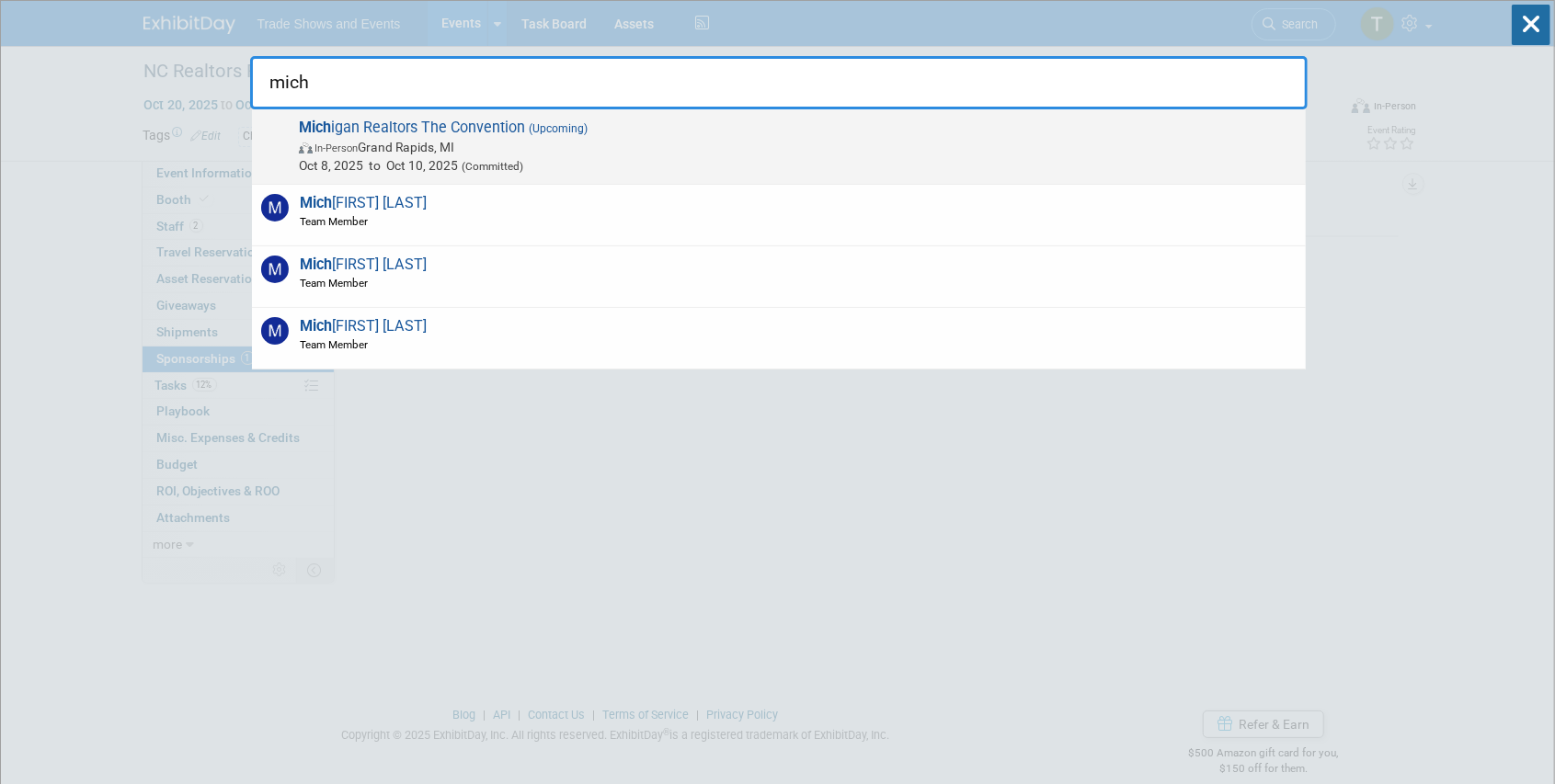 type on "mich" 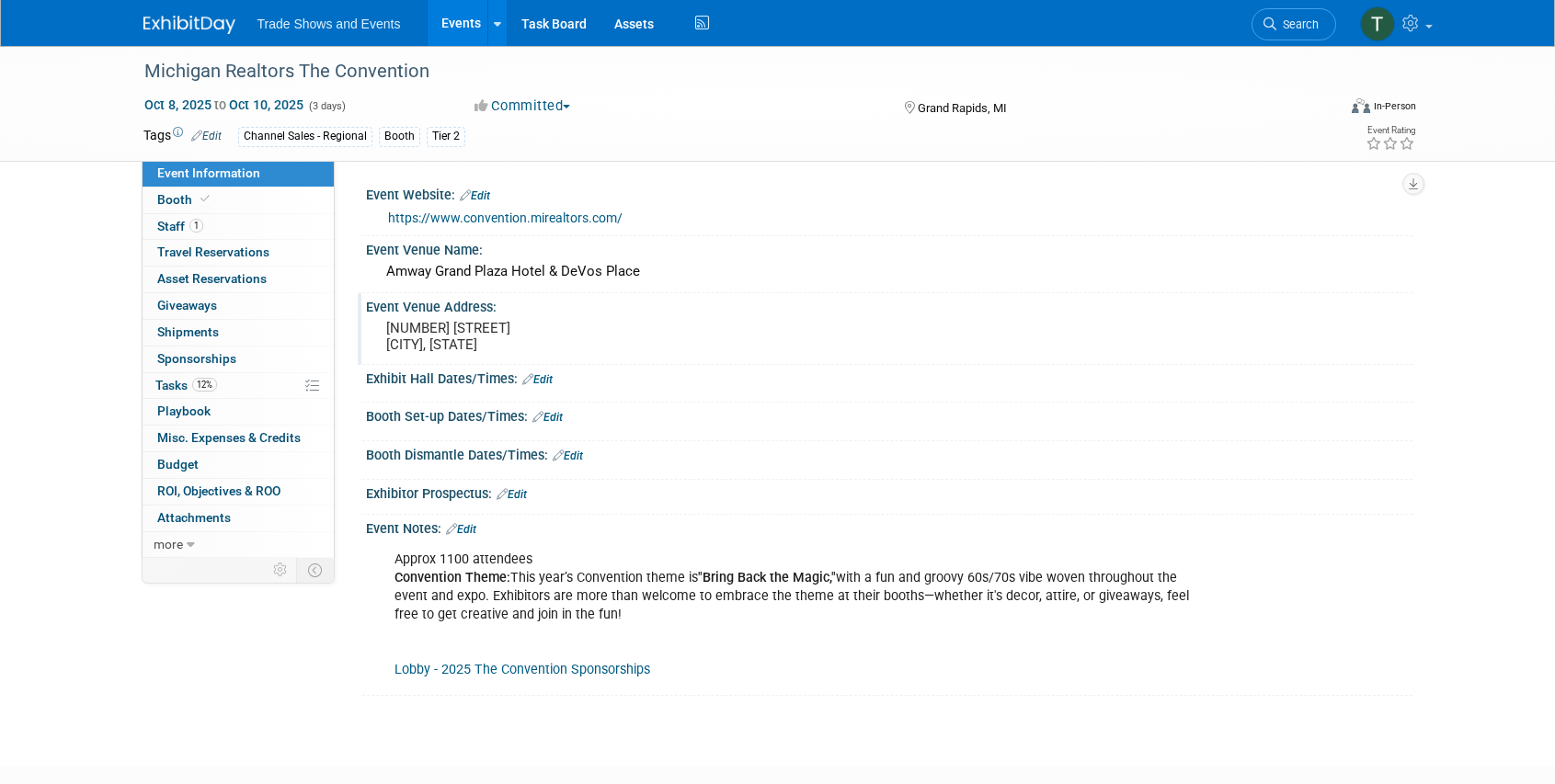 scroll, scrollTop: 0, scrollLeft: 0, axis: both 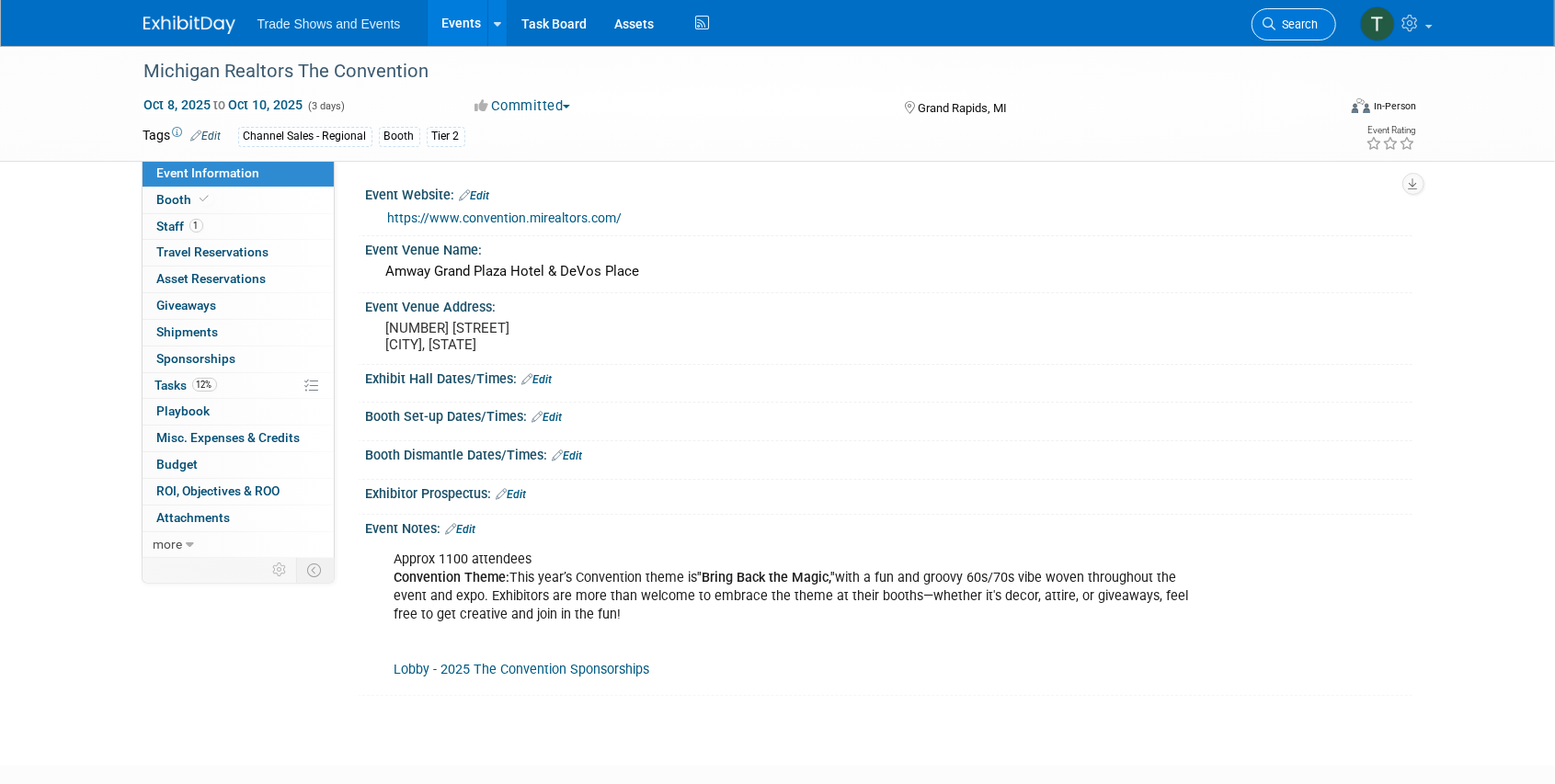 click on "Search" at bounding box center (1298, 24) 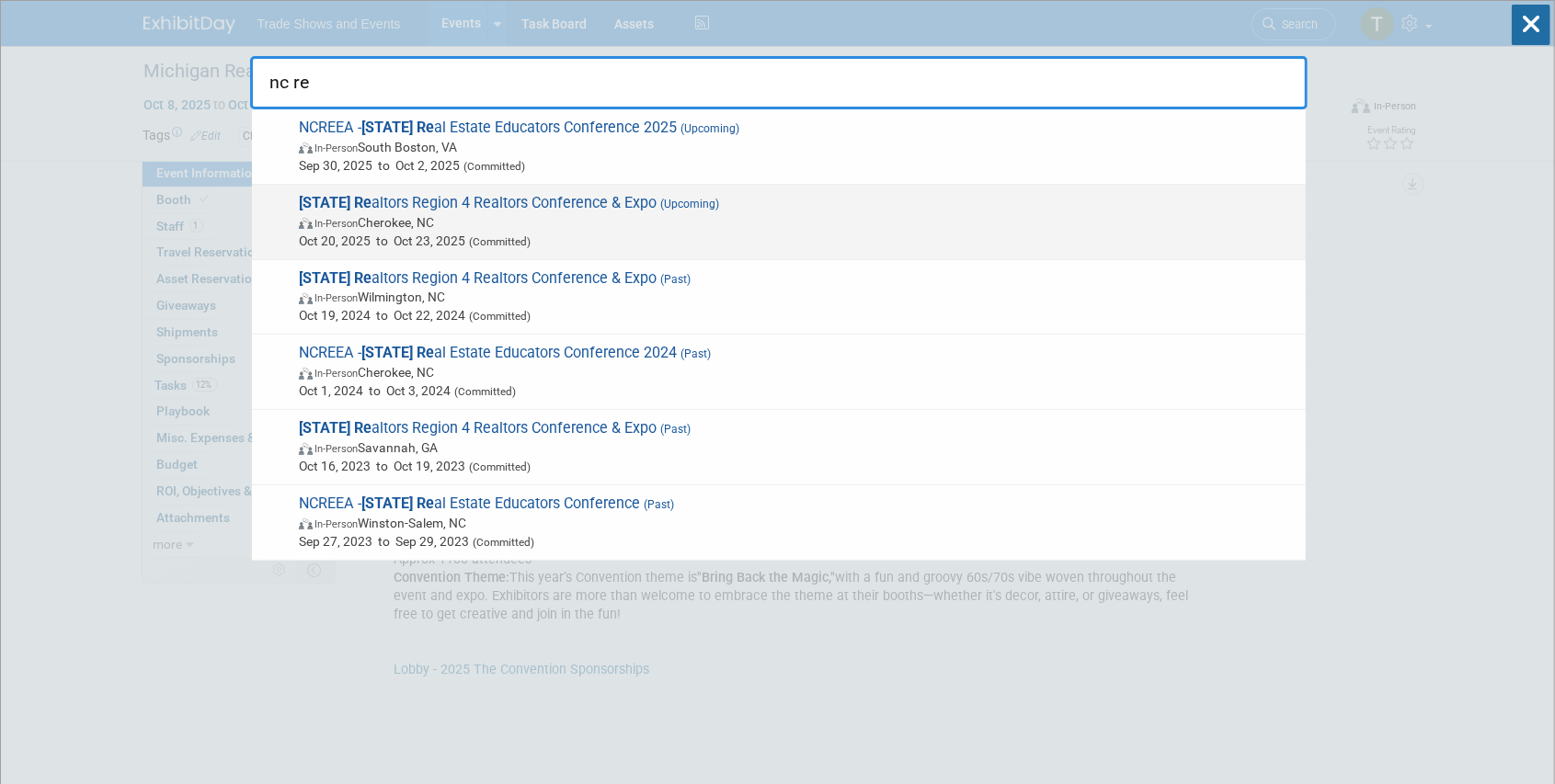 type on "nc re" 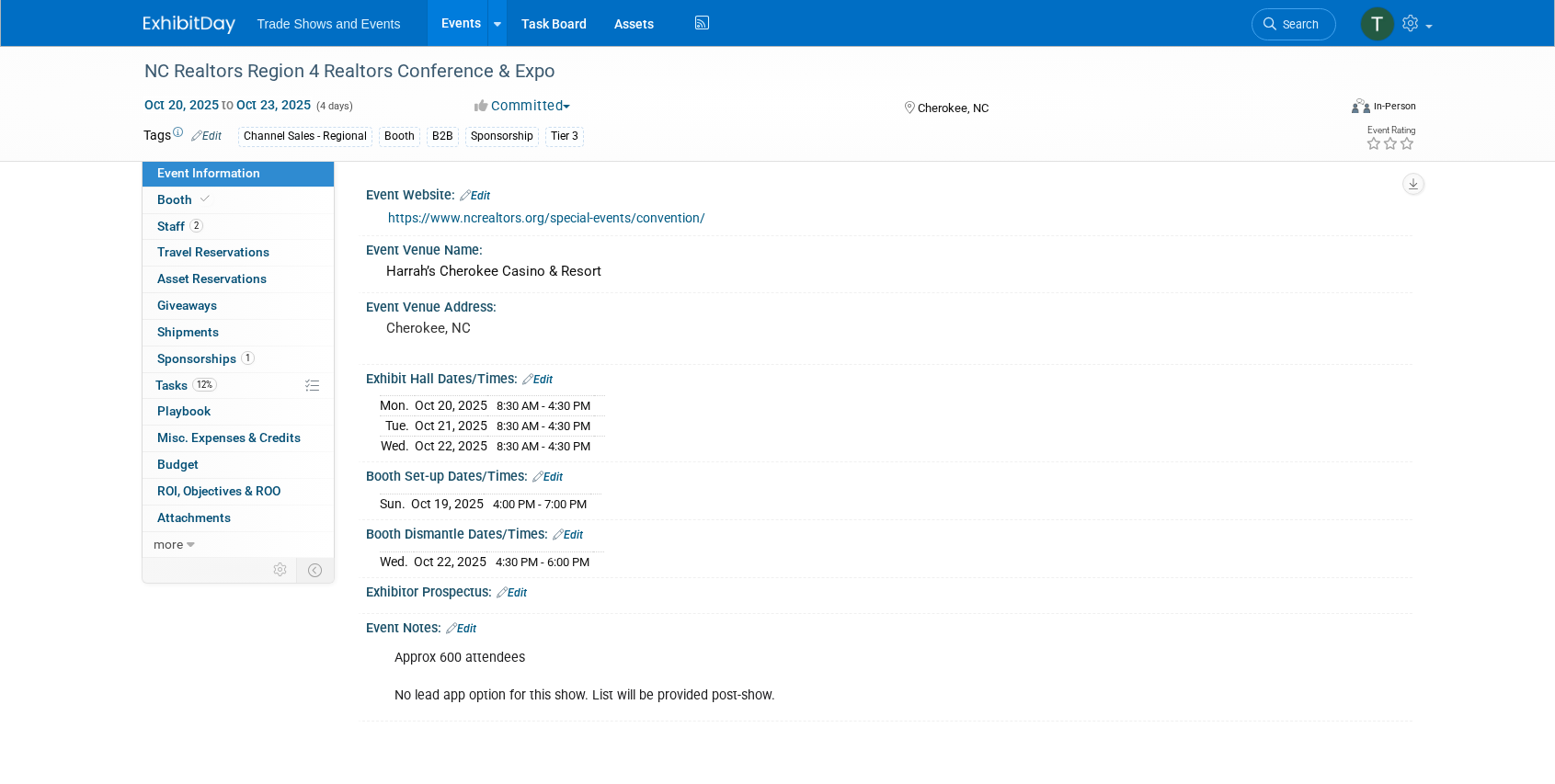 scroll, scrollTop: 0, scrollLeft: 0, axis: both 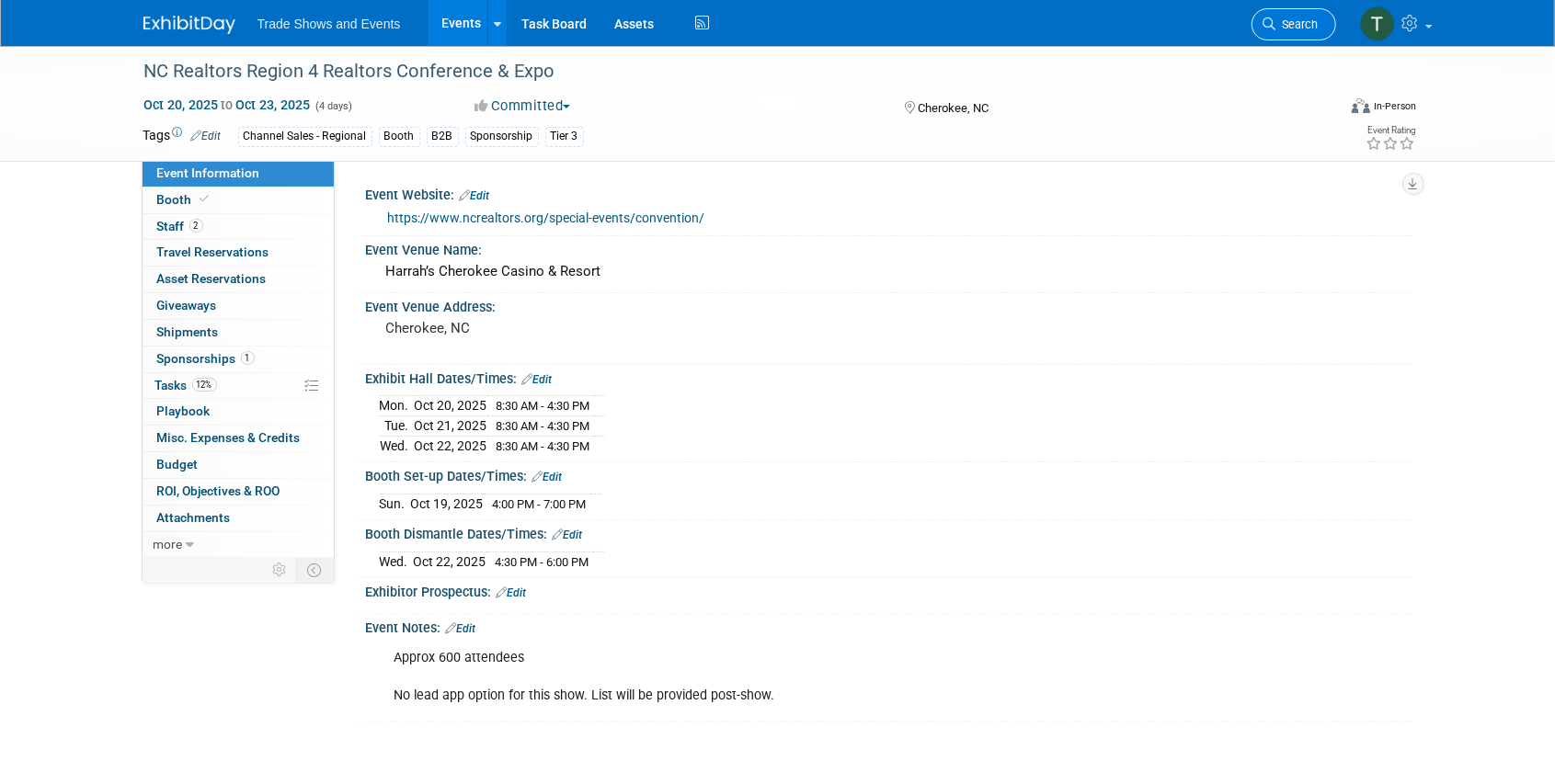 click on "Search" at bounding box center (1298, 24) 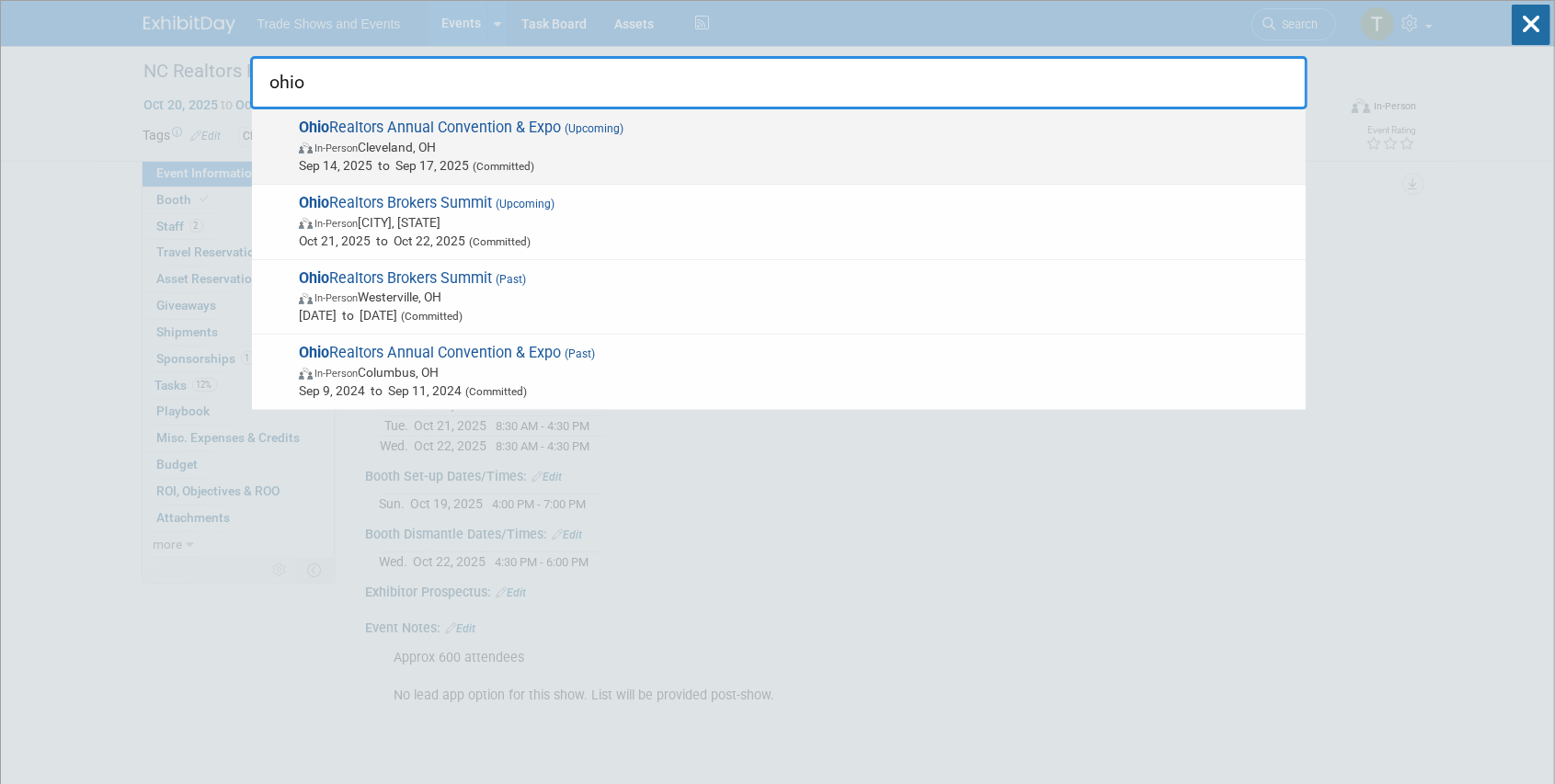 type on "ohio" 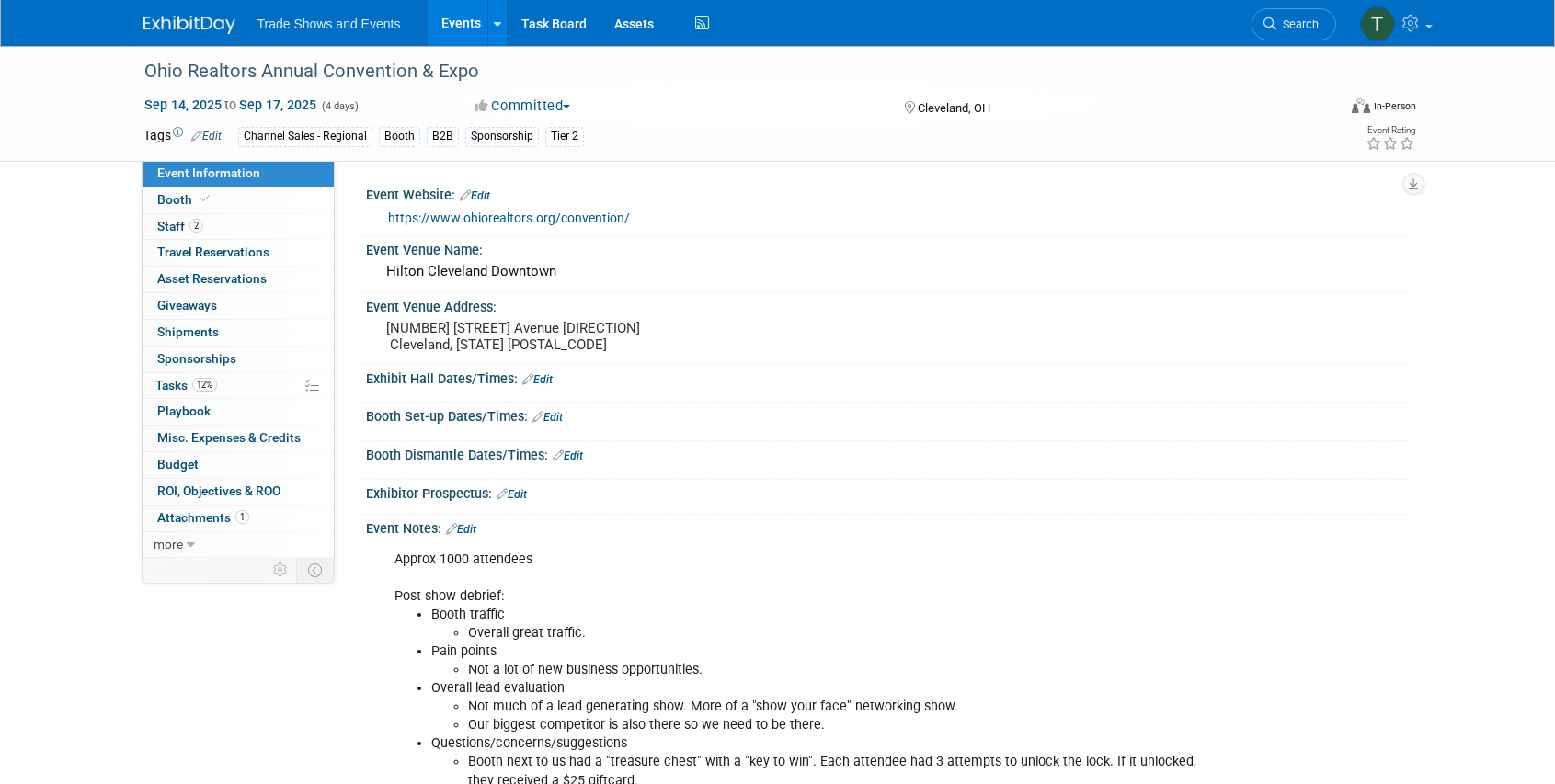 scroll, scrollTop: 0, scrollLeft: 0, axis: both 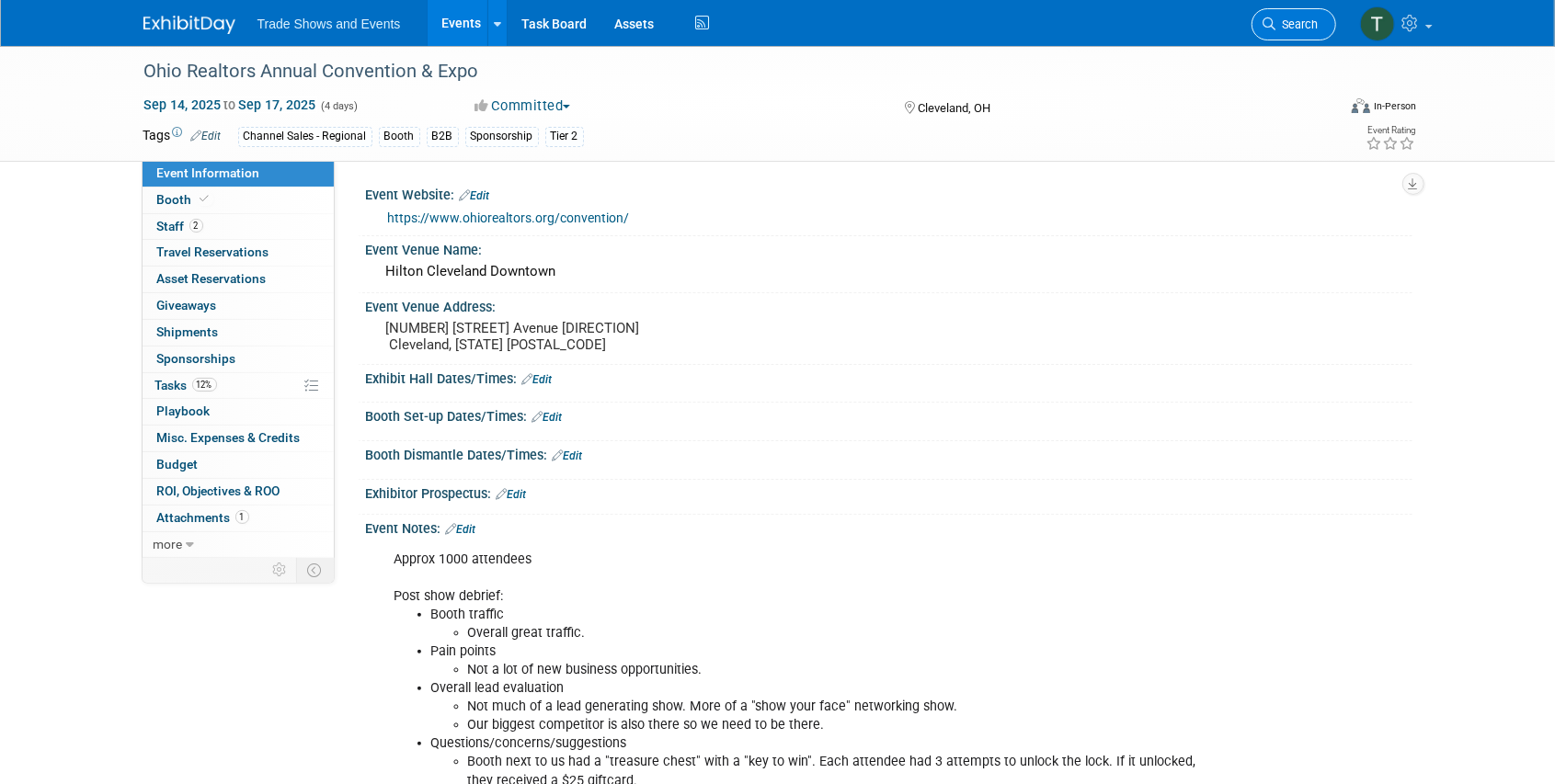 click on "Search" at bounding box center [1298, 24] 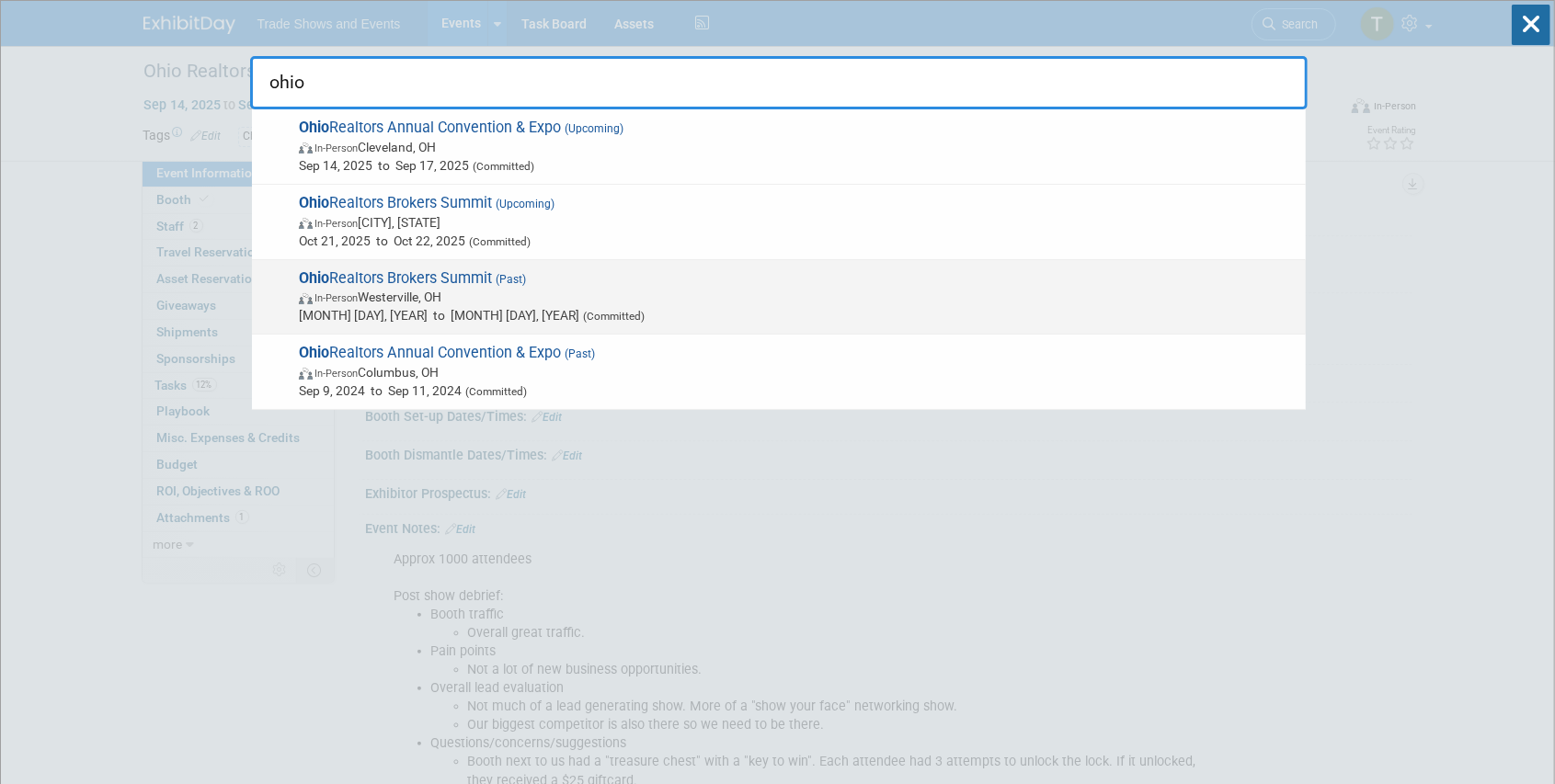 type on "ohio" 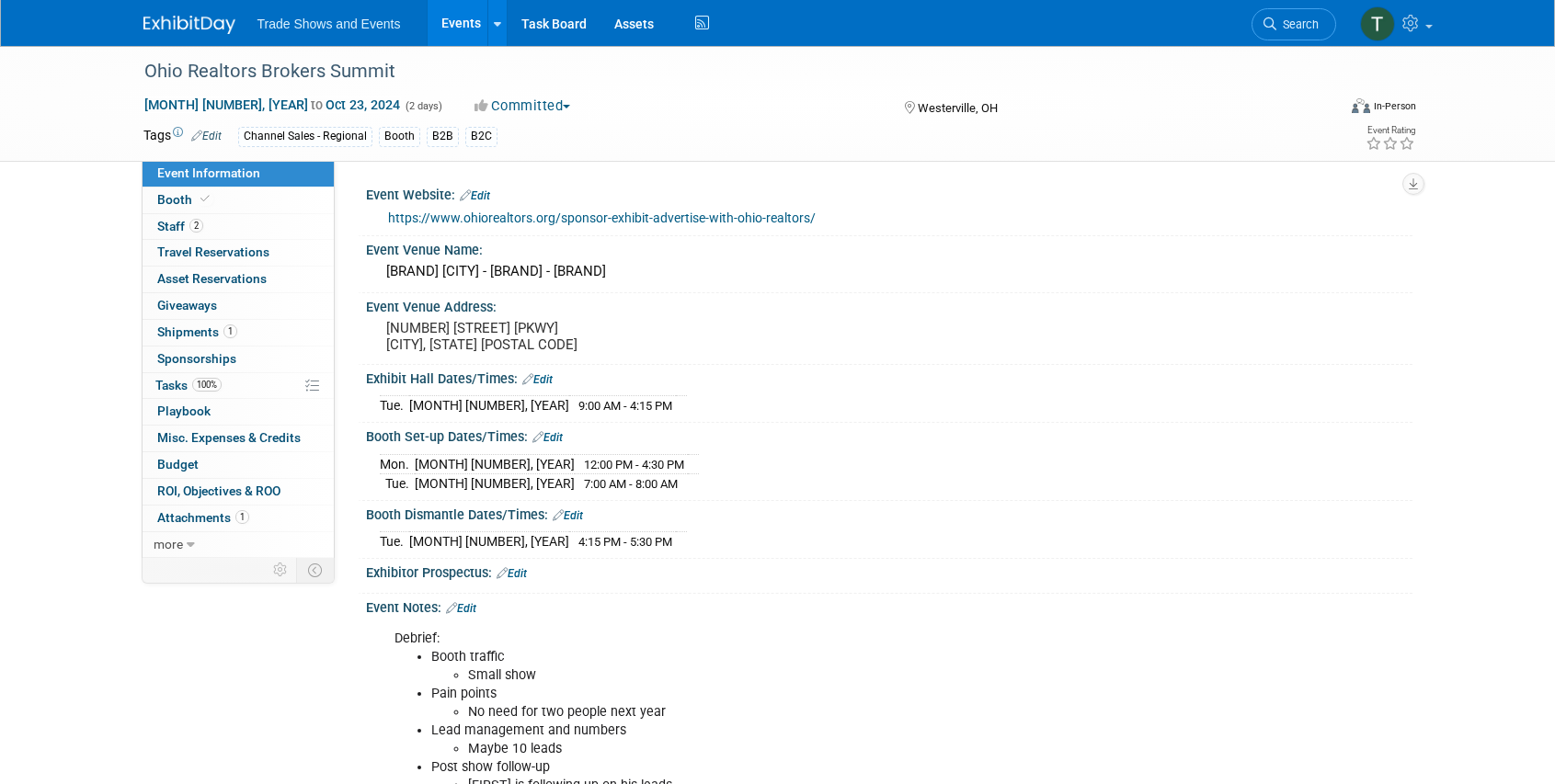 scroll, scrollTop: 0, scrollLeft: 0, axis: both 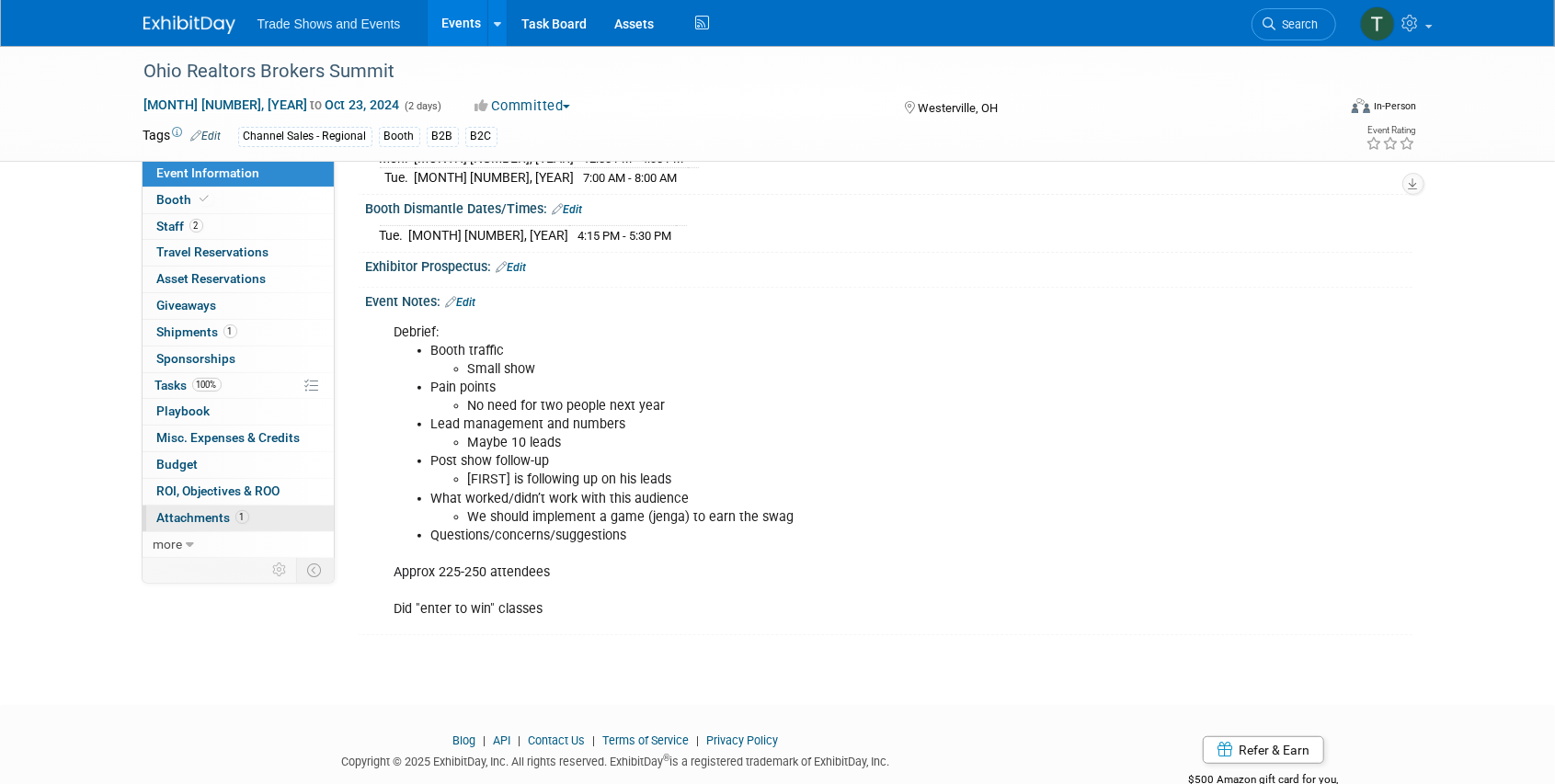 click on "Attachments 1" at bounding box center (203, 517) 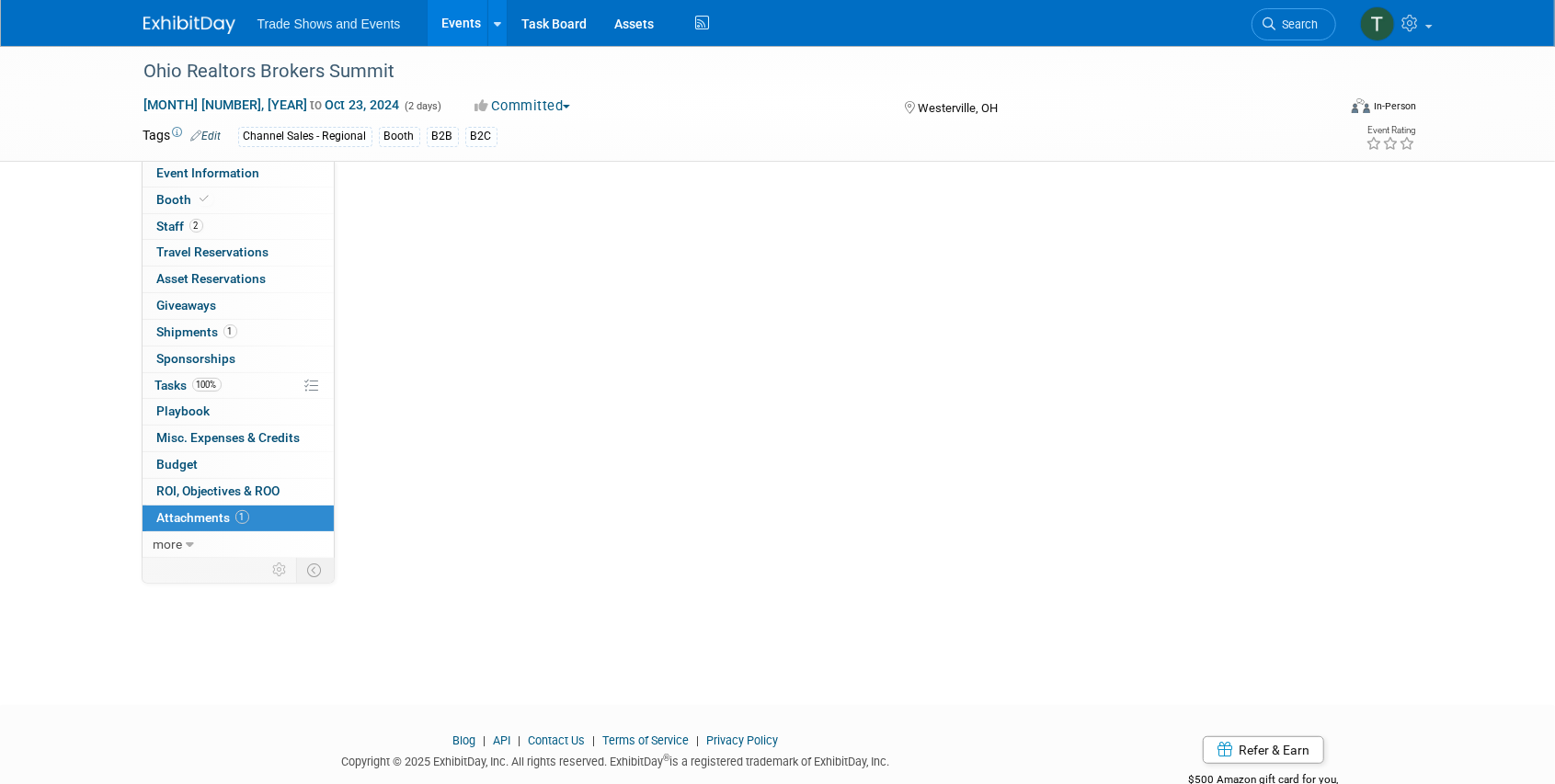 scroll, scrollTop: 0, scrollLeft: 0, axis: both 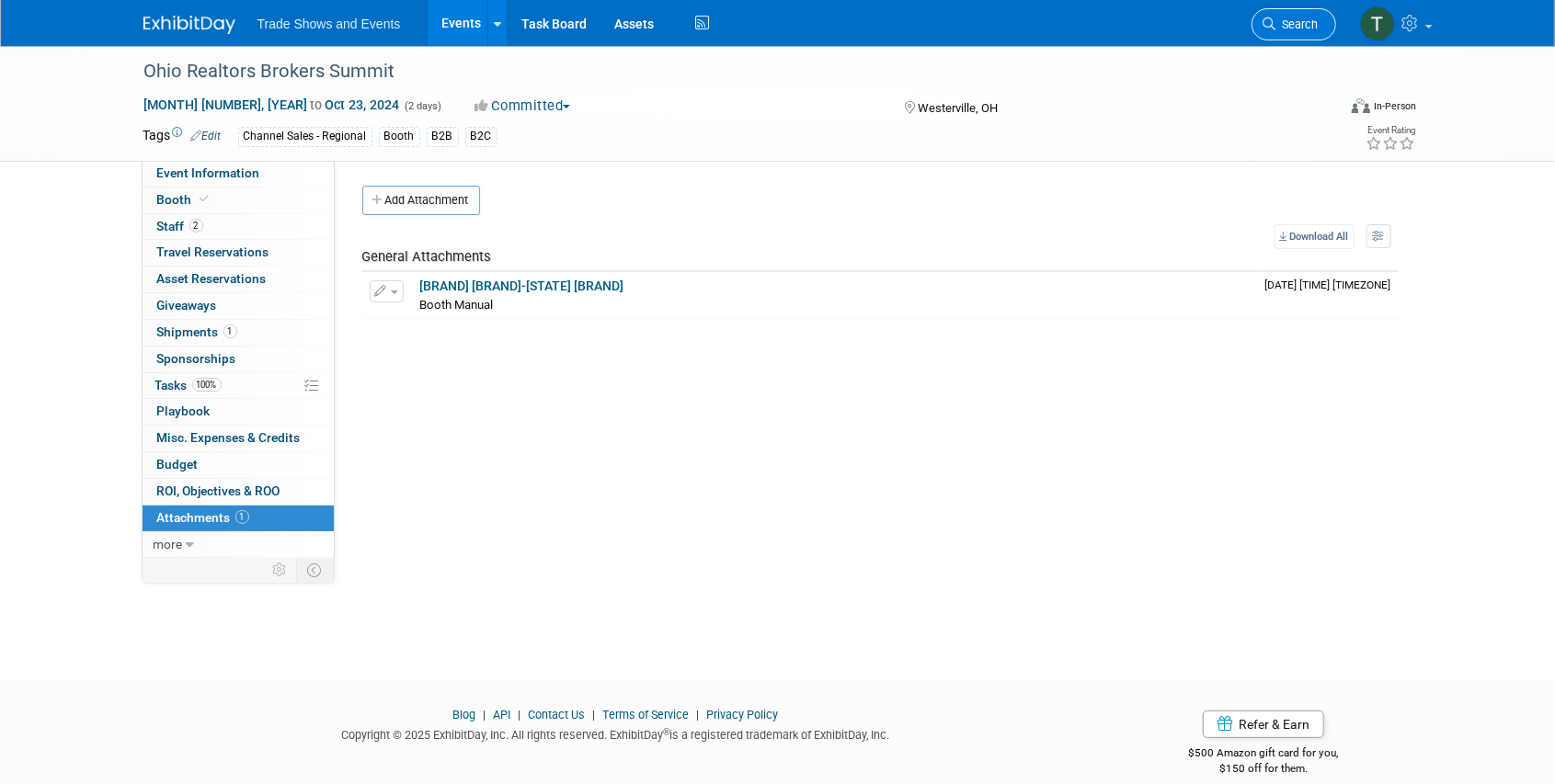 click on "Search" at bounding box center [1294, 24] 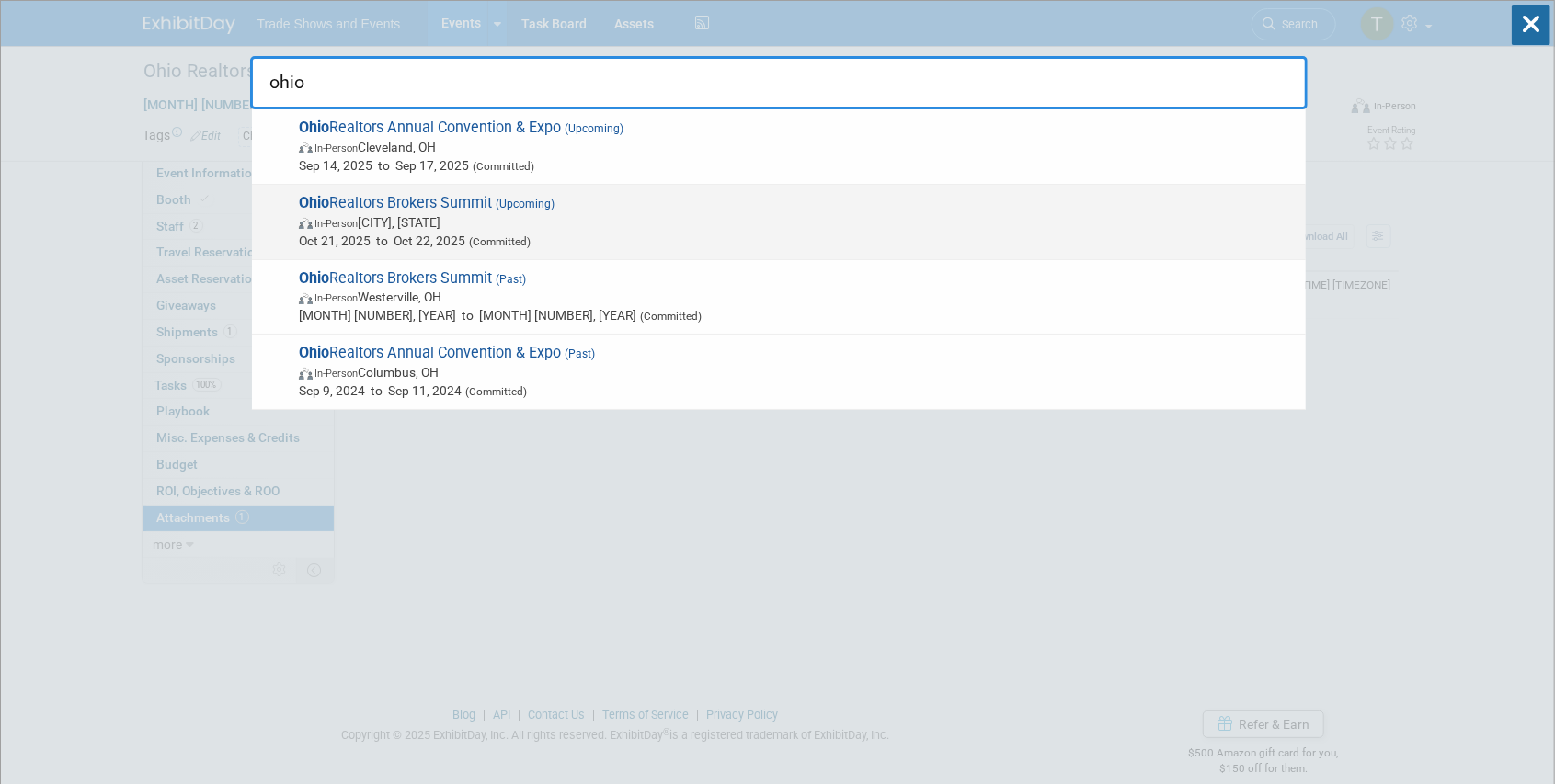 type on "ohio" 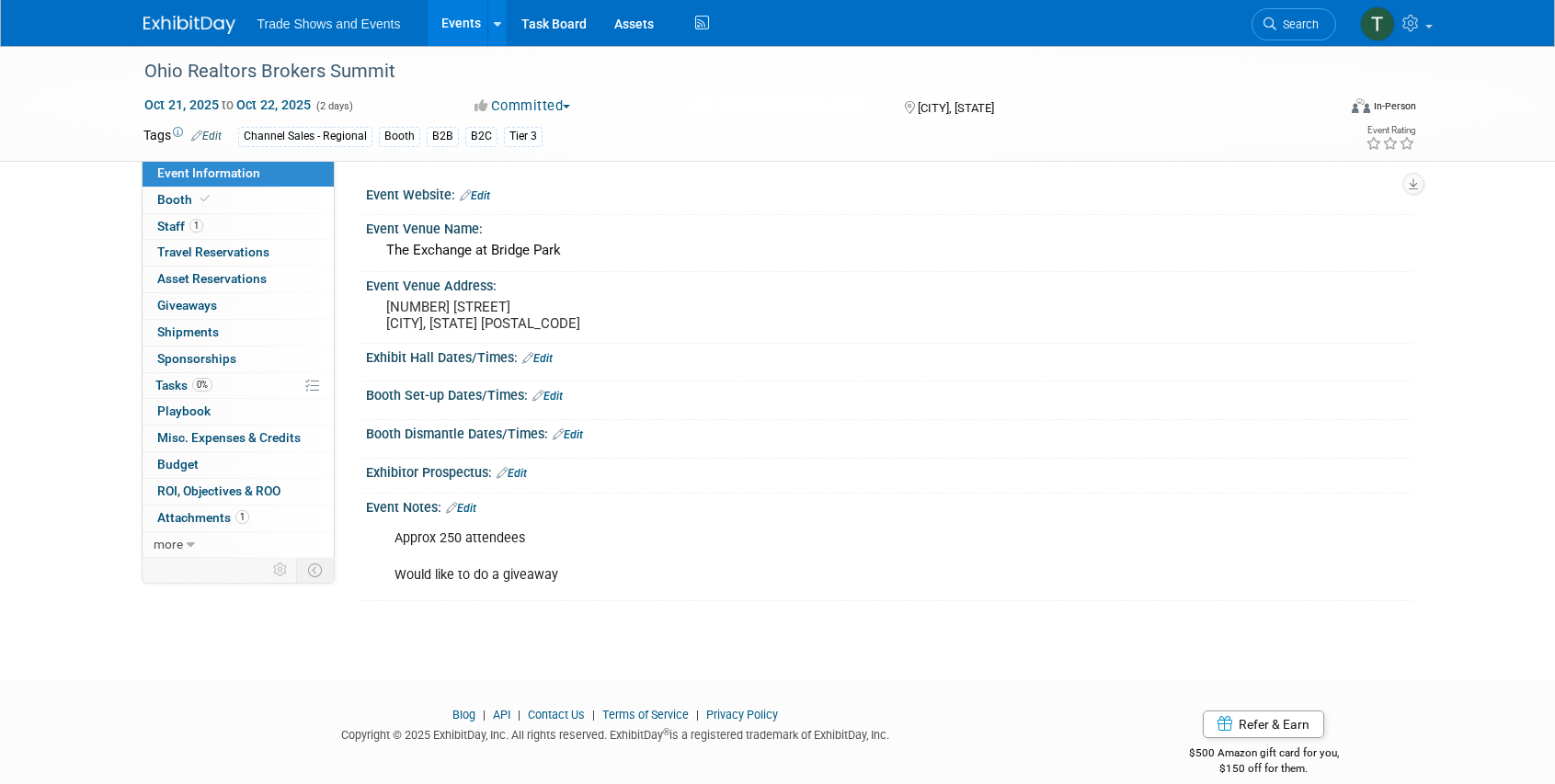 scroll, scrollTop: 0, scrollLeft: 0, axis: both 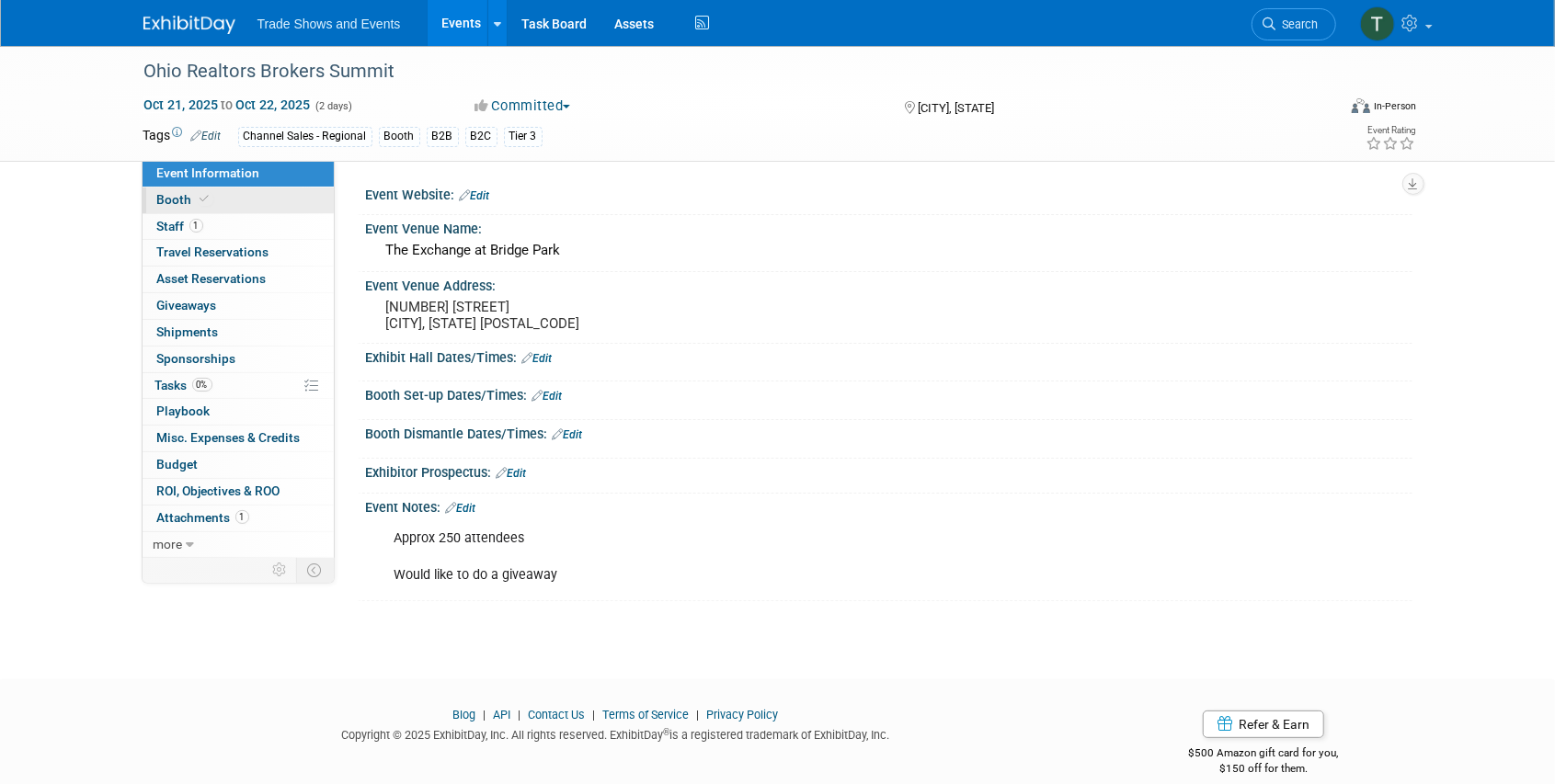 click on "Booth" at bounding box center [185, 199] 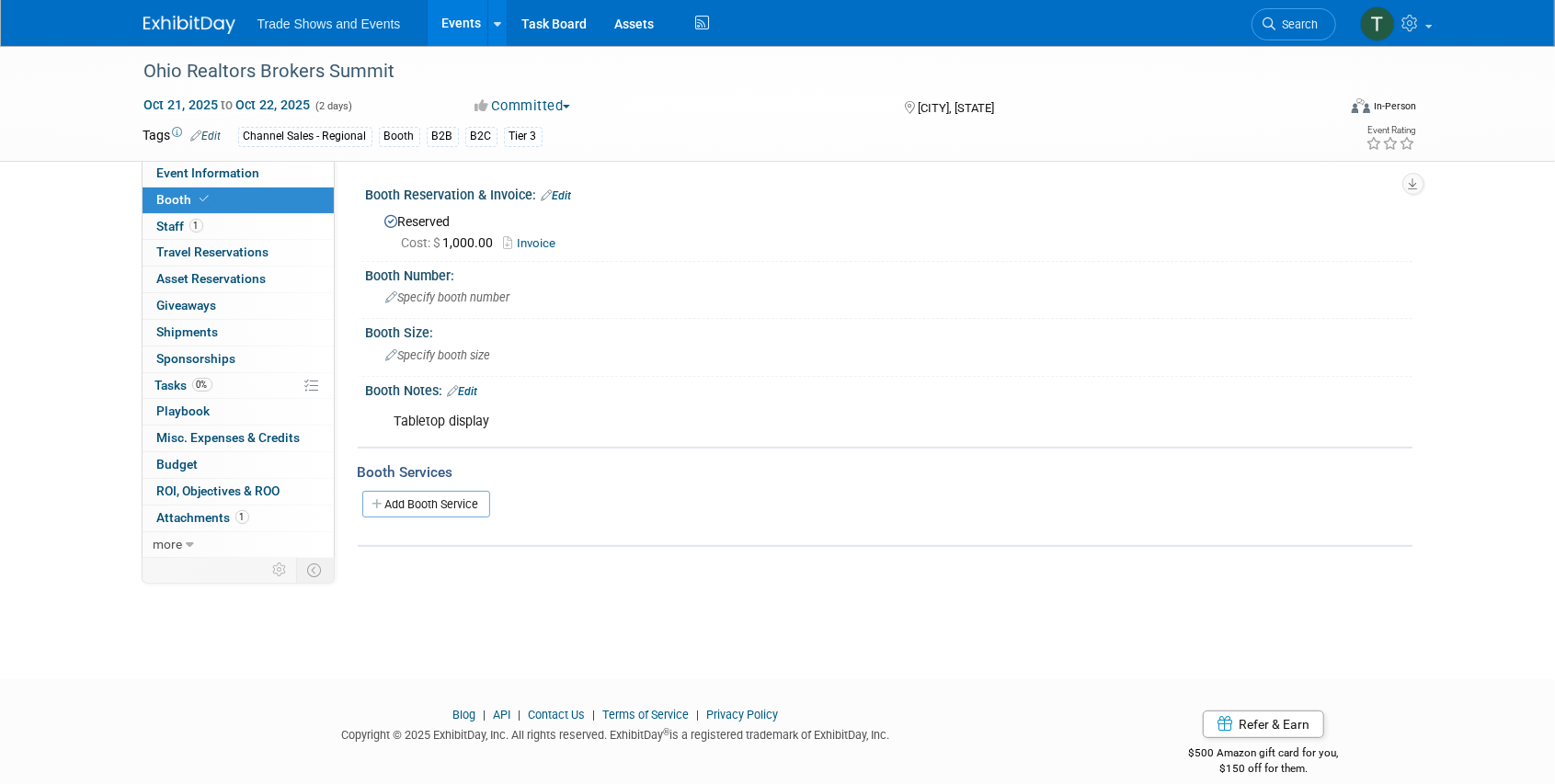click on "Invoice" at bounding box center (534, 243) 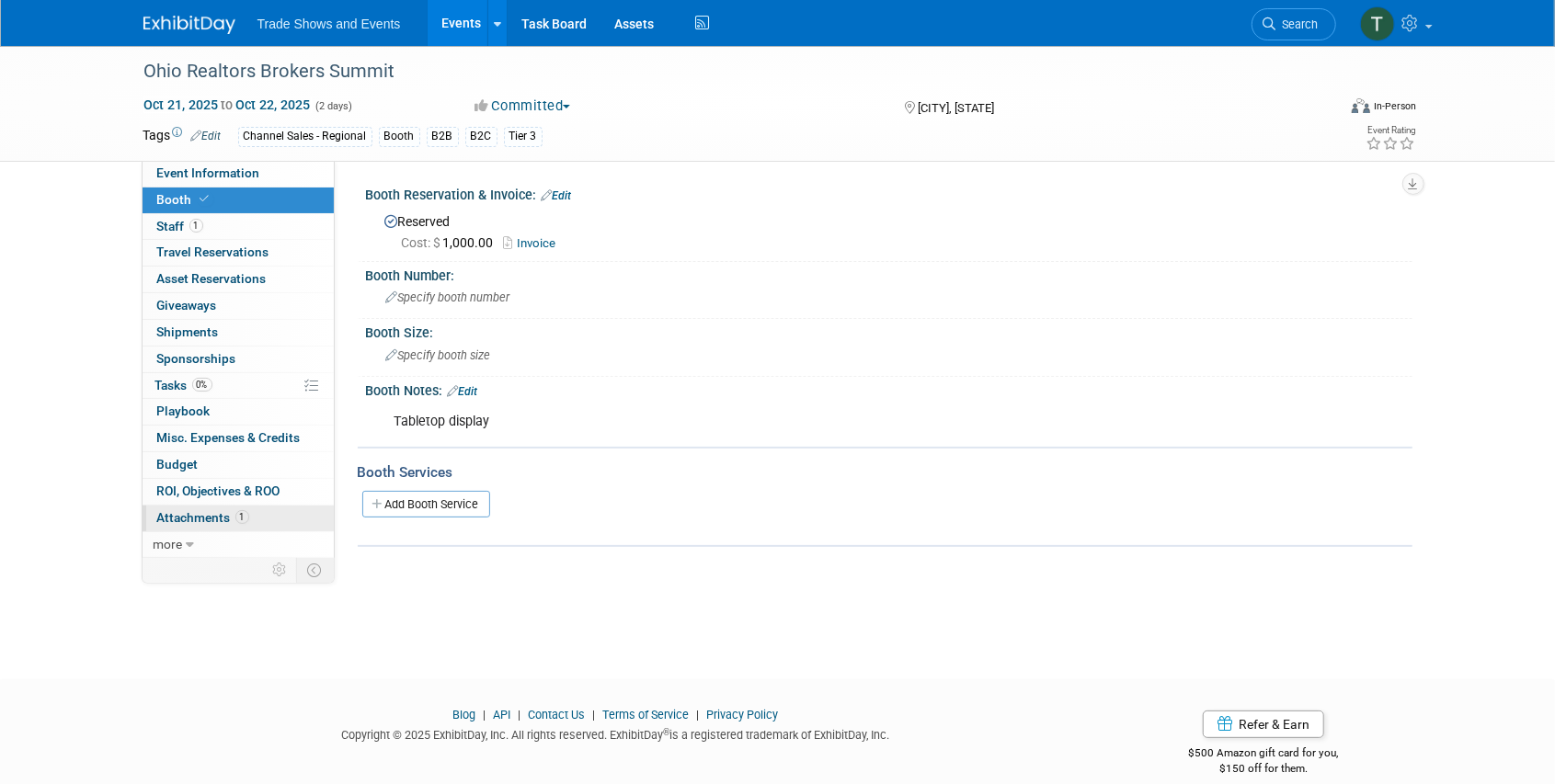 click on "Attachments 1" at bounding box center (203, 517) 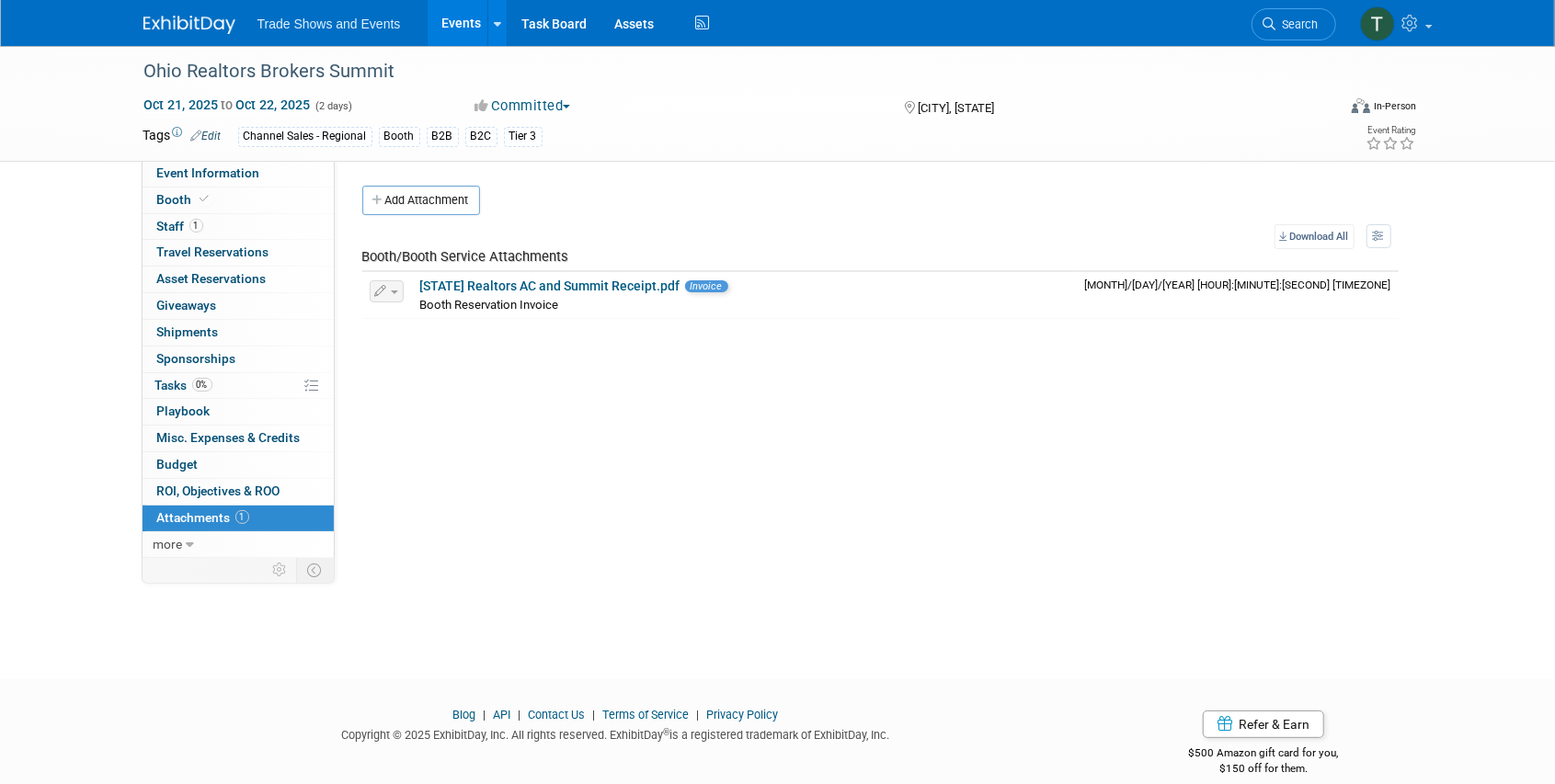 click on "Oct 21, 2025  to  Oct 22, 2025
(2 days)" at bounding box center (292, 105) 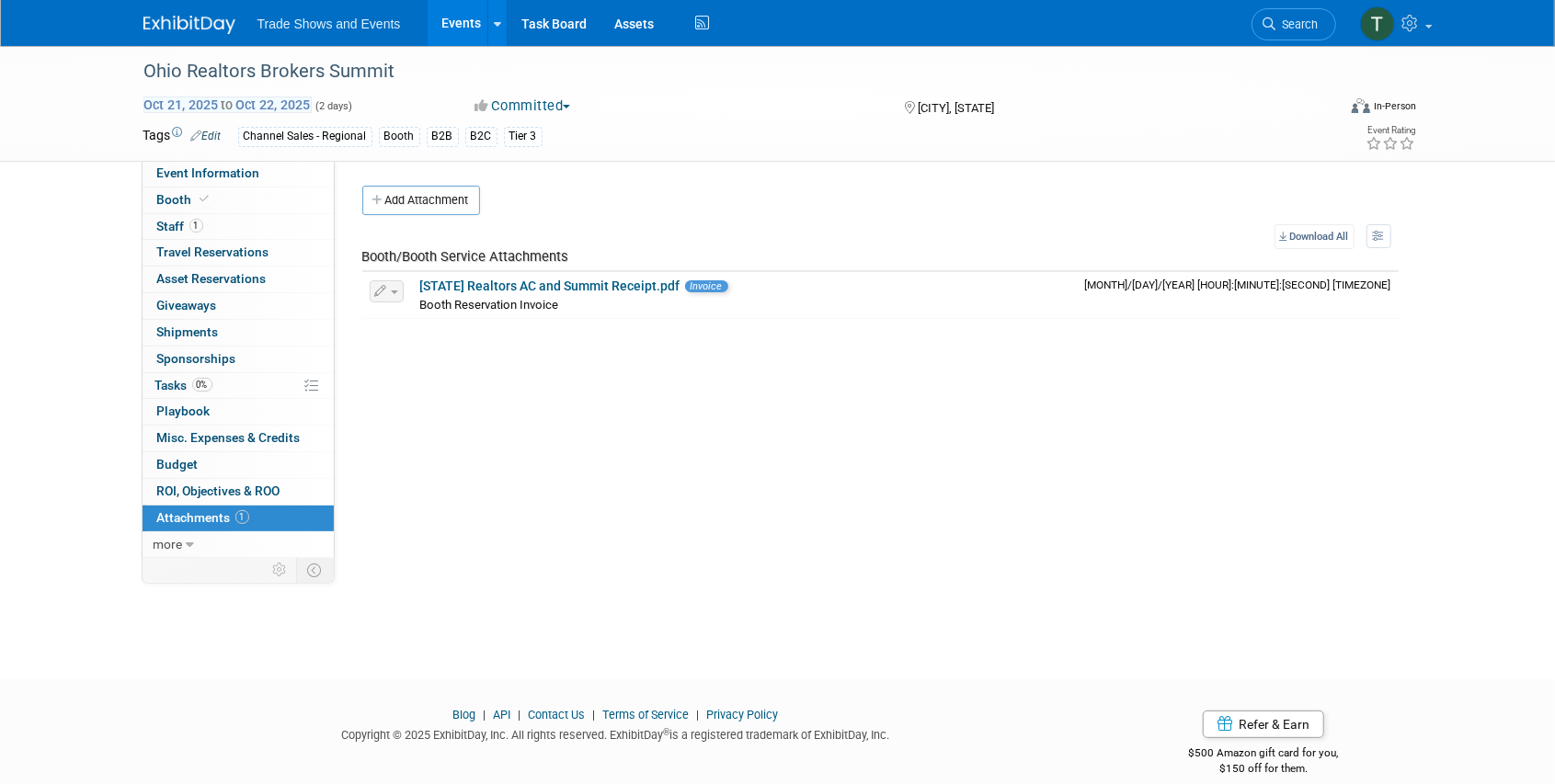 click on "Oct 21, 2025  to  Oct 22, 2025" at bounding box center [227, 105] 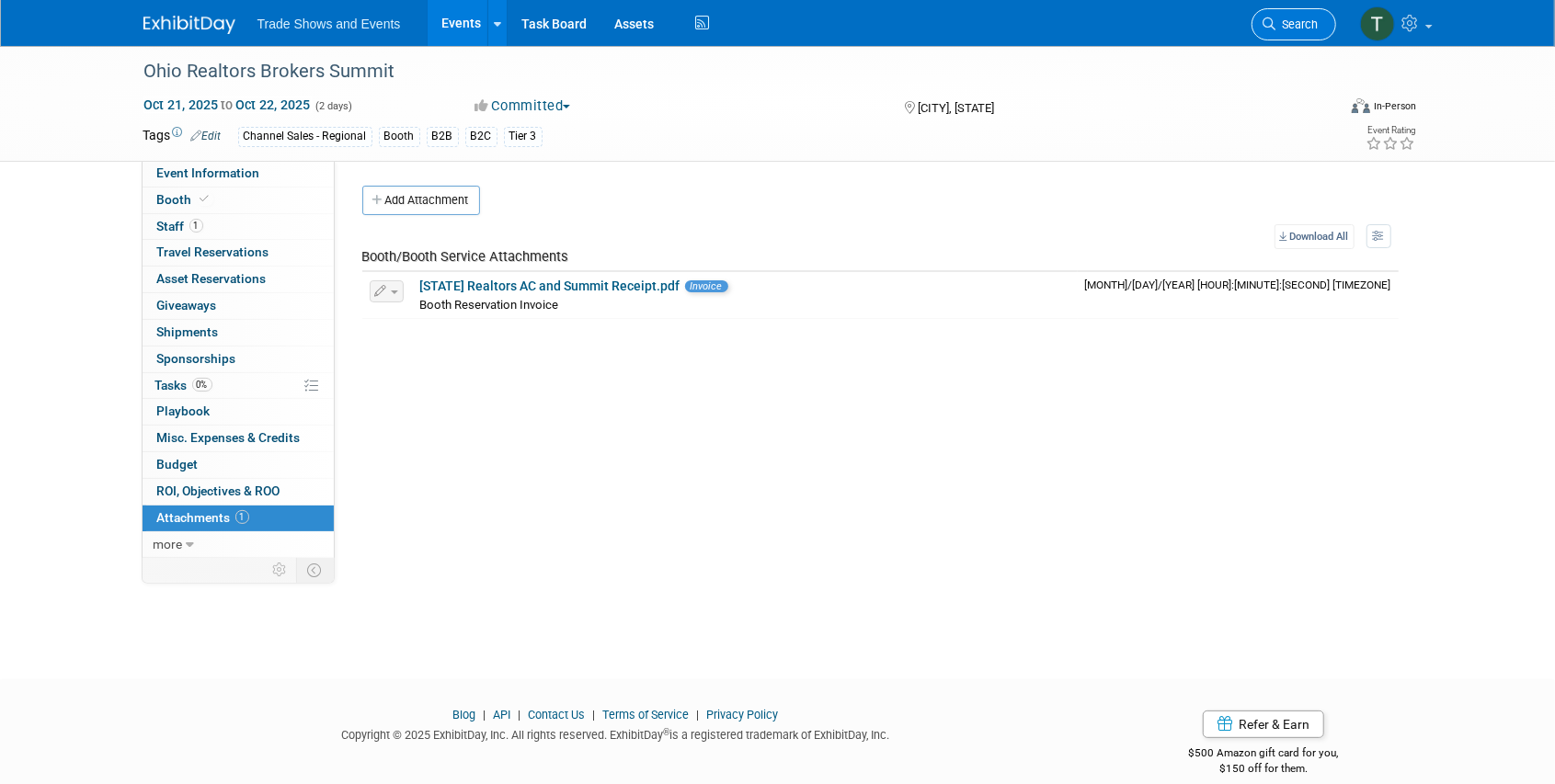 click on "Search" at bounding box center [1298, 24] 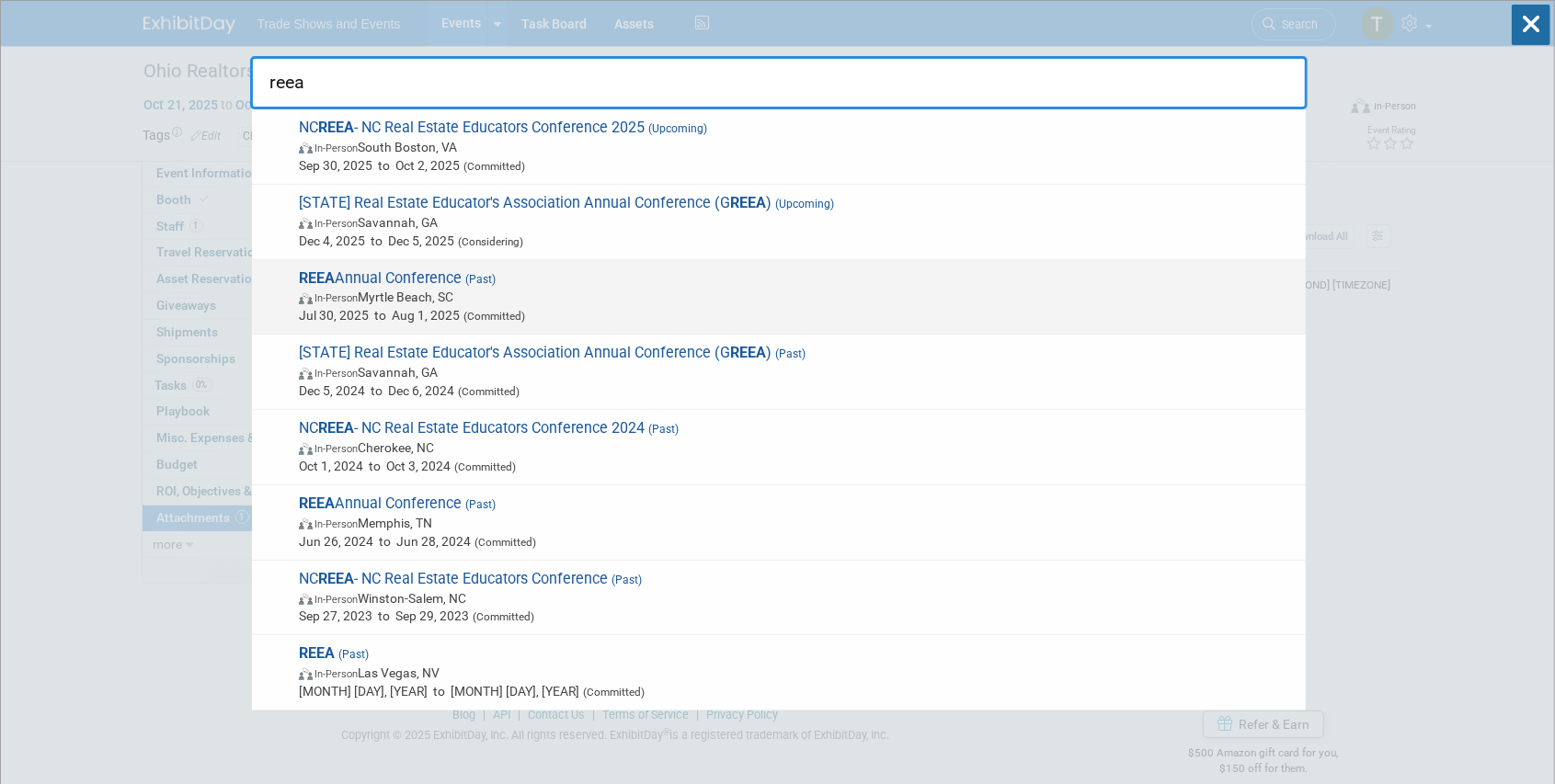 type on "reea" 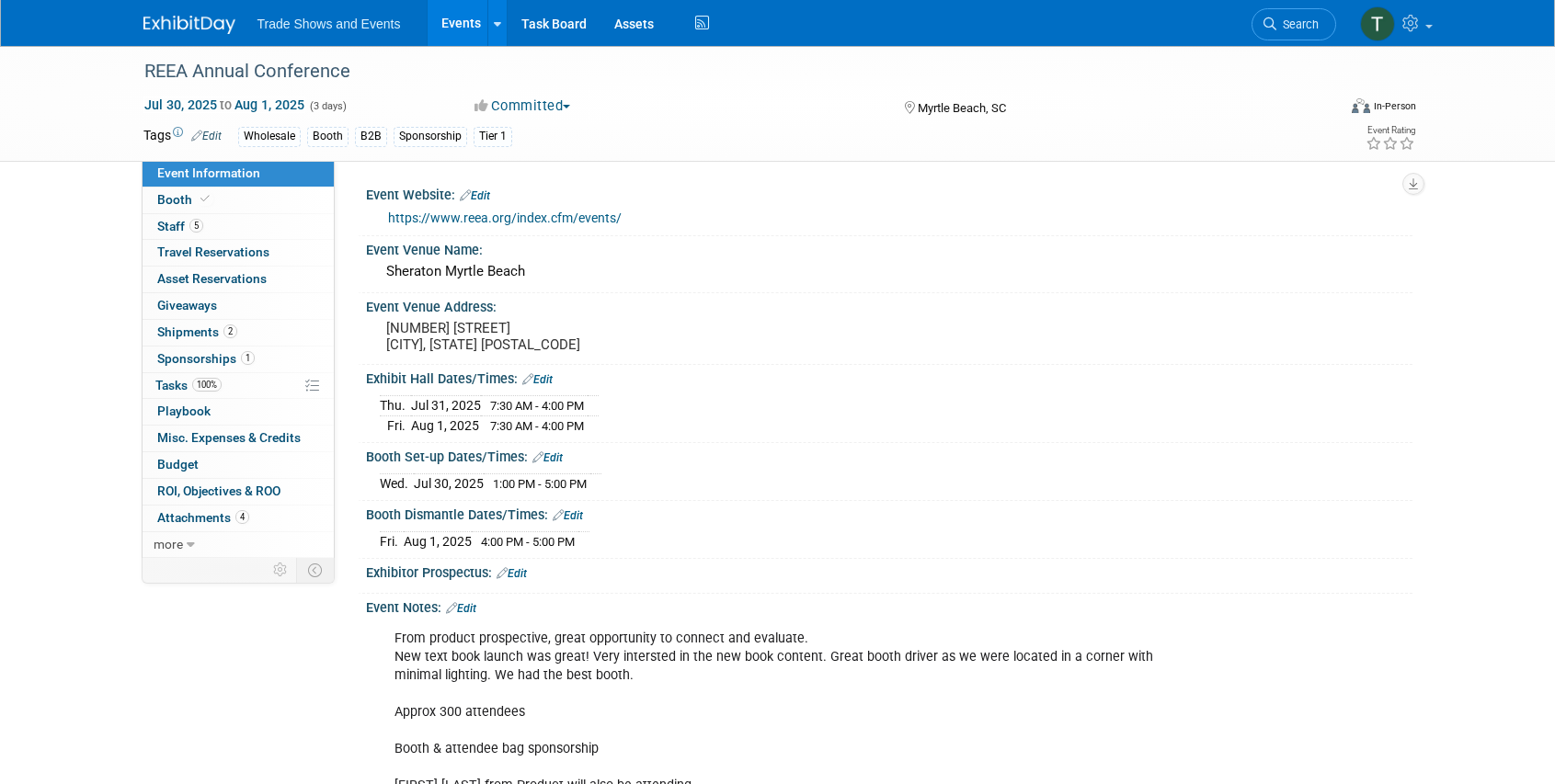 scroll, scrollTop: 0, scrollLeft: 0, axis: both 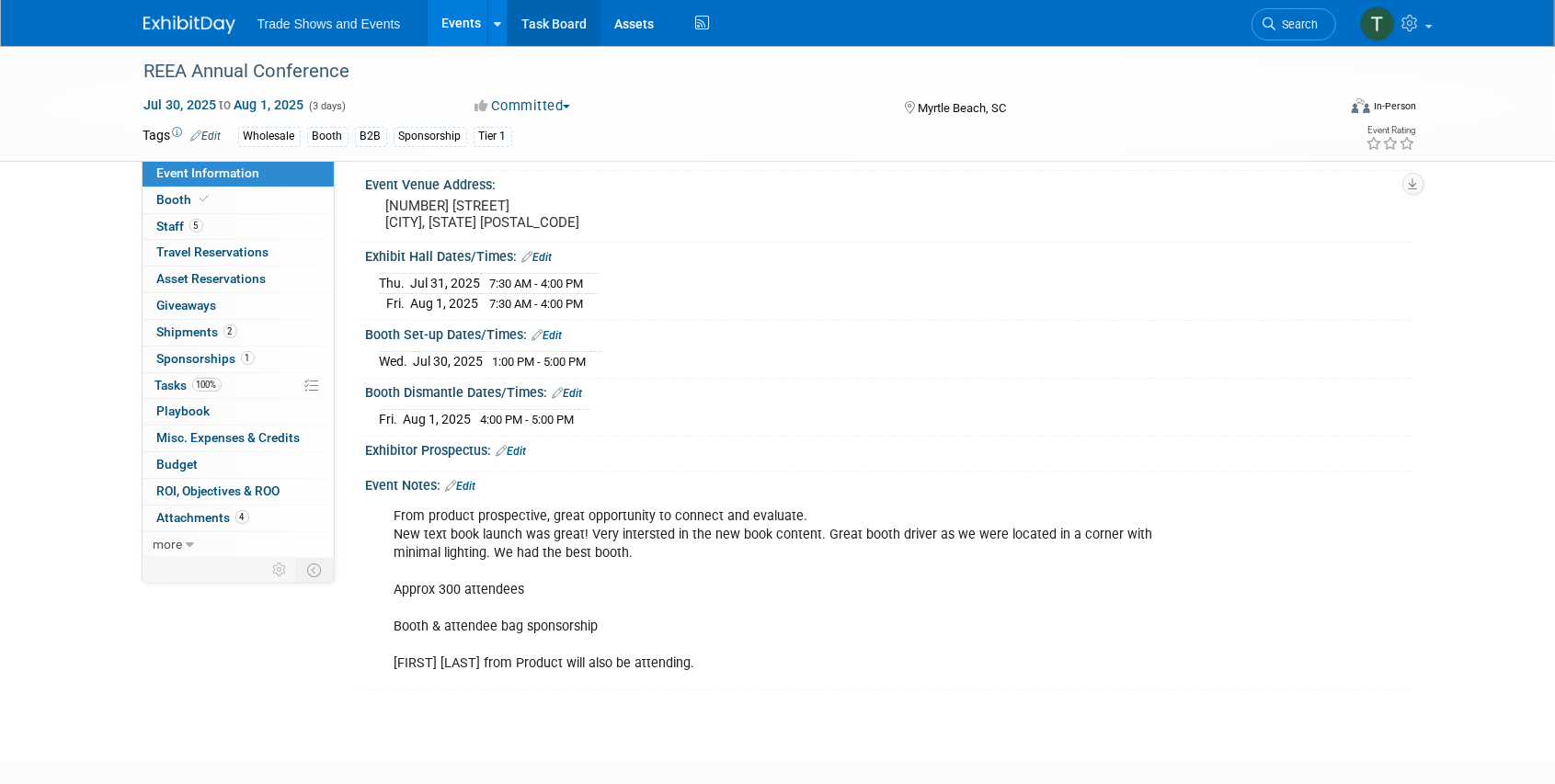 click on "Task Board" at bounding box center (554, 23) 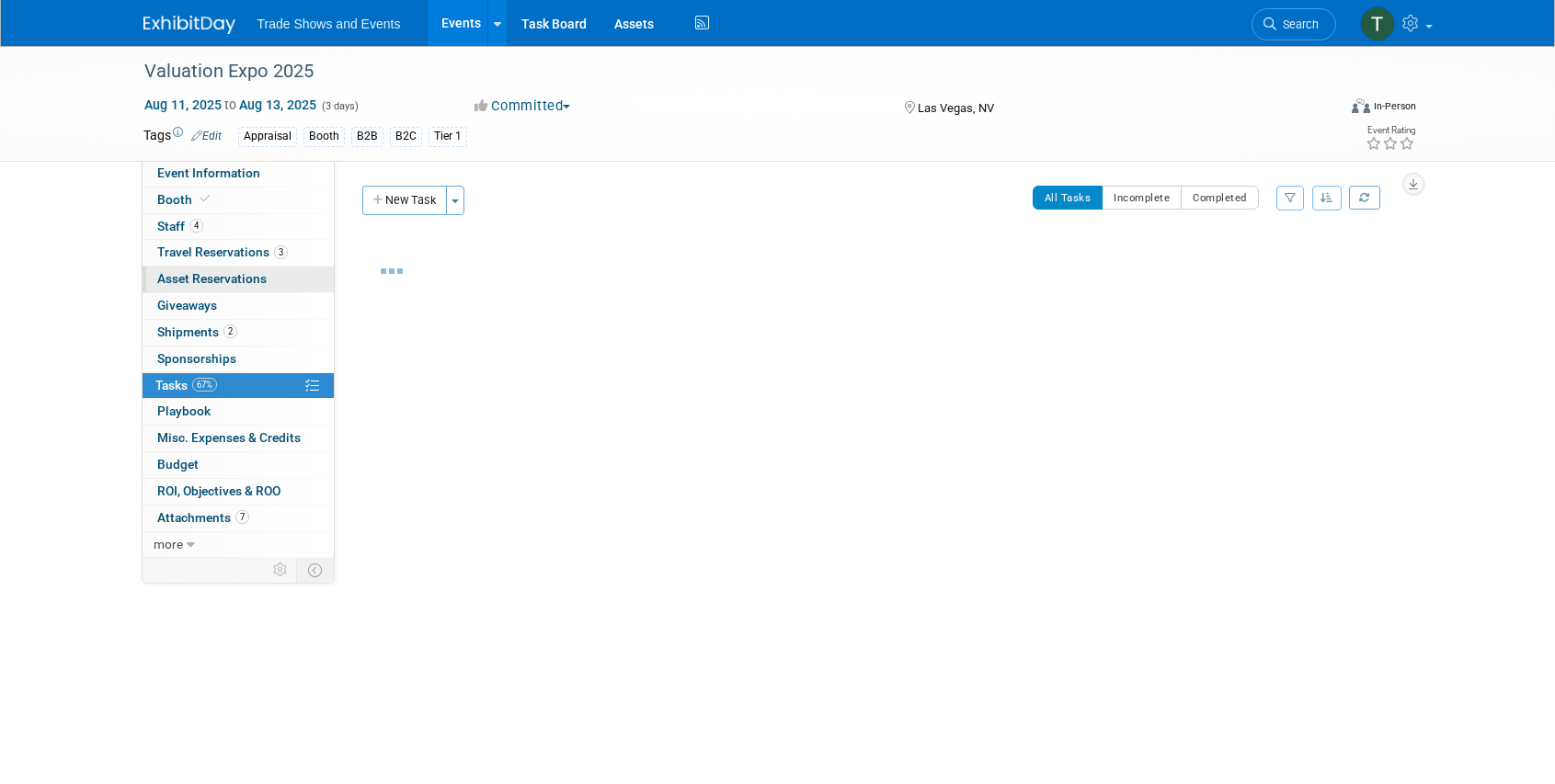 scroll, scrollTop: 0, scrollLeft: 0, axis: both 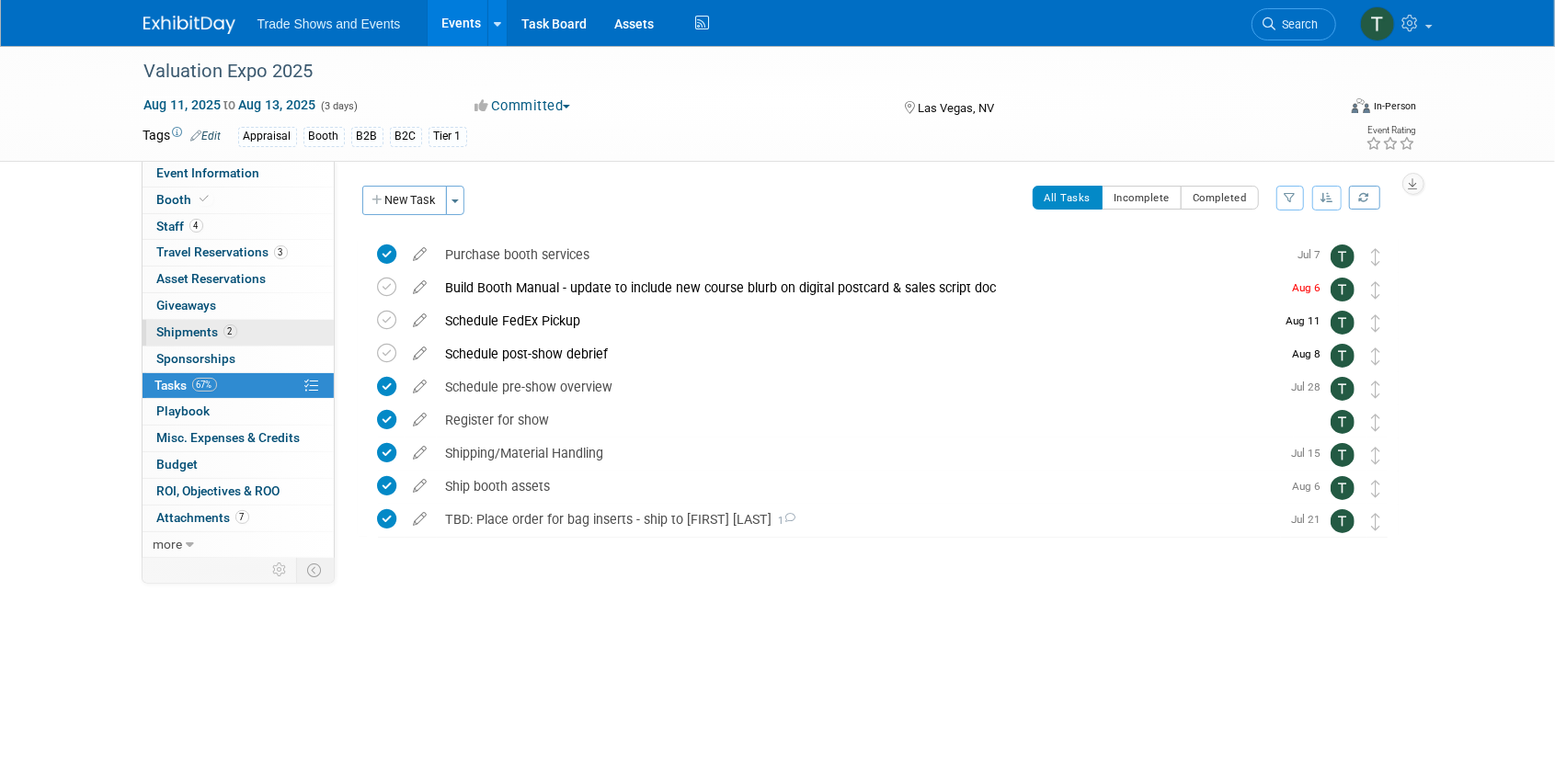 click on "Shipments 2" at bounding box center [197, 332] 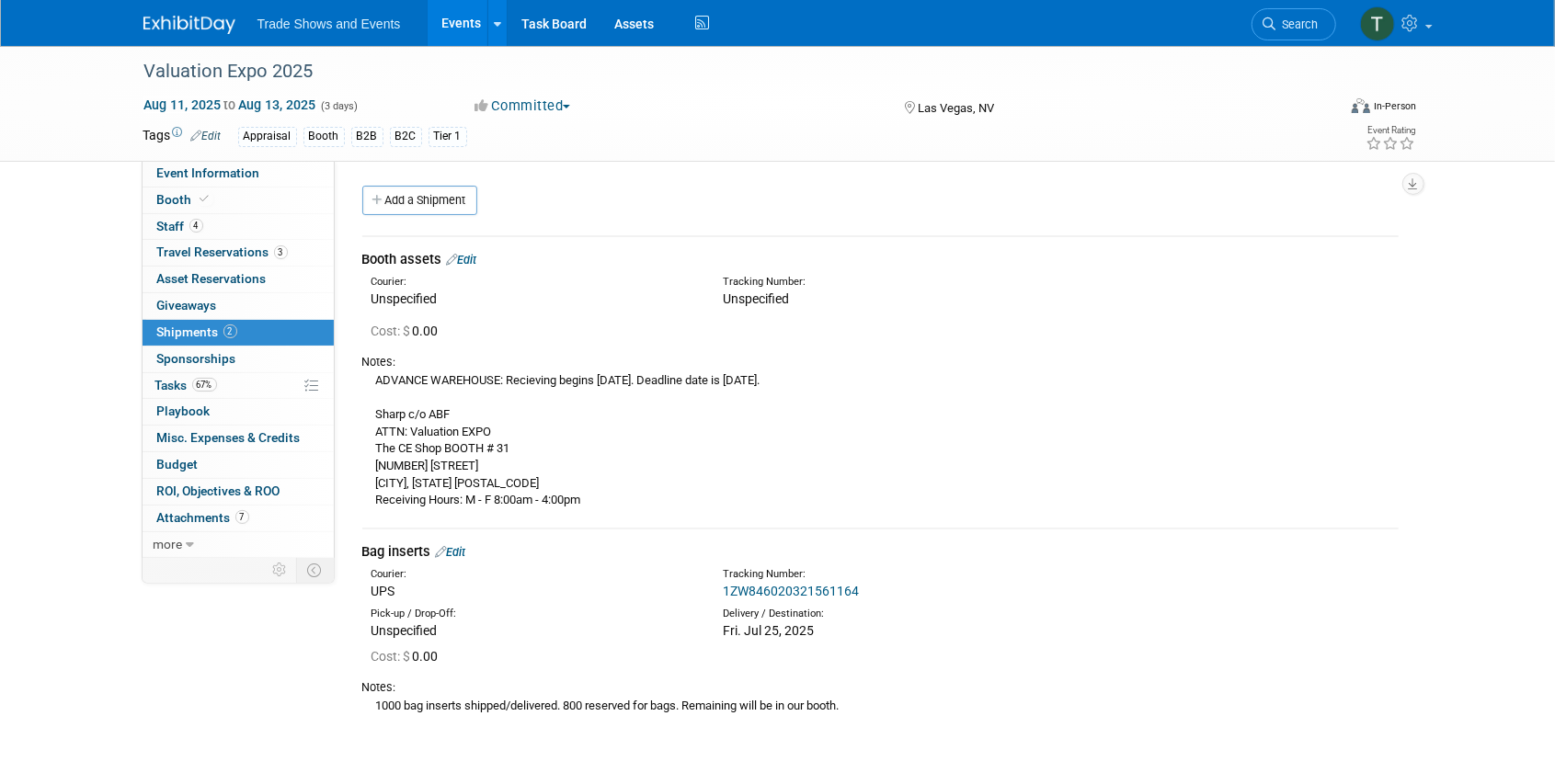click on "Edit" at bounding box center (462, 259) 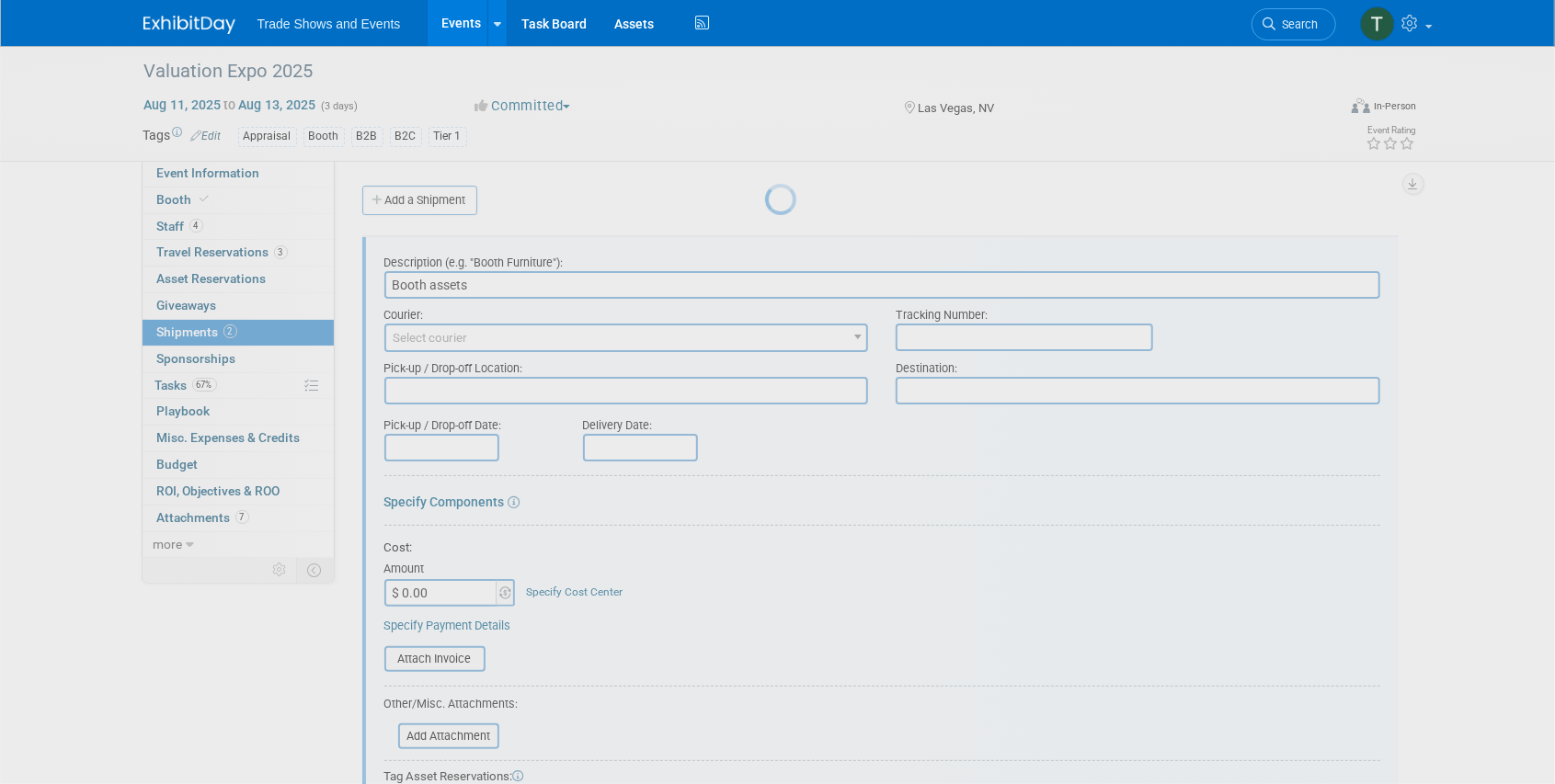 scroll, scrollTop: 27, scrollLeft: 0, axis: vertical 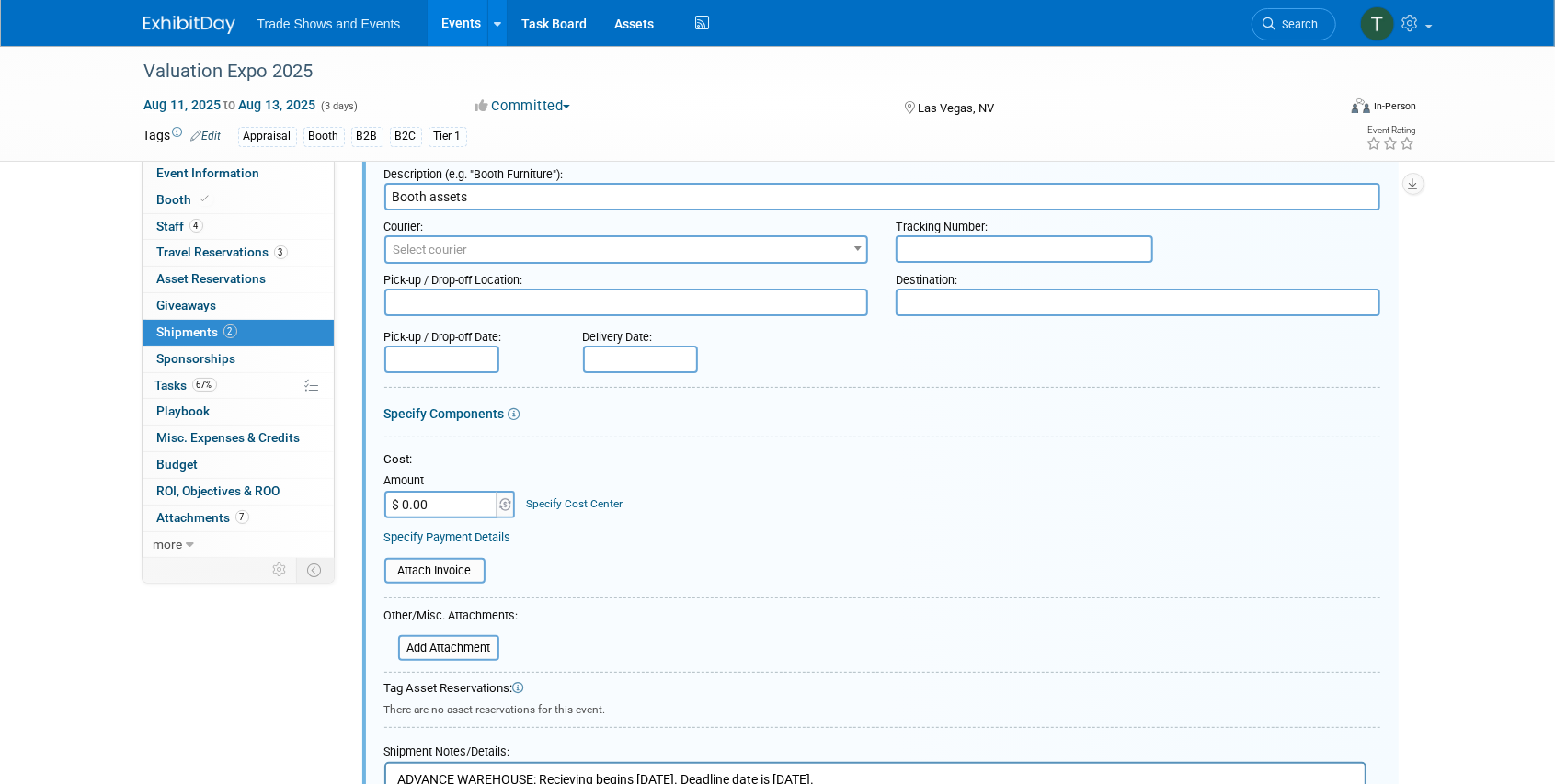 click on "Select courier" at bounding box center (626, 250) 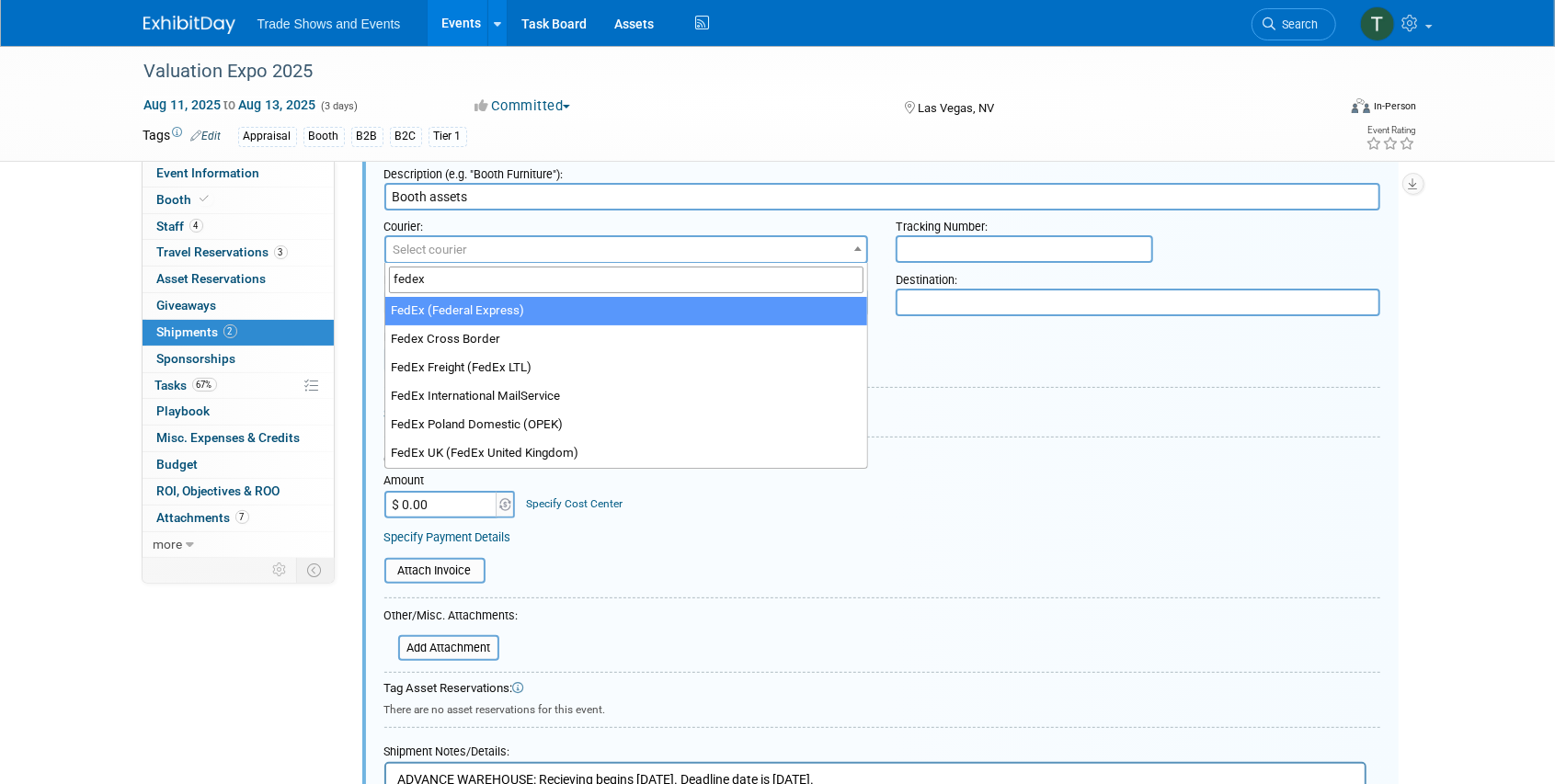 type on "fedex" 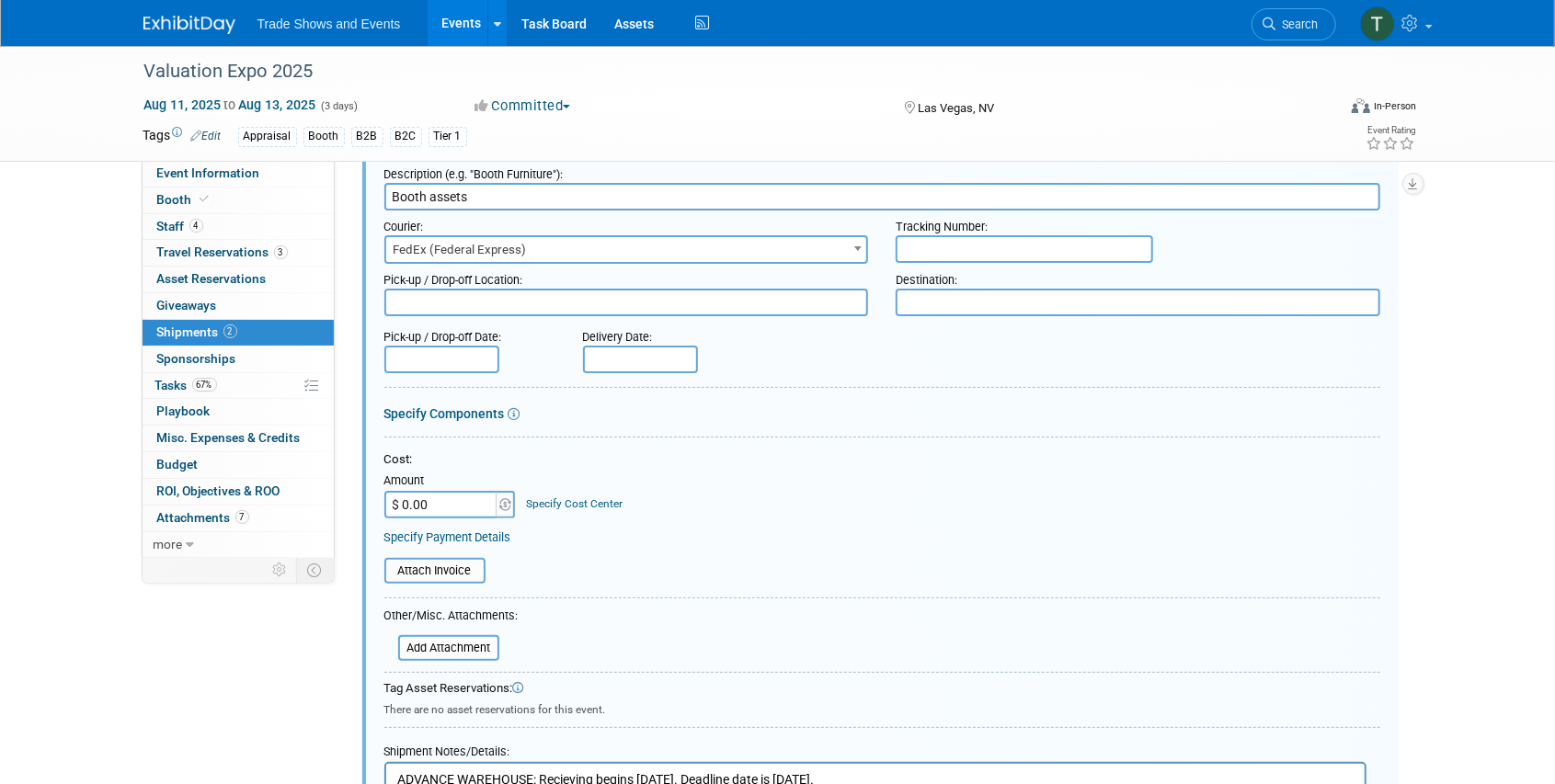 click at bounding box center [1024, 249] 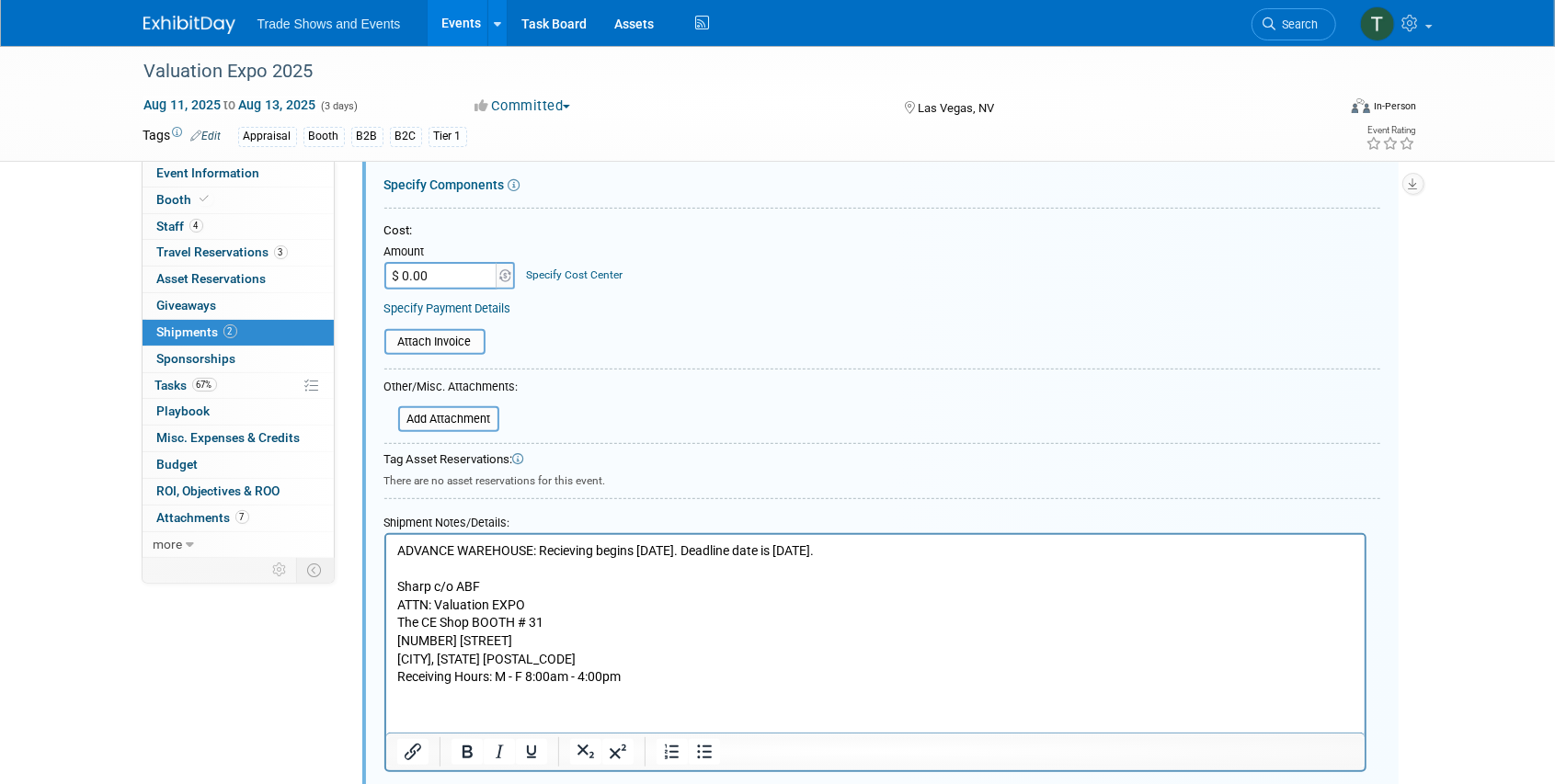 scroll, scrollTop: 394, scrollLeft: 0, axis: vertical 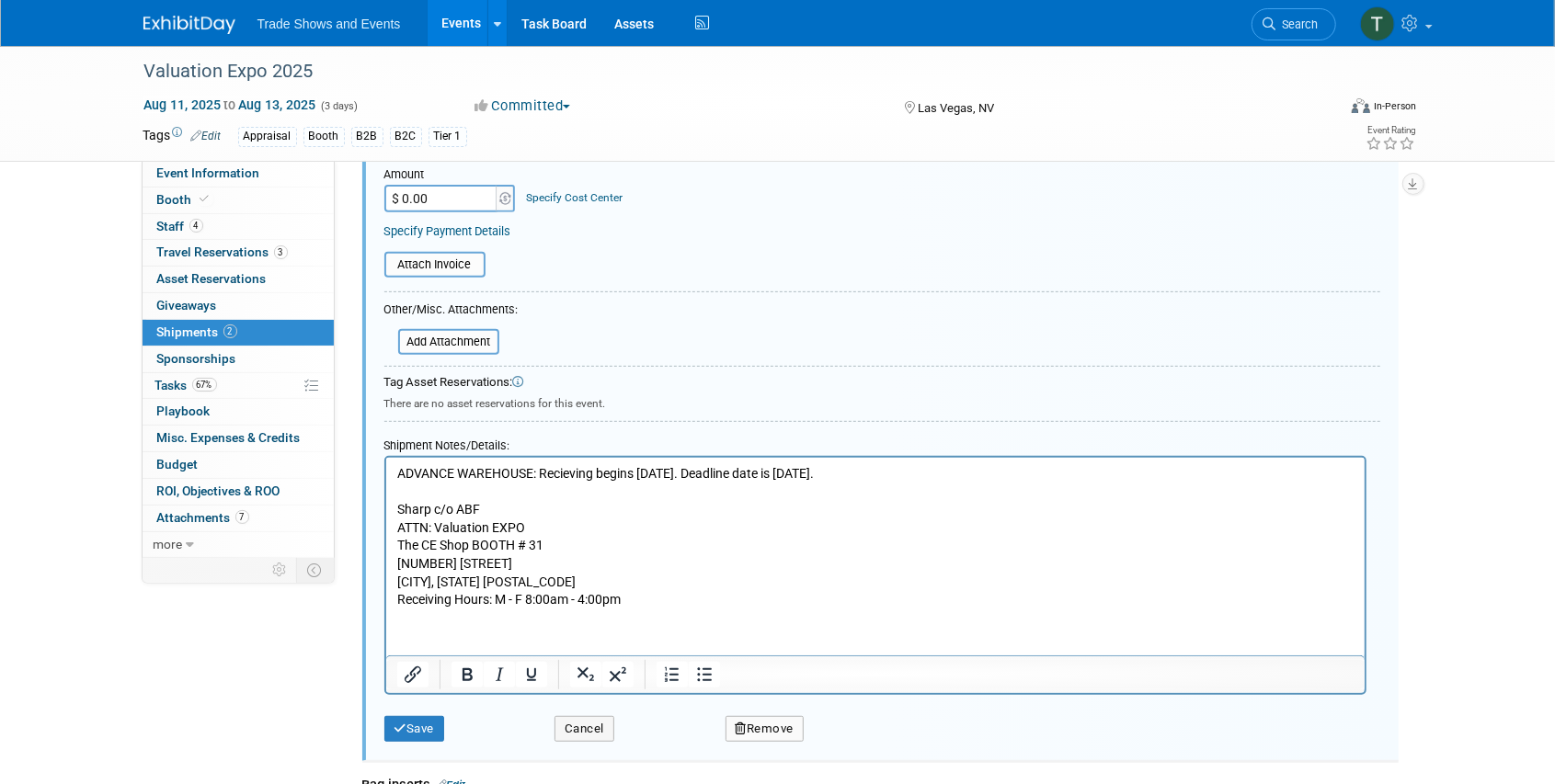 type on "883355285762" 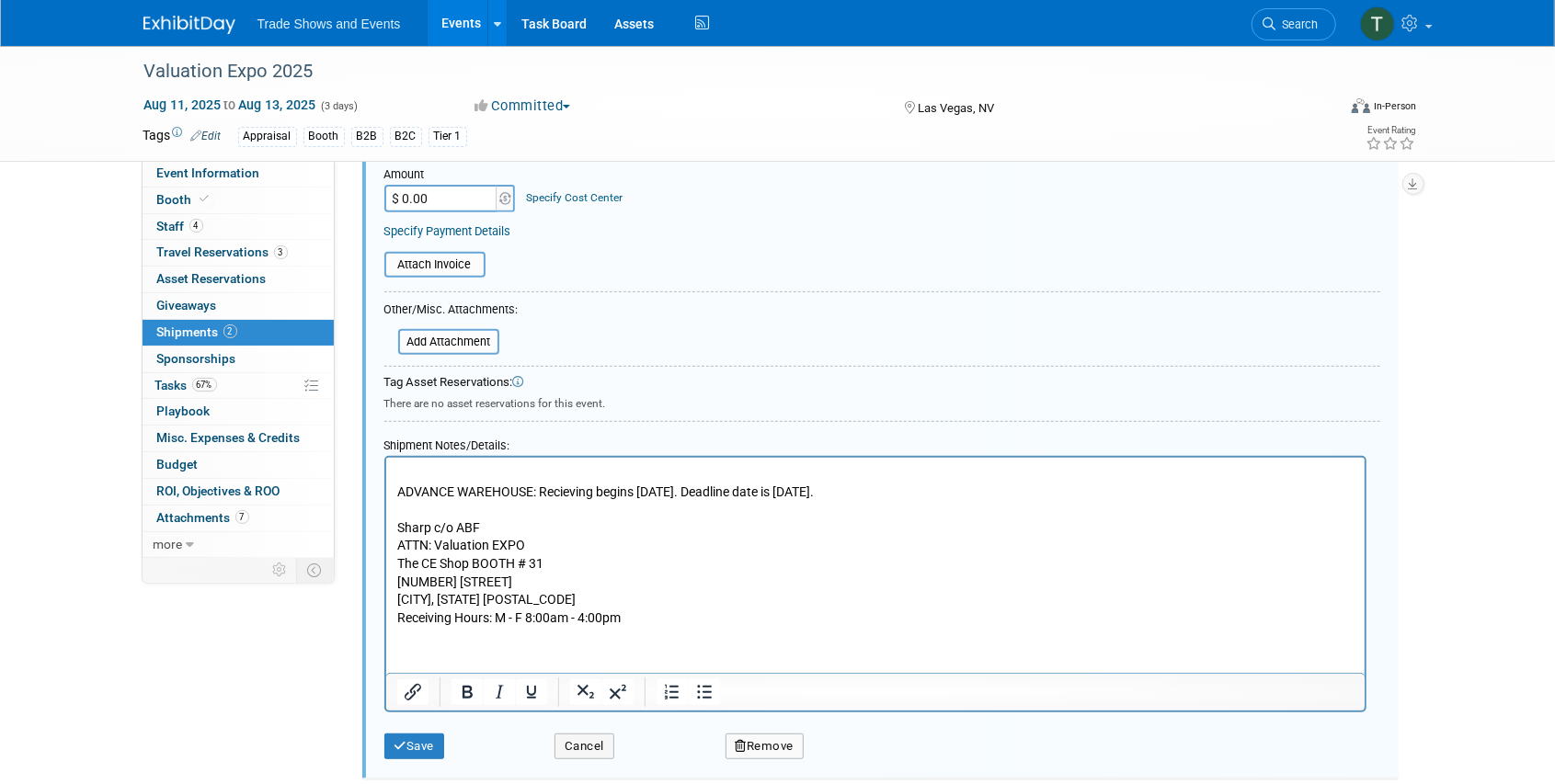 type 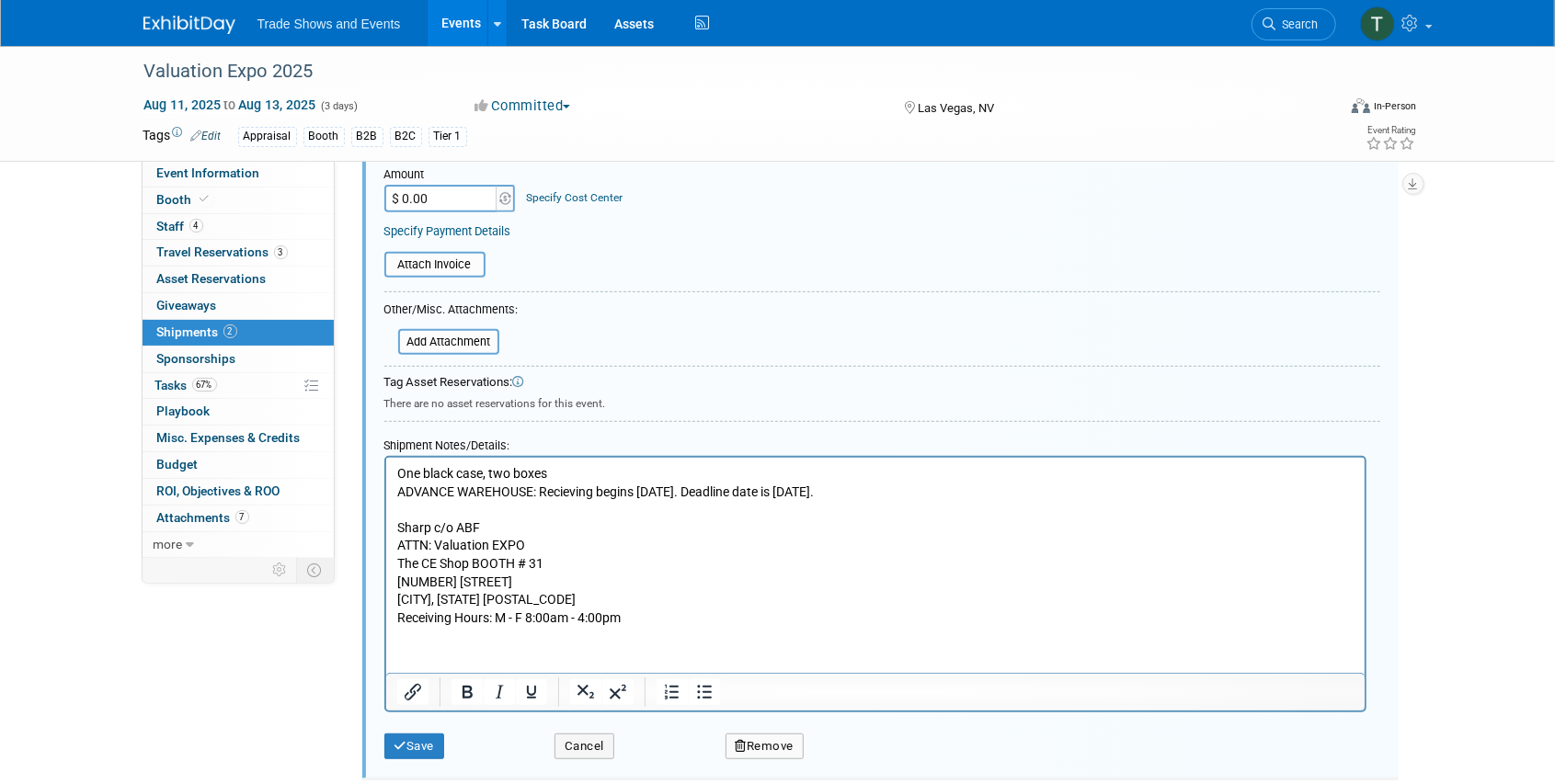 click on "One black case, two boxes" at bounding box center [875, 474] 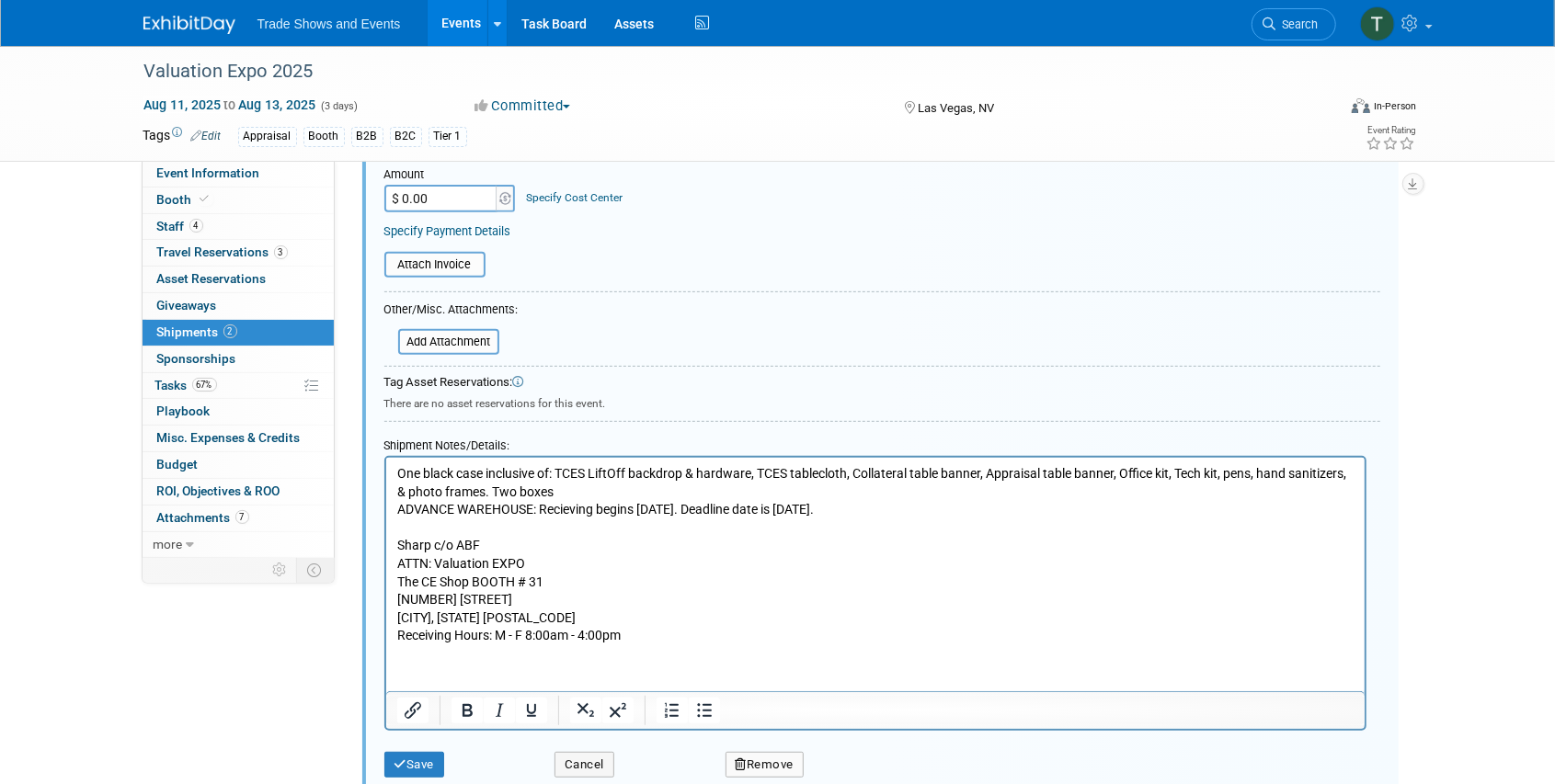 click on "One black case inclusive of: TCES LiftOff backdrop & hardware, TCES tablecloth, Collateral table banner, Appraisal table banner, Office kit, Tech kit, pens, hand sanitizers, & photo frames. Two boxes" at bounding box center (875, 483) 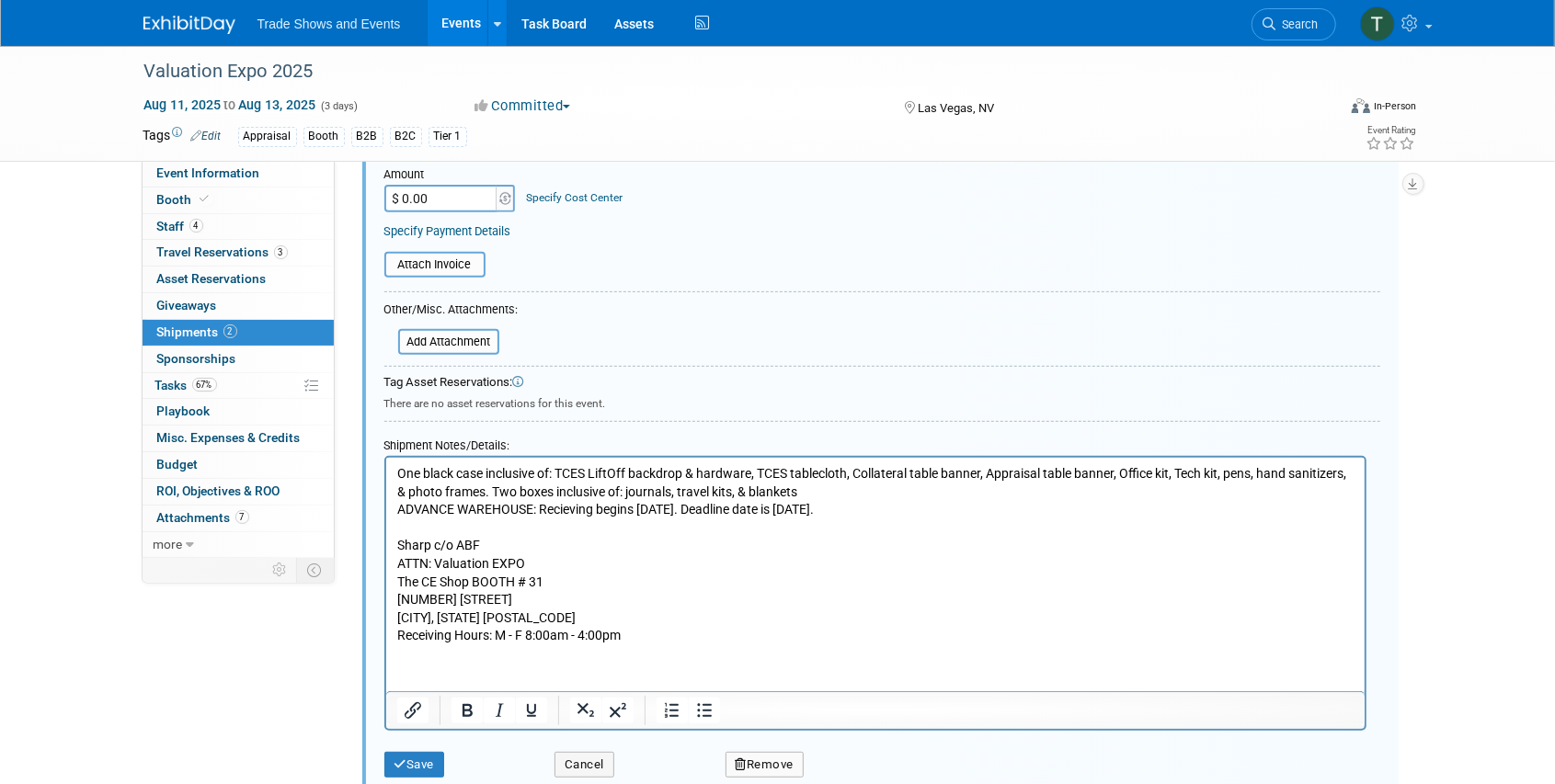 click on "One black case inclusive of: TCES LiftOff backdrop & hardware, TCES tablecloth, Collateral table banner, Appraisal table banner, Office kit, Tech kit, pens, hand sanitizers, & photo frames. Two boxes inclusive of: journals, travel kits, & blankets" at bounding box center [875, 483] 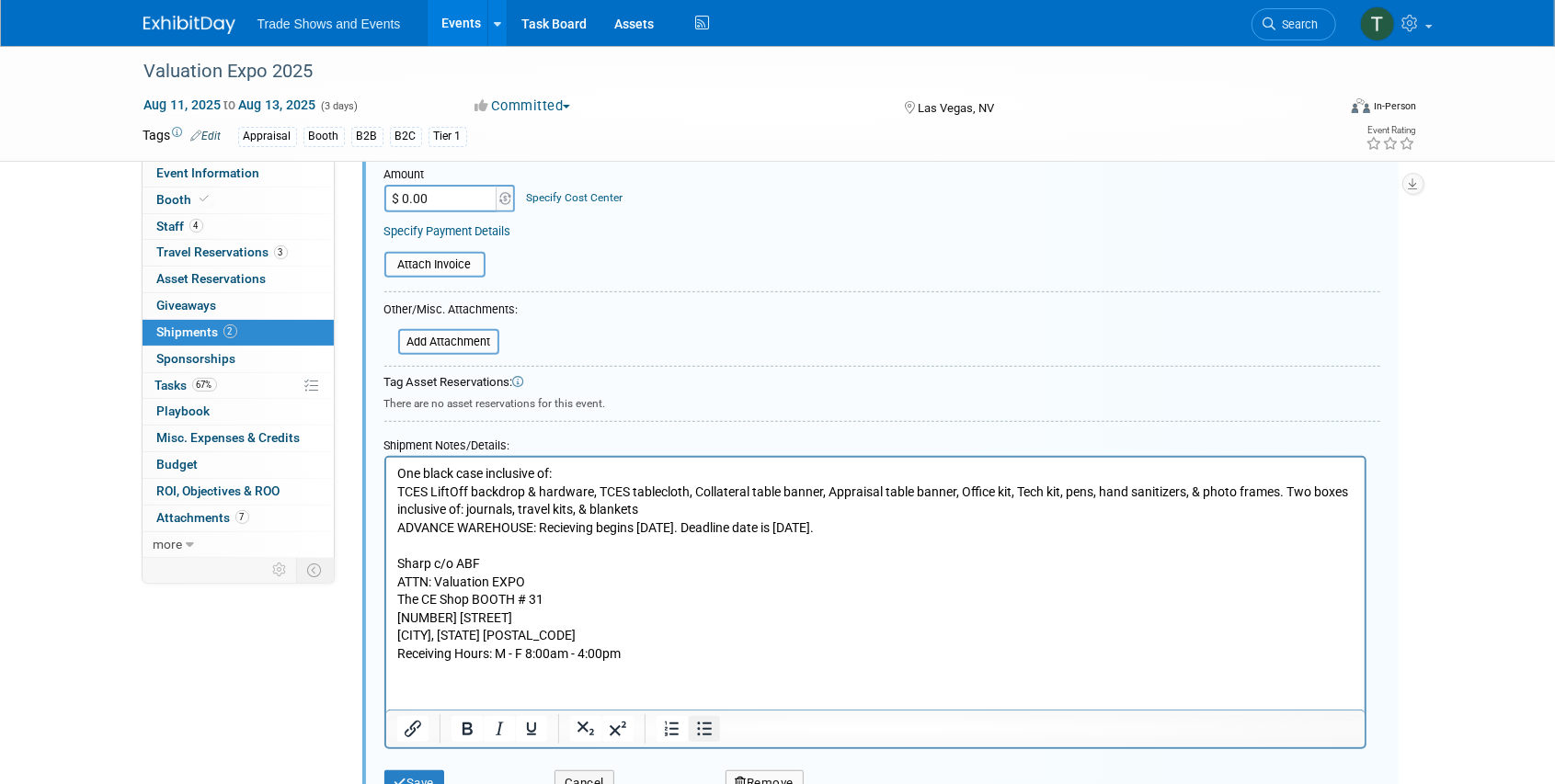 drag, startPoint x: 708, startPoint y: 726, endPoint x: 327, endPoint y: 244, distance: 614.3981 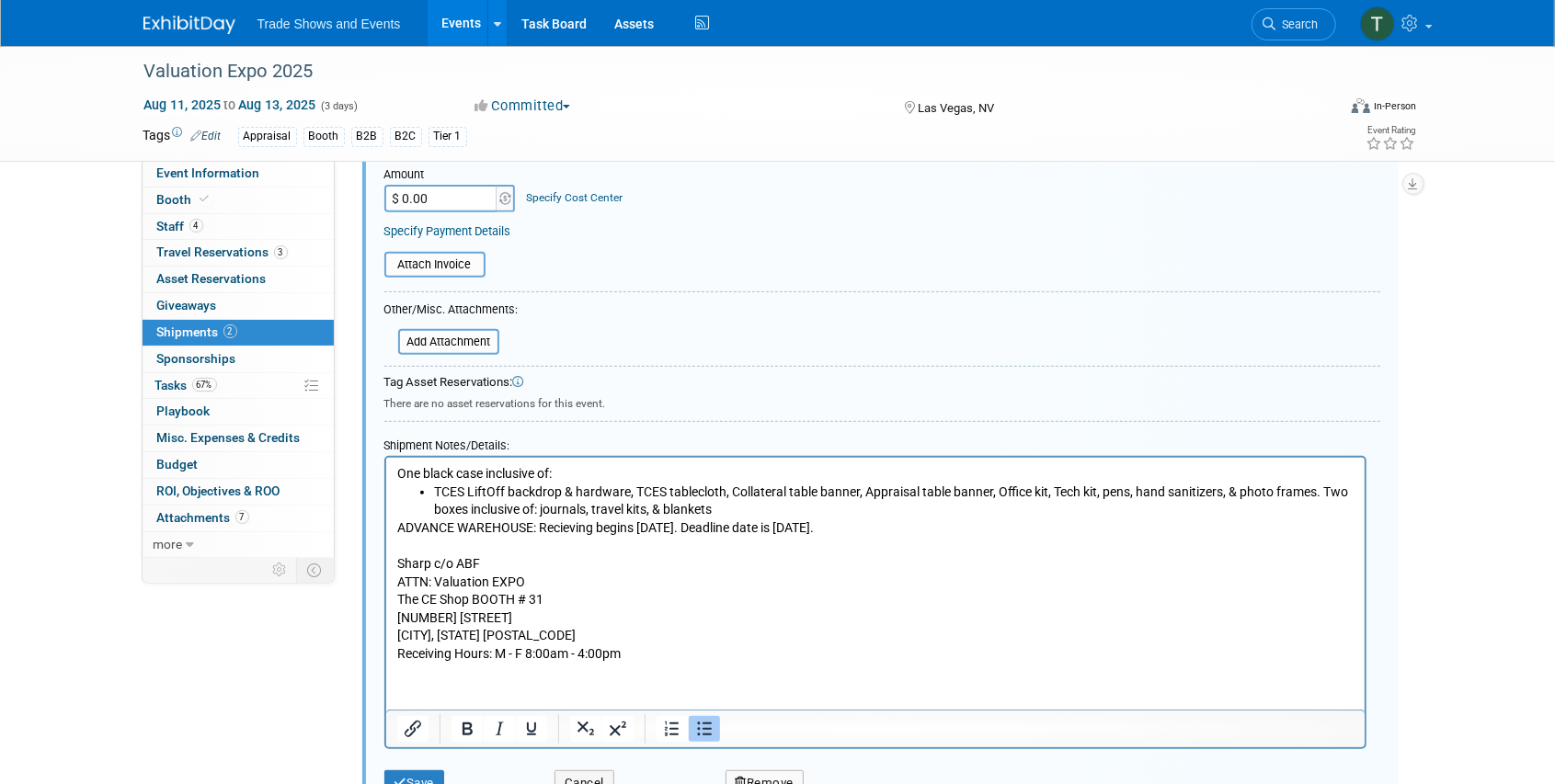drag, startPoint x: 632, startPoint y: 489, endPoint x: 844, endPoint y: 459, distance: 214.11212 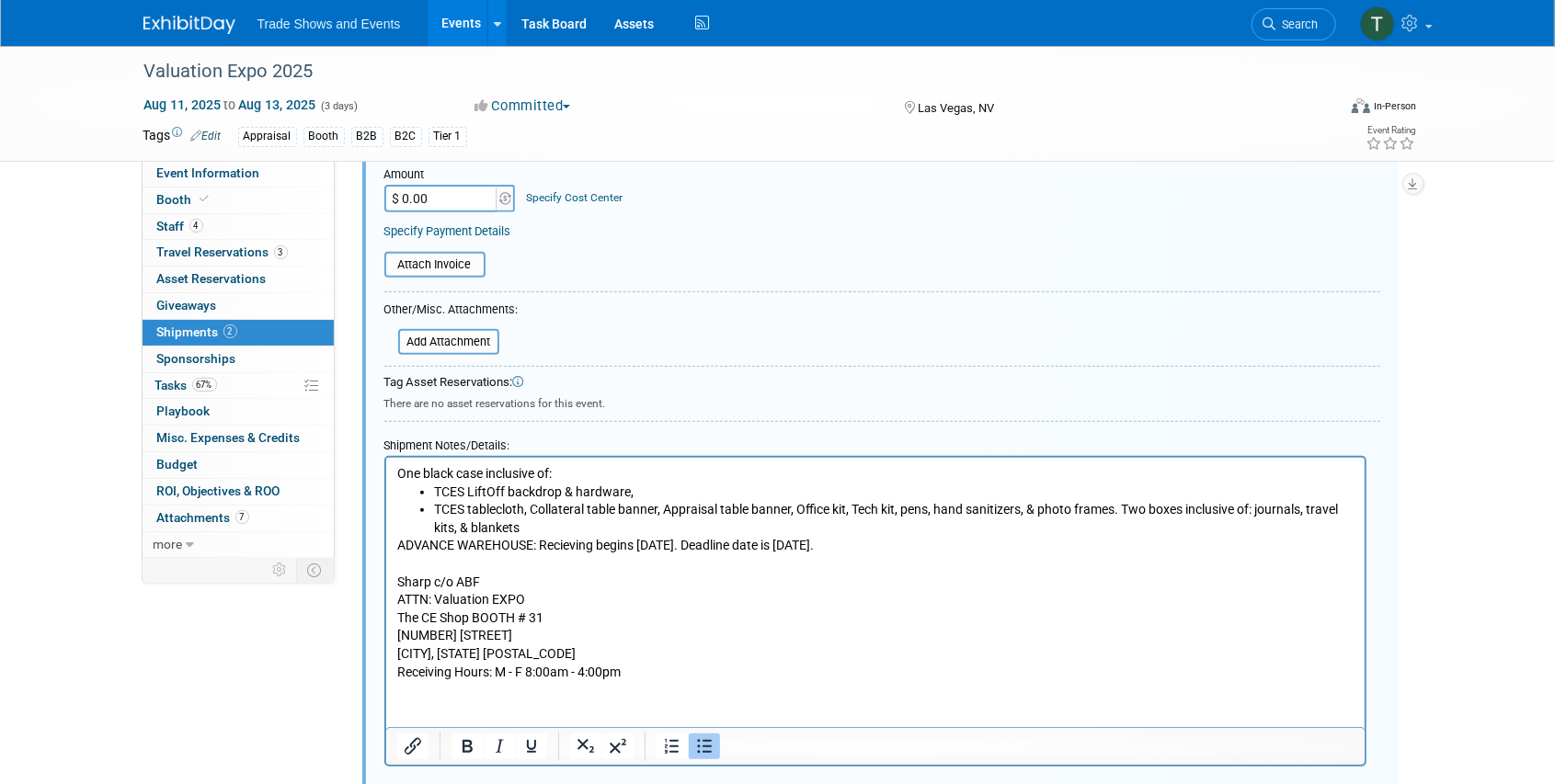 click on "TCES tablecloth, Collateral table banner, Appraisal table banner, Office kit, Tech kit, pens, hand sanitizers, & photo frames. Two boxes inclusive of: journals, travel kits, & blankets" at bounding box center (893, 518) 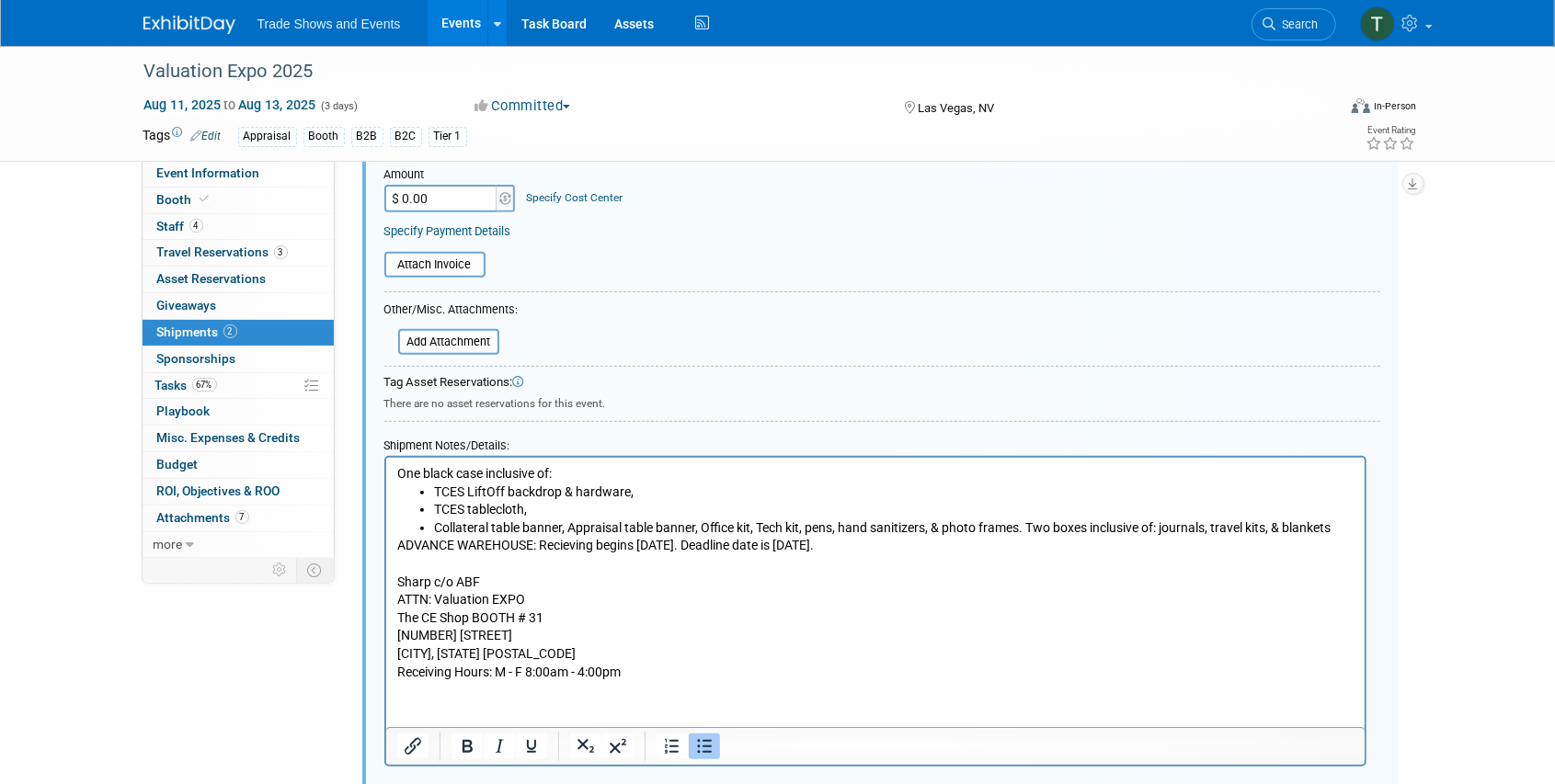 click on "Collateral table banner, Appraisal table banner, Office kit, Tech kit, pens, hand sanitizers, & photo frames. Two boxes inclusive of: journals, travel kits, & blankets" at bounding box center (893, 528) 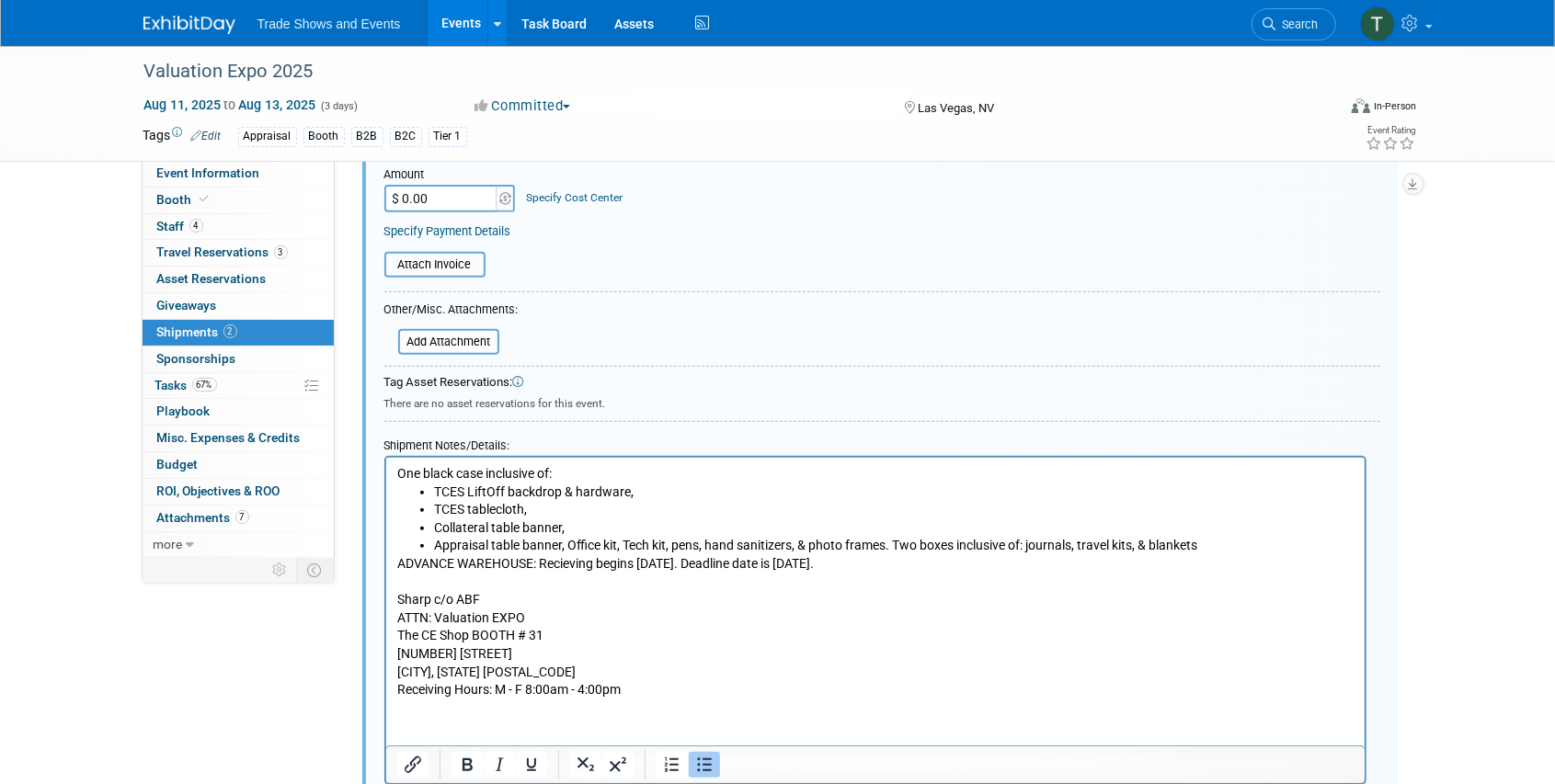 click on "Appraisal table banner, Office kit, Tech kit, pens, hand sanitizers, & photo frames. Two boxes inclusive of: journals, travel kits, & blankets" at bounding box center (893, 546) 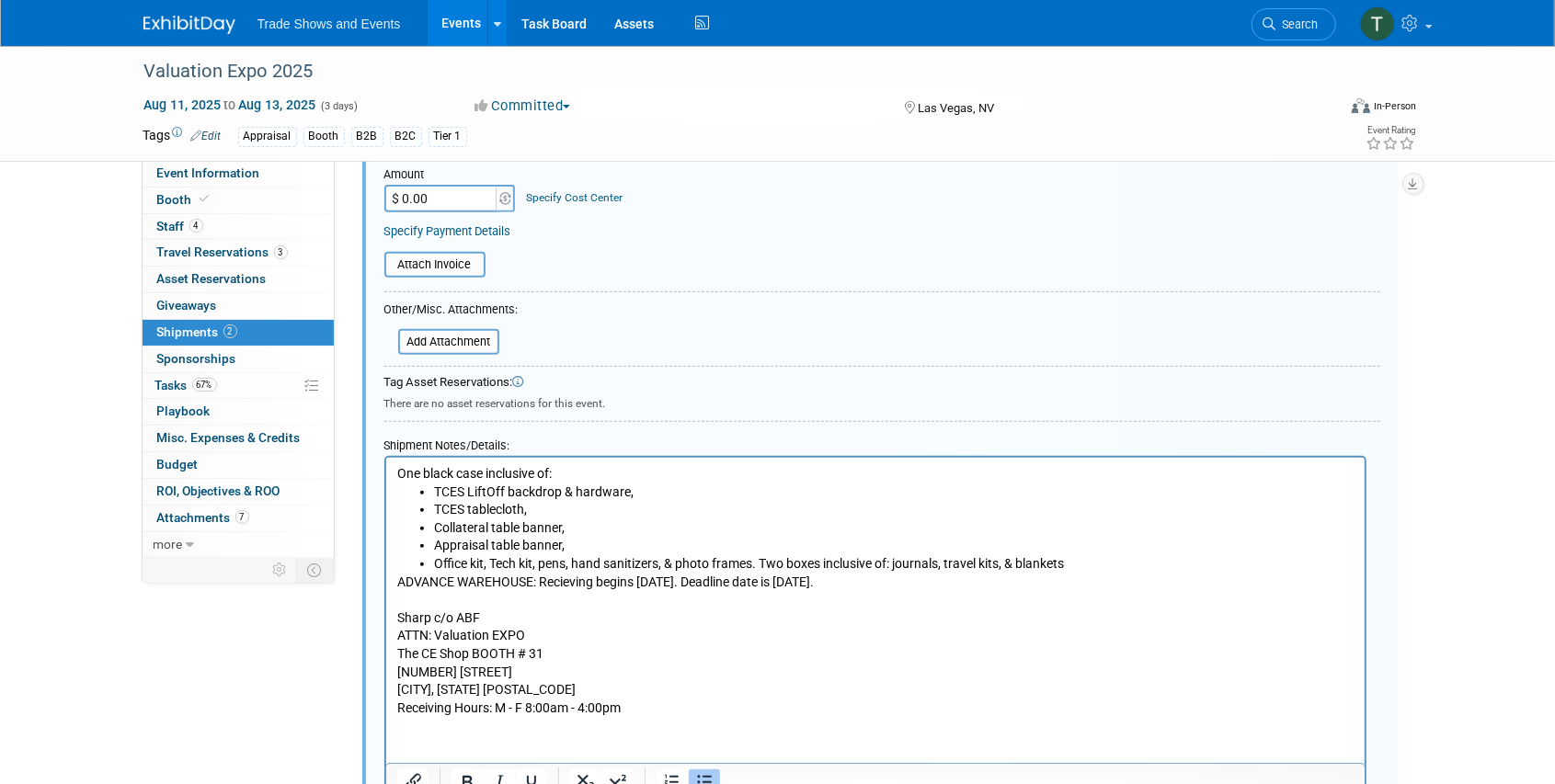 click on "Office kit, Tech kit, pens, hand sanitizers, & photo frames. Two boxes inclusive of: journals, travel kits, & blankets" at bounding box center (893, 564) 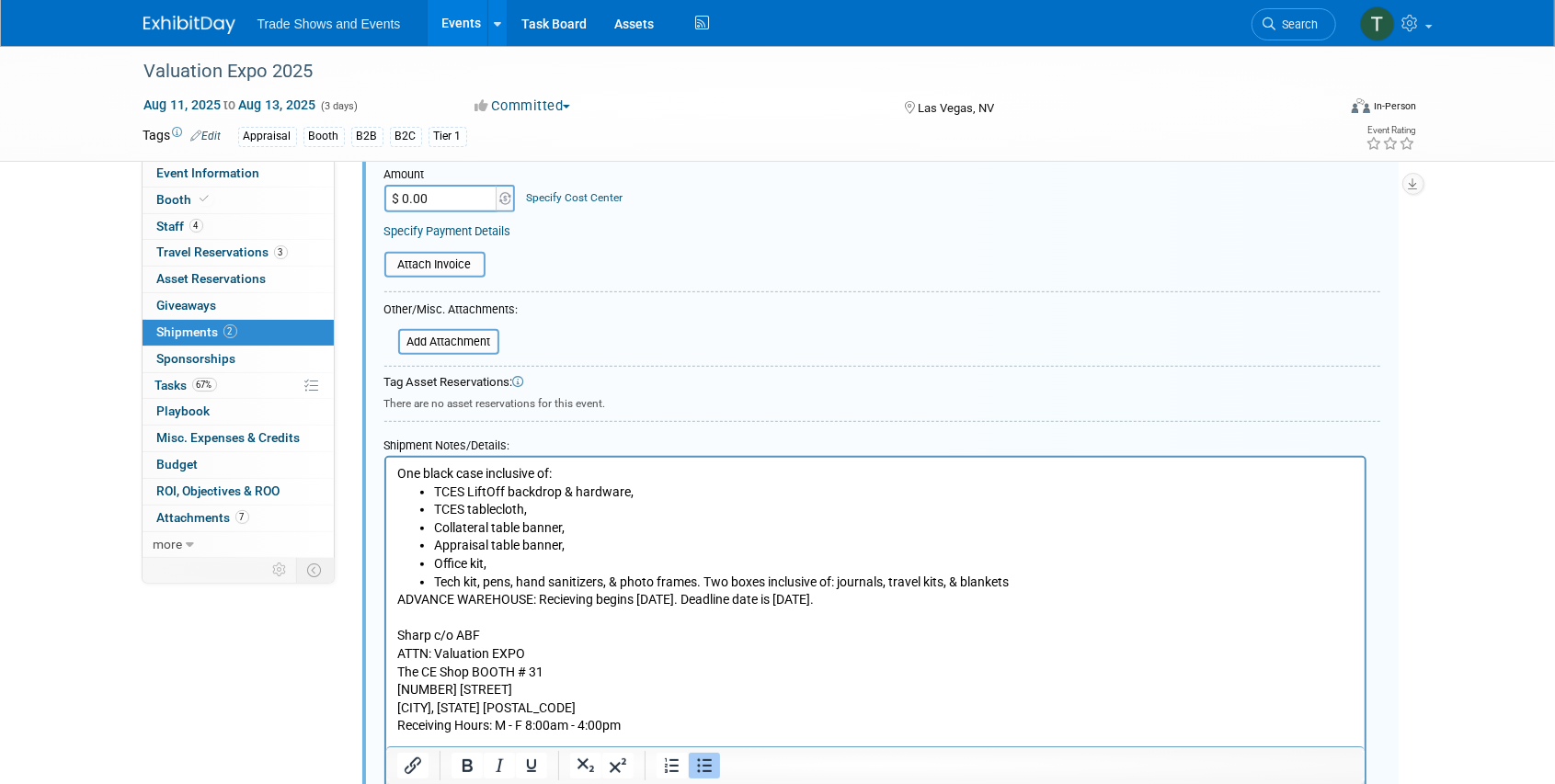 click on "Tech kit, pens, hand sanitizers, & photo frames. Two boxes inclusive of: journals, travel kits, & blankets" at bounding box center [893, 583] 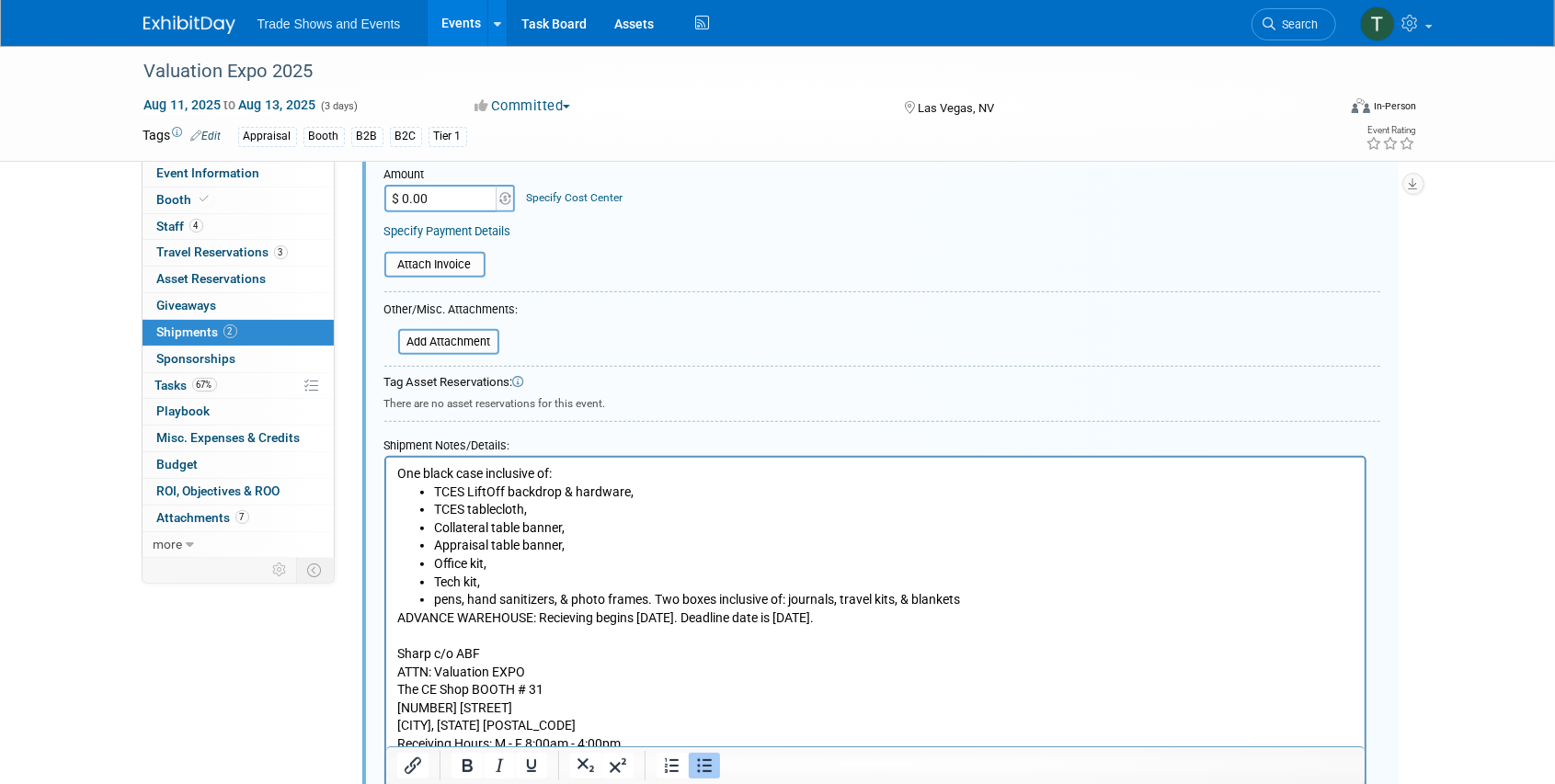 click on "pens, hand sanitizers, & photo frames. Two boxes inclusive of: journals, travel kits, & blankets" at bounding box center [893, 600] 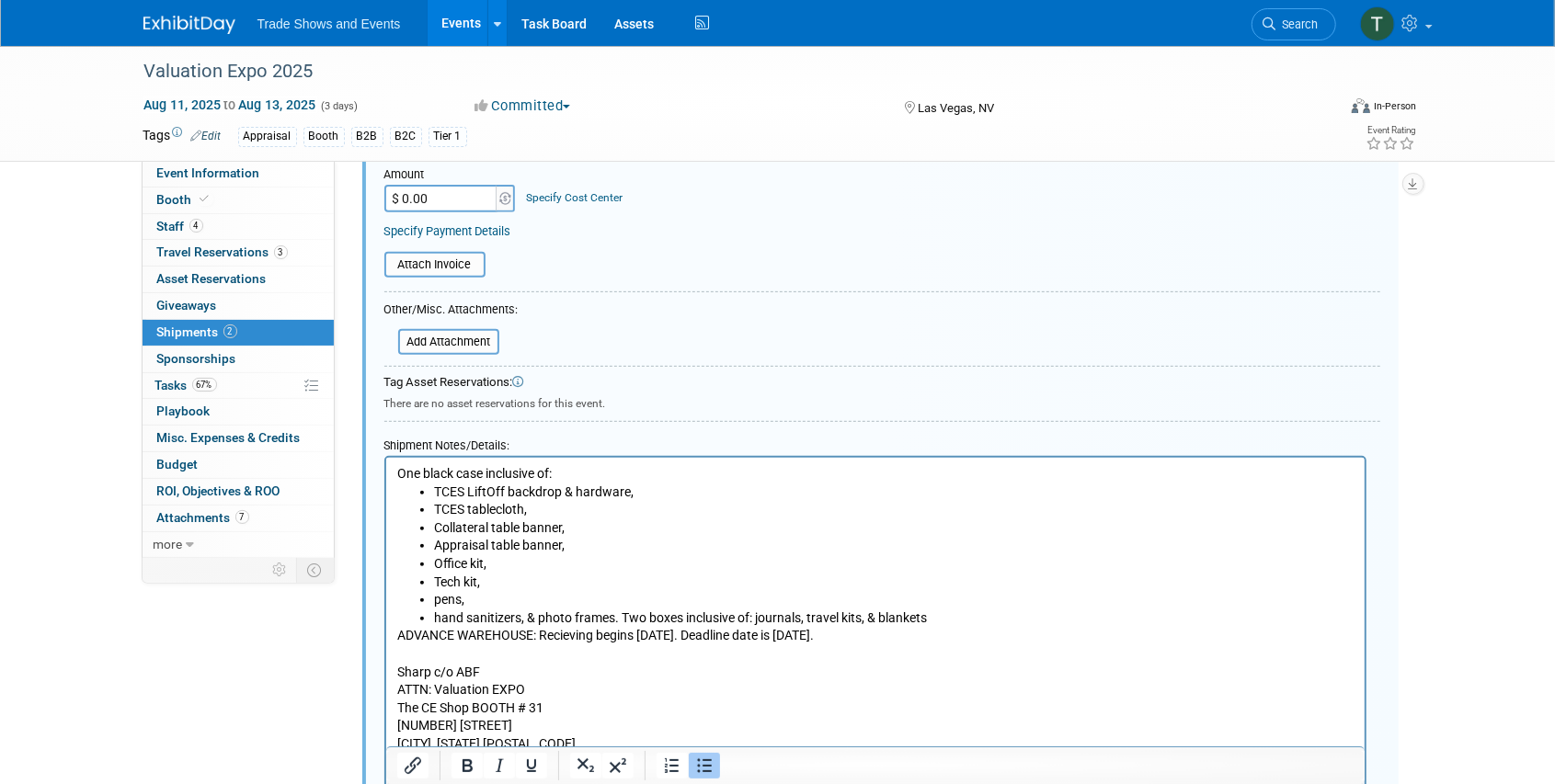 click on "hand sanitizers, & photo frames. Two boxes inclusive of: journals, travel kits, & blankets" at bounding box center (893, 619) 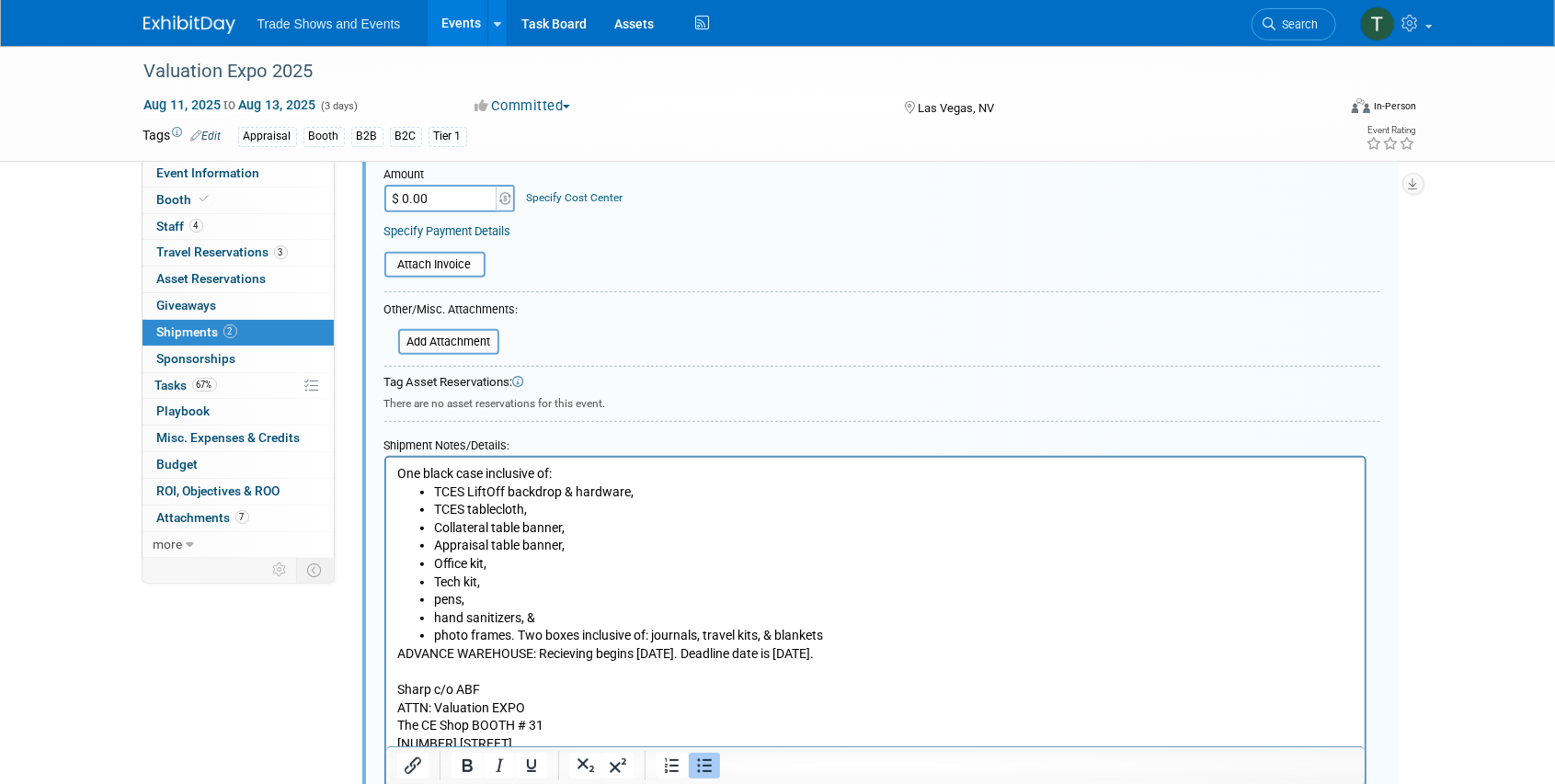 click on "photo frames. Two boxes inclusive of: journals, travel kits, & blankets" at bounding box center (893, 636) 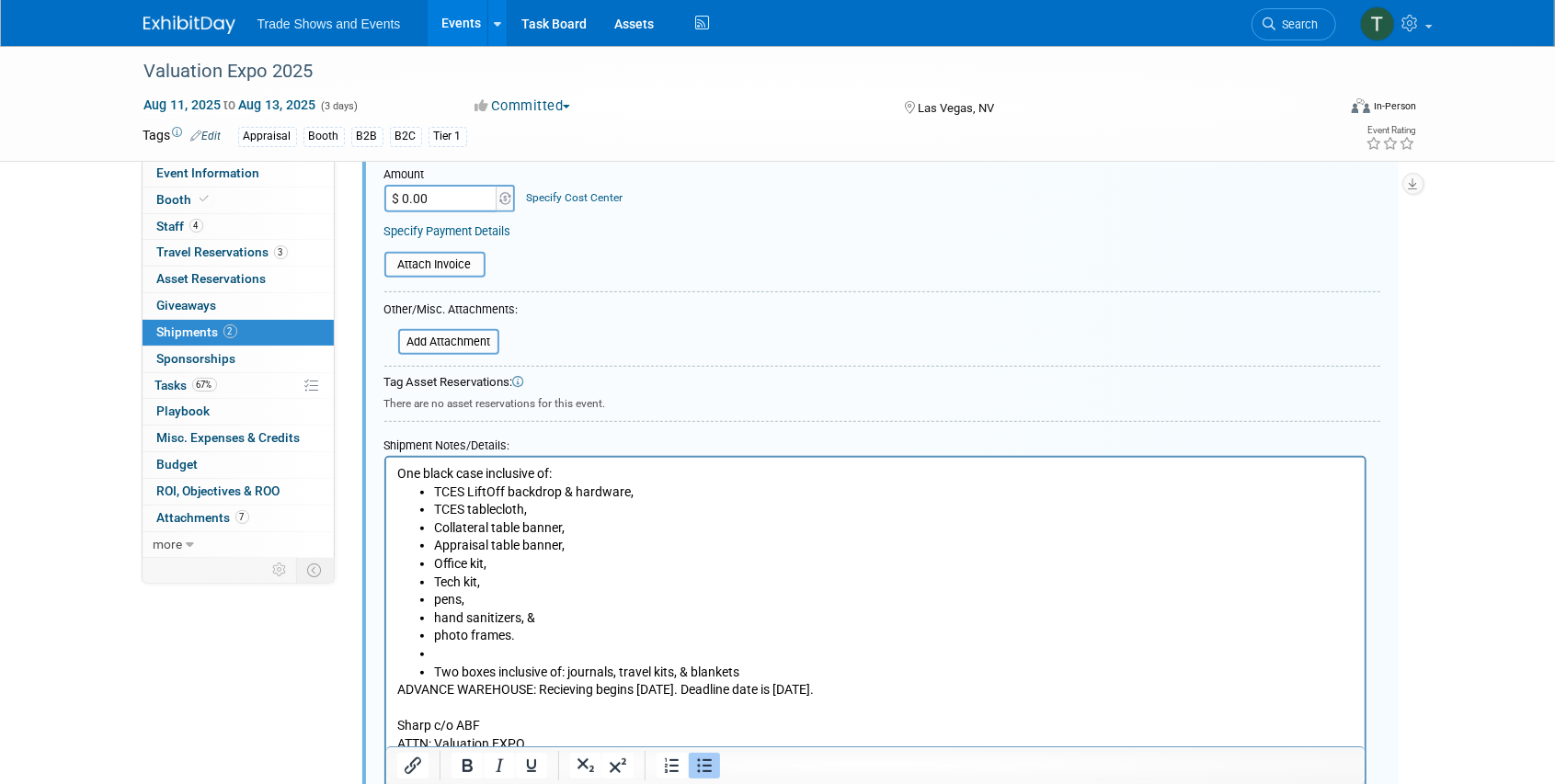 click 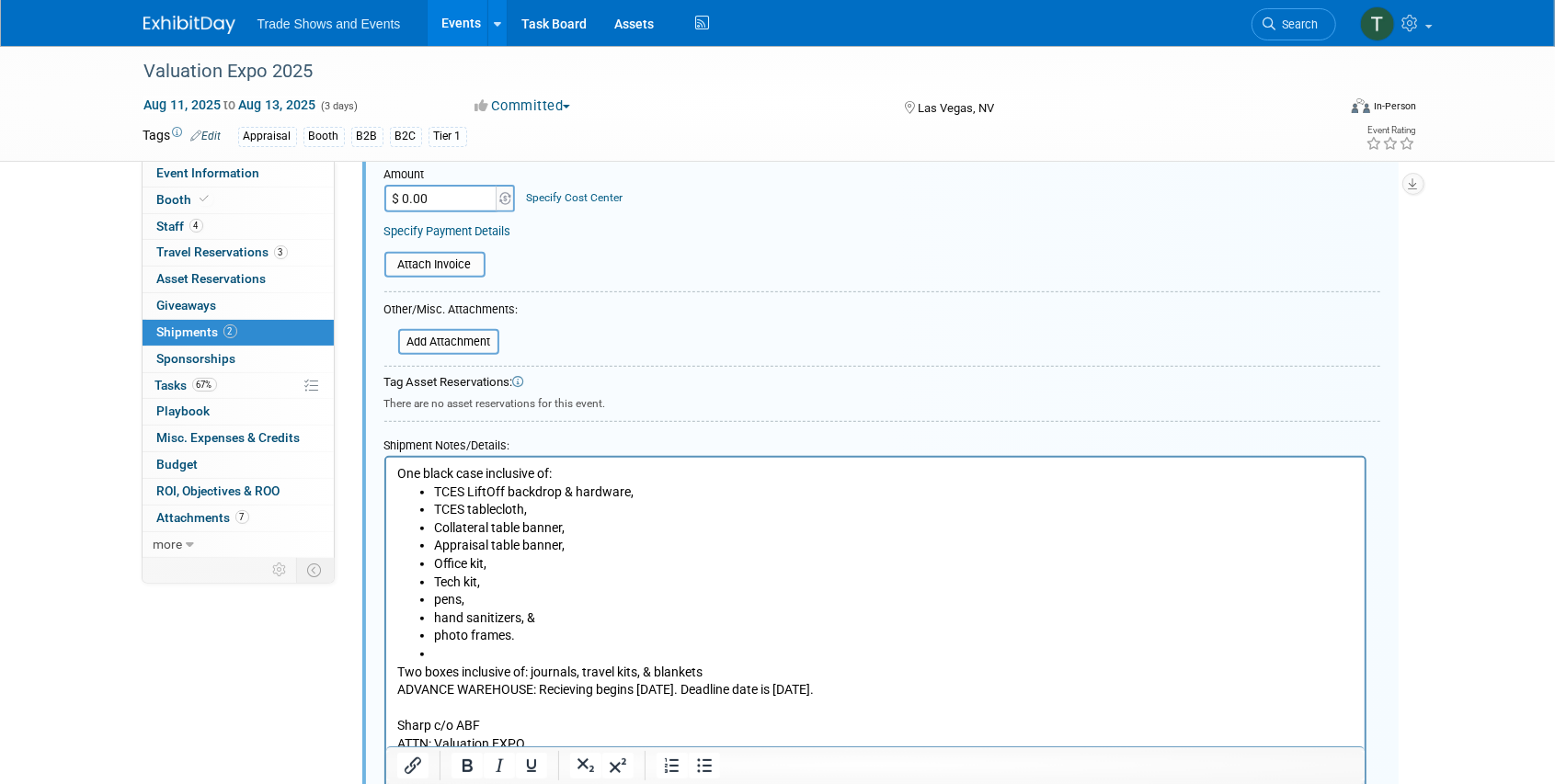 click at bounding box center [893, 654] 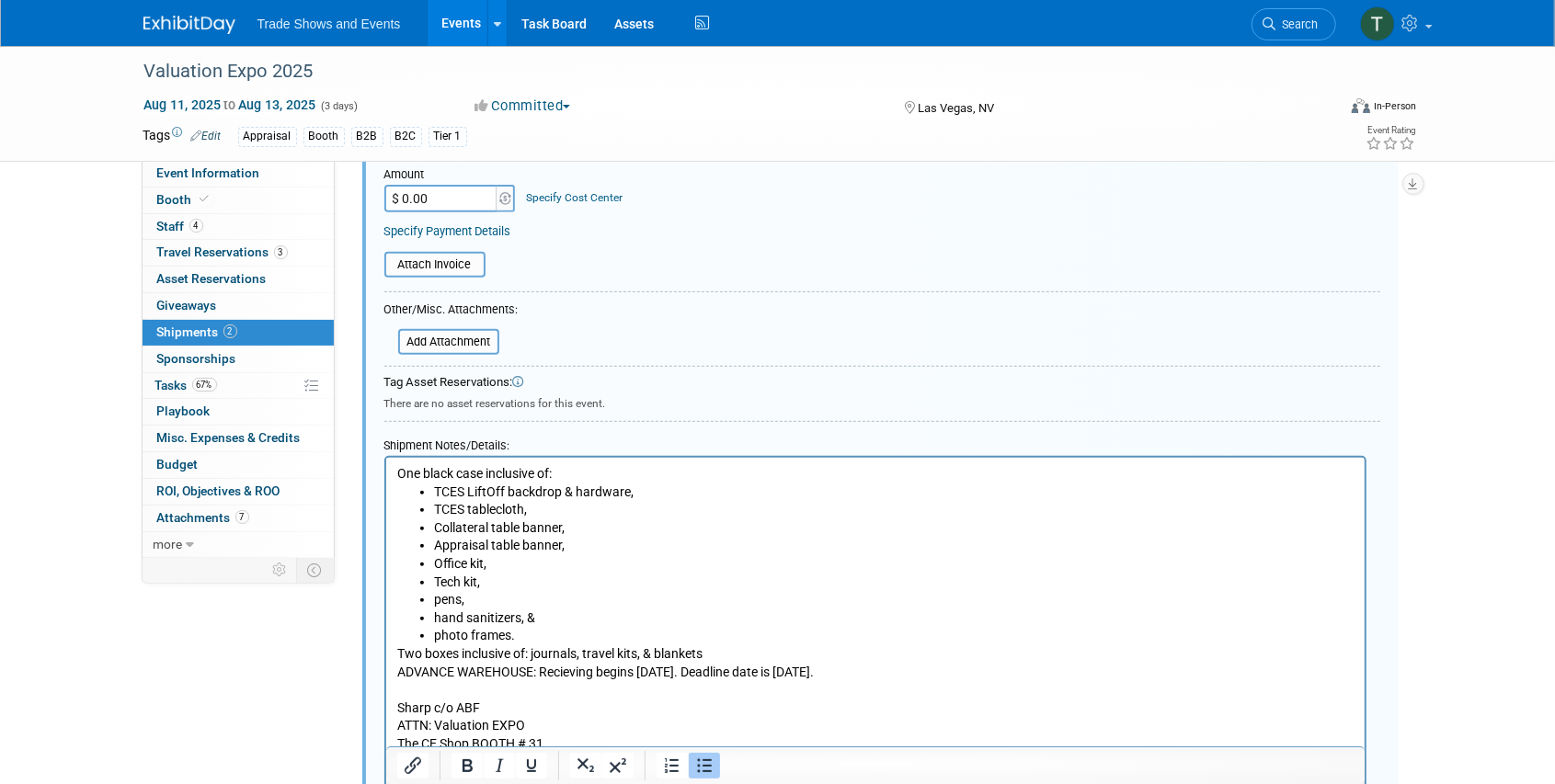 click on "Two boxes inclusive of: journals, travel kits, & blankets" at bounding box center (875, 654) 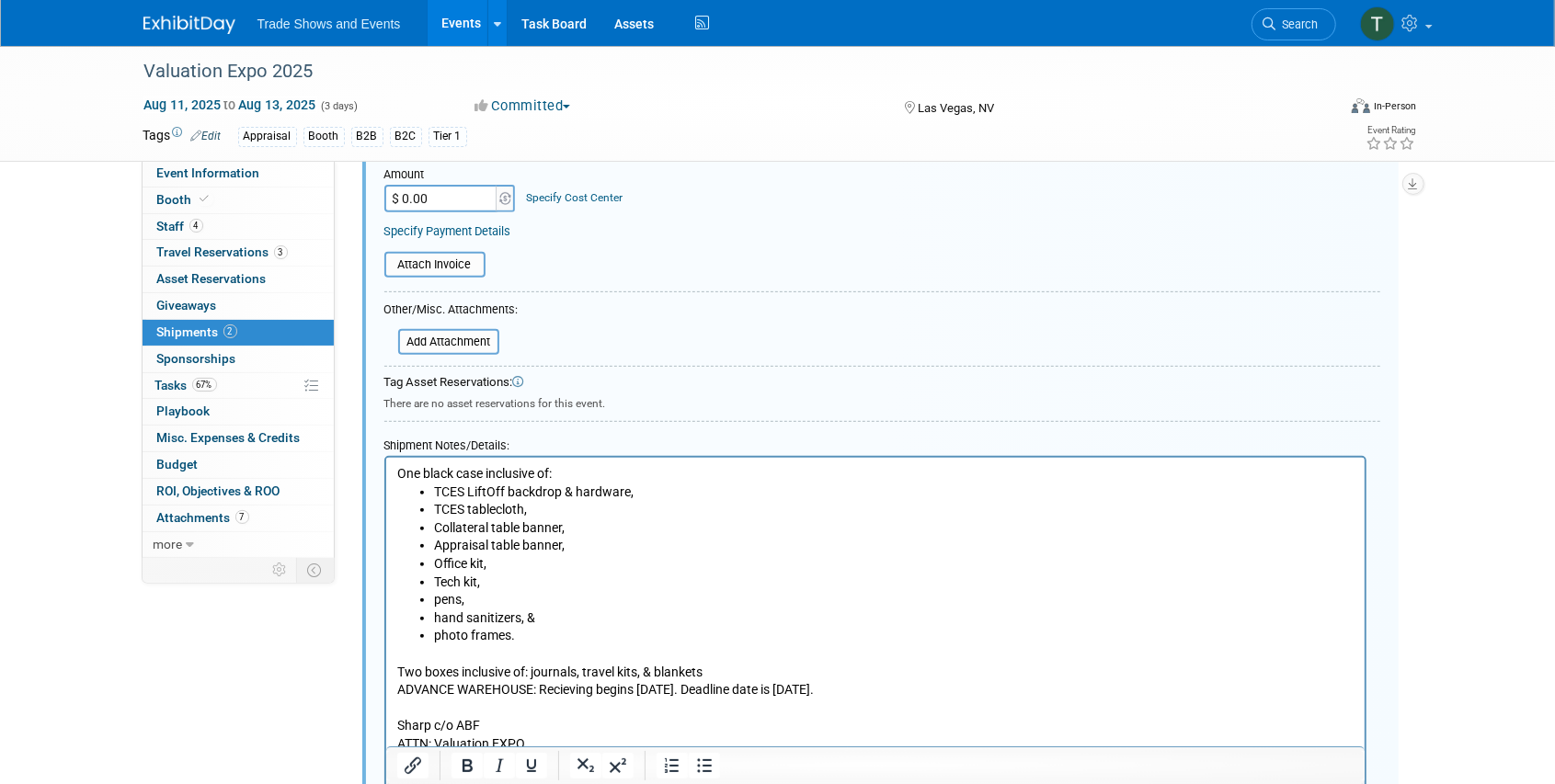 click on "Two boxes inclusive of: journals, travel kits, & blankets" at bounding box center (875, 673) 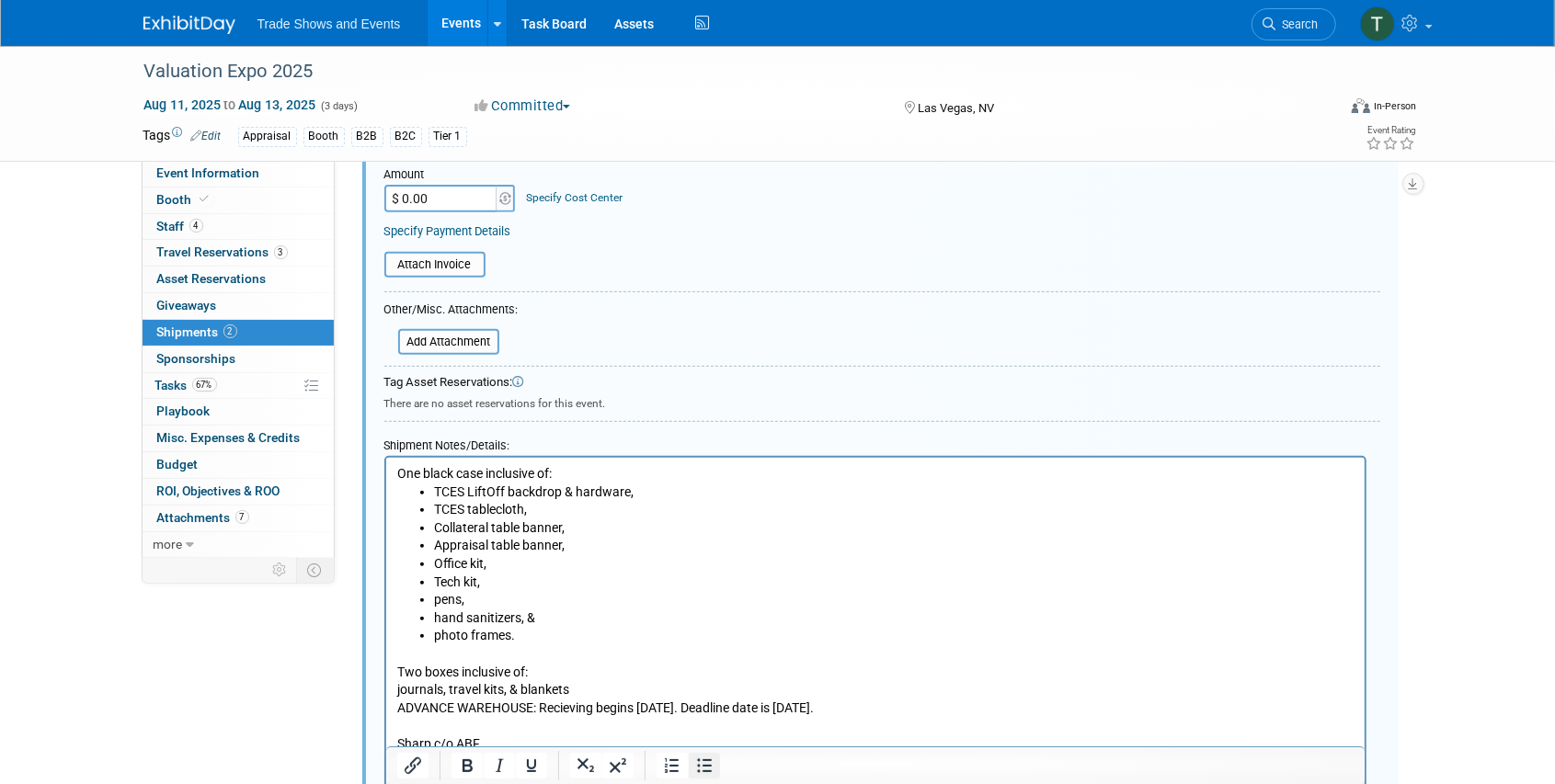 click 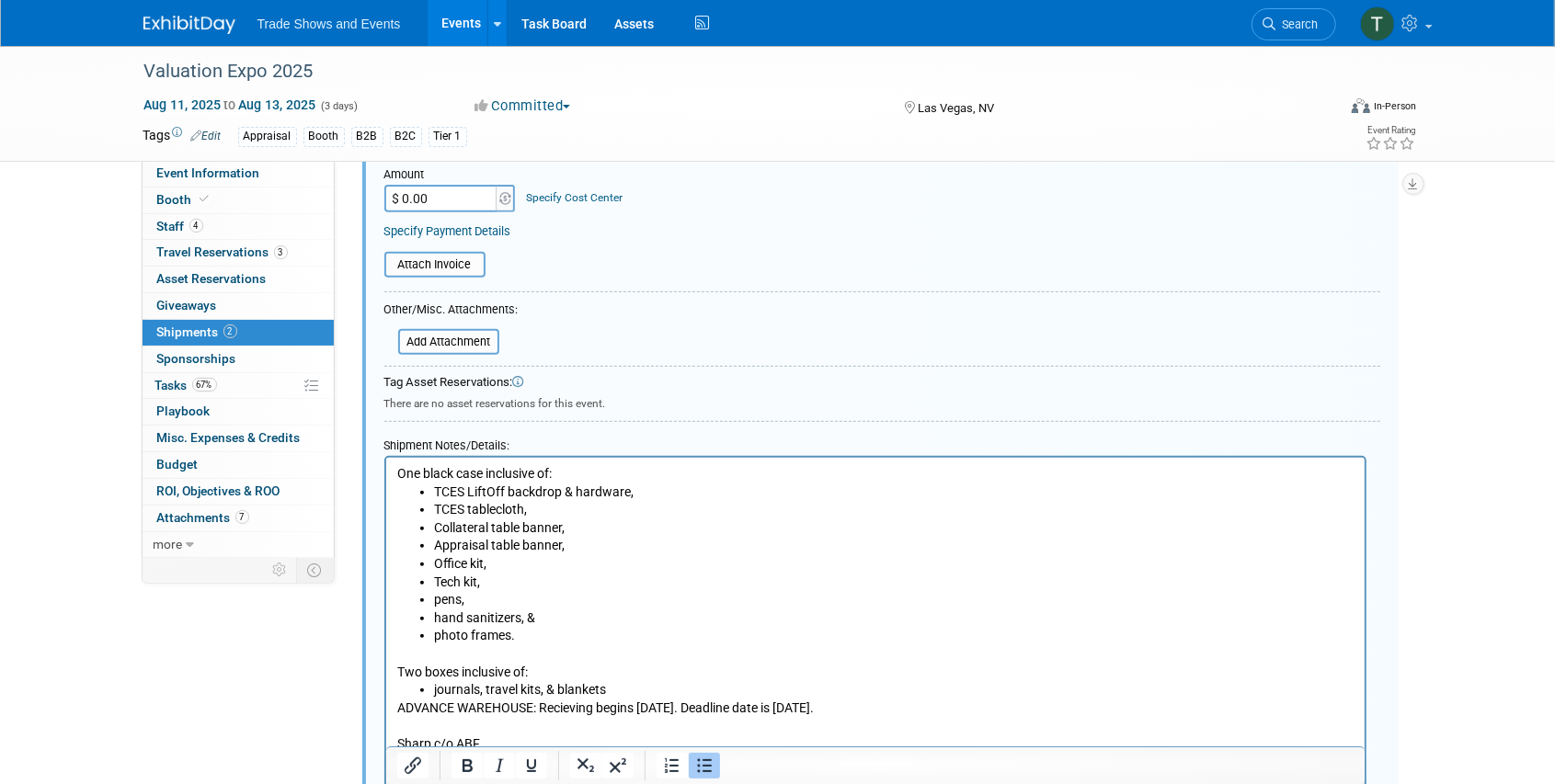 click on "journals, travel kits, & blankets" at bounding box center (893, 690) 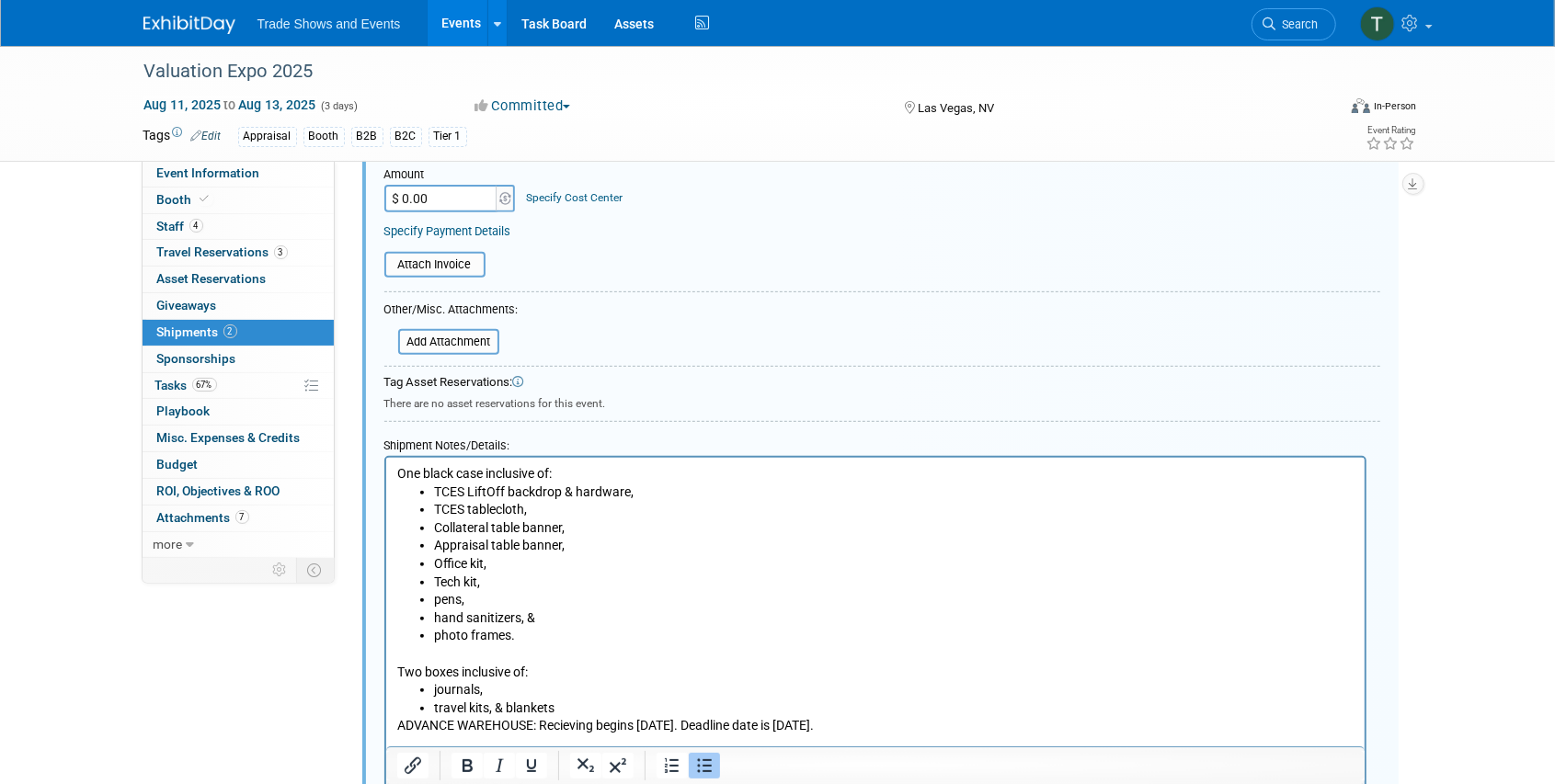 click on "travel kits, & blankets" at bounding box center [893, 709] 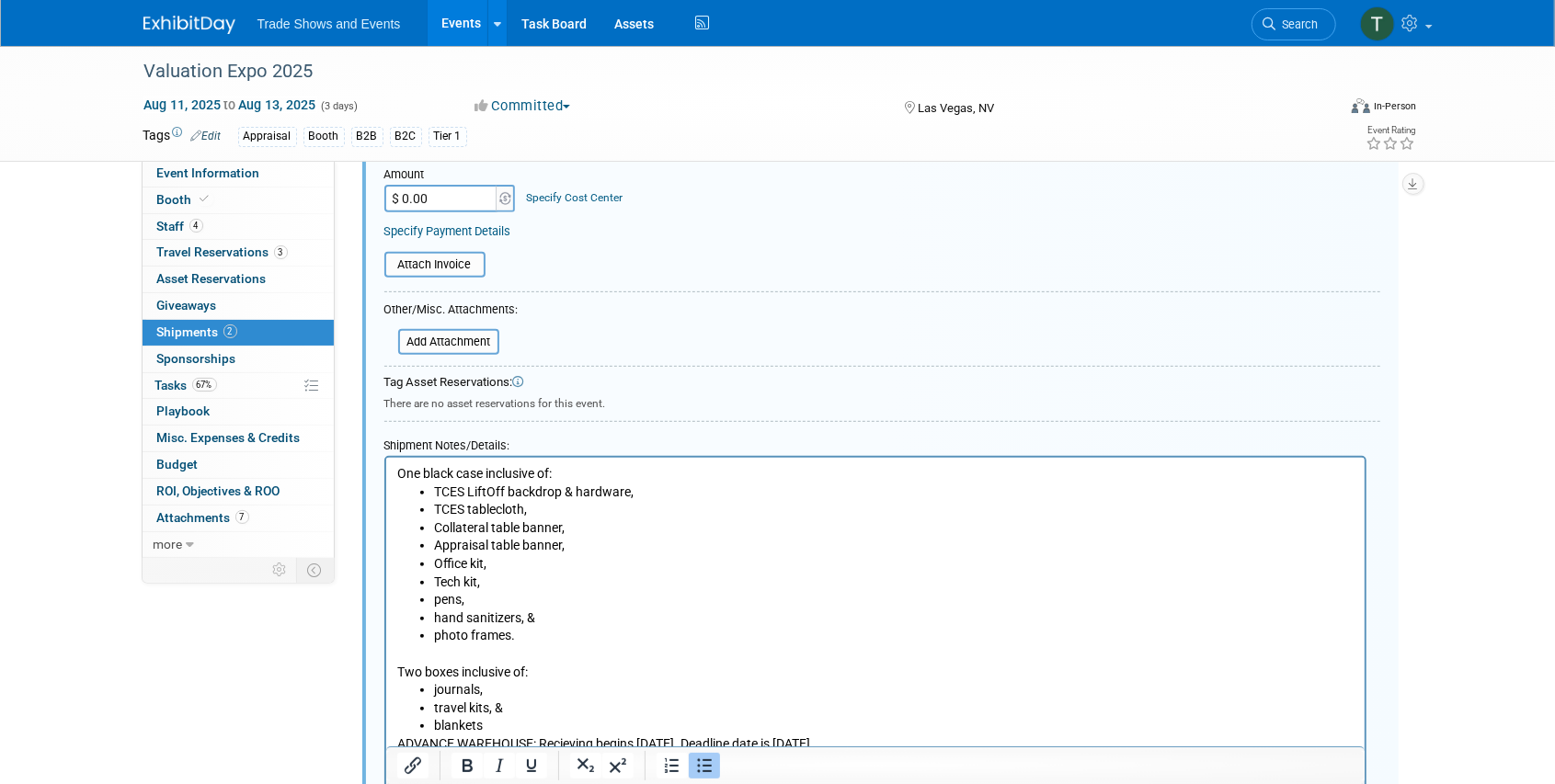scroll, scrollTop: 456, scrollLeft: 0, axis: vertical 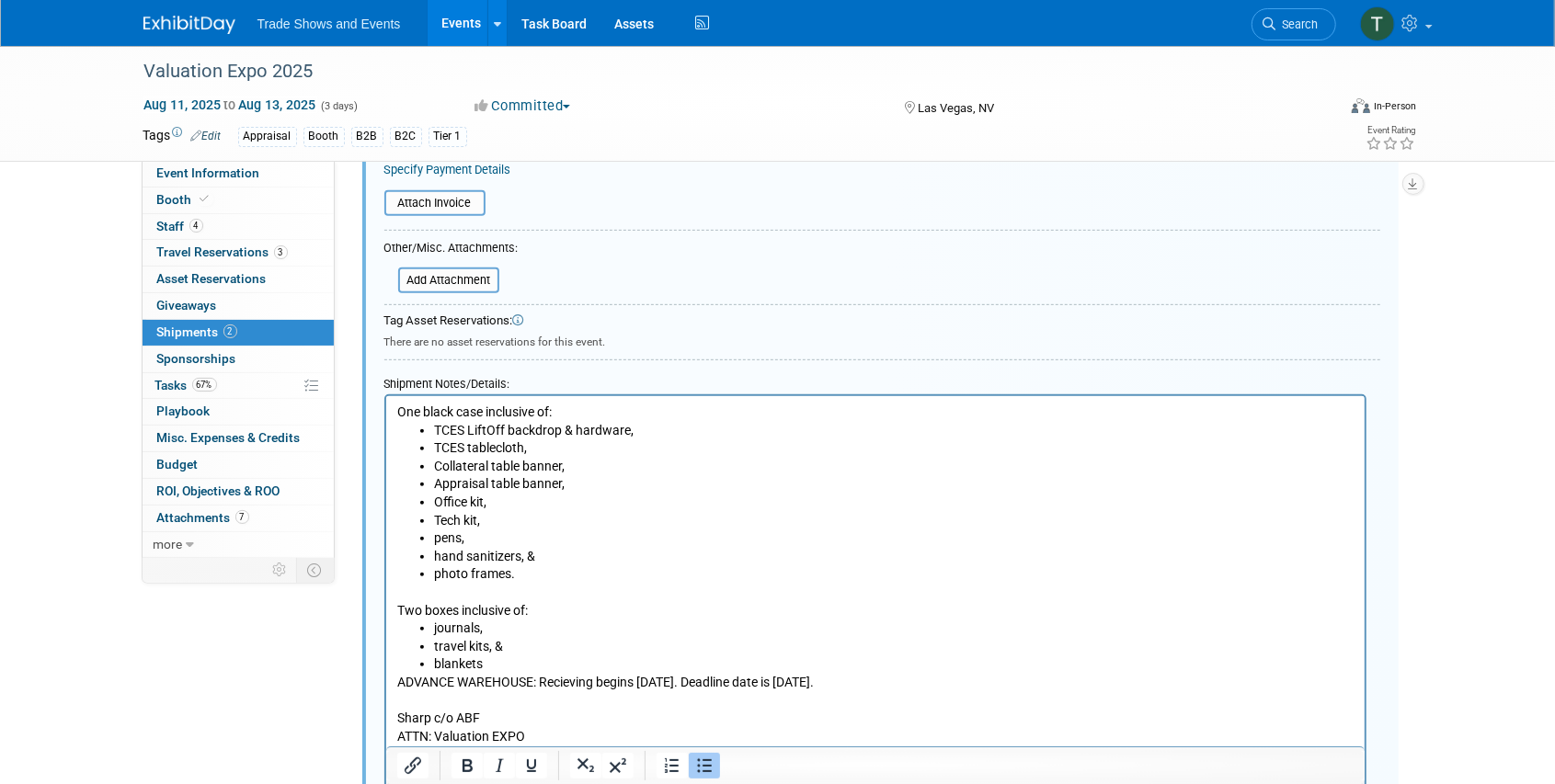 click on "blankets" at bounding box center (893, 665) 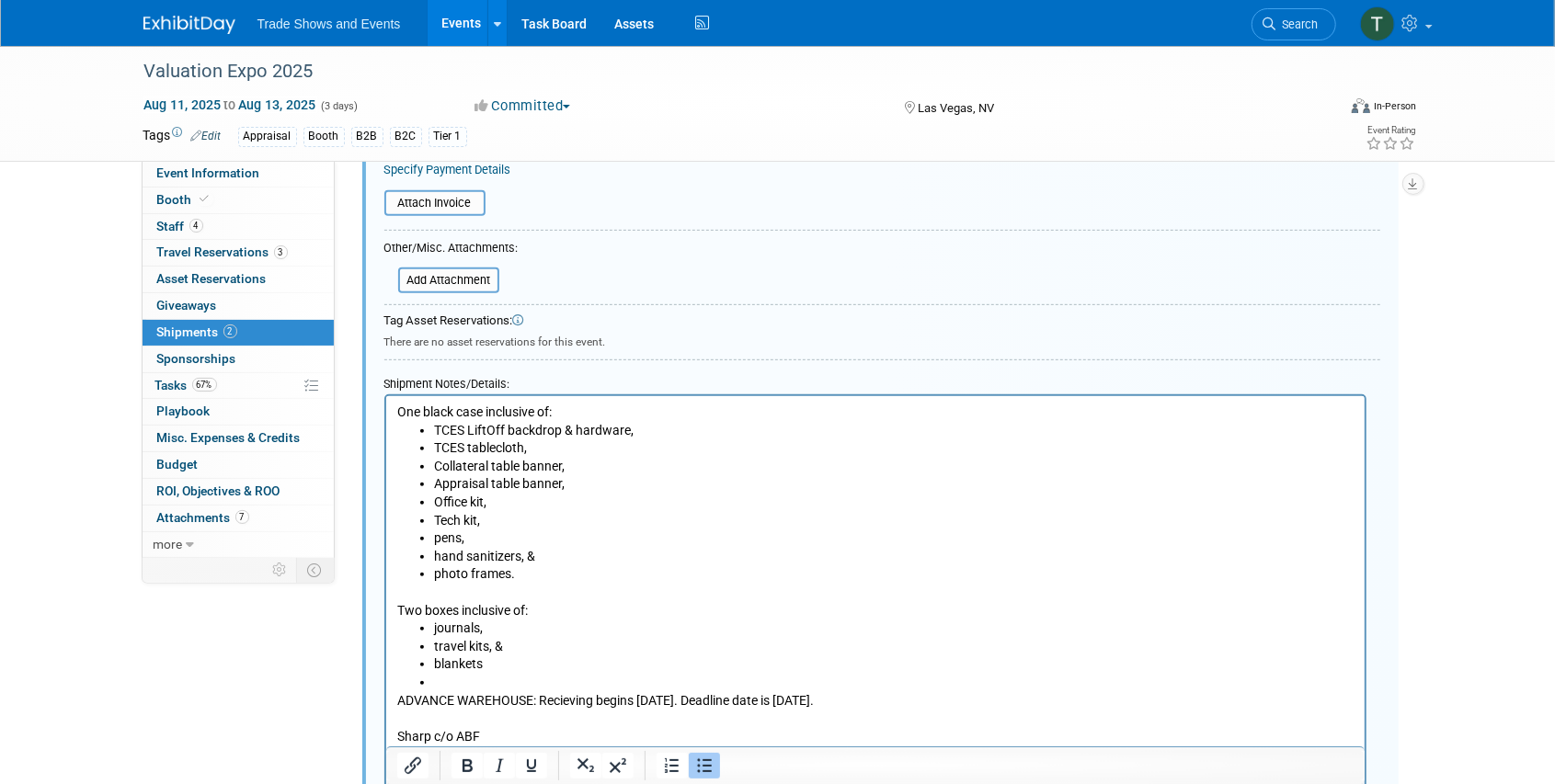 click 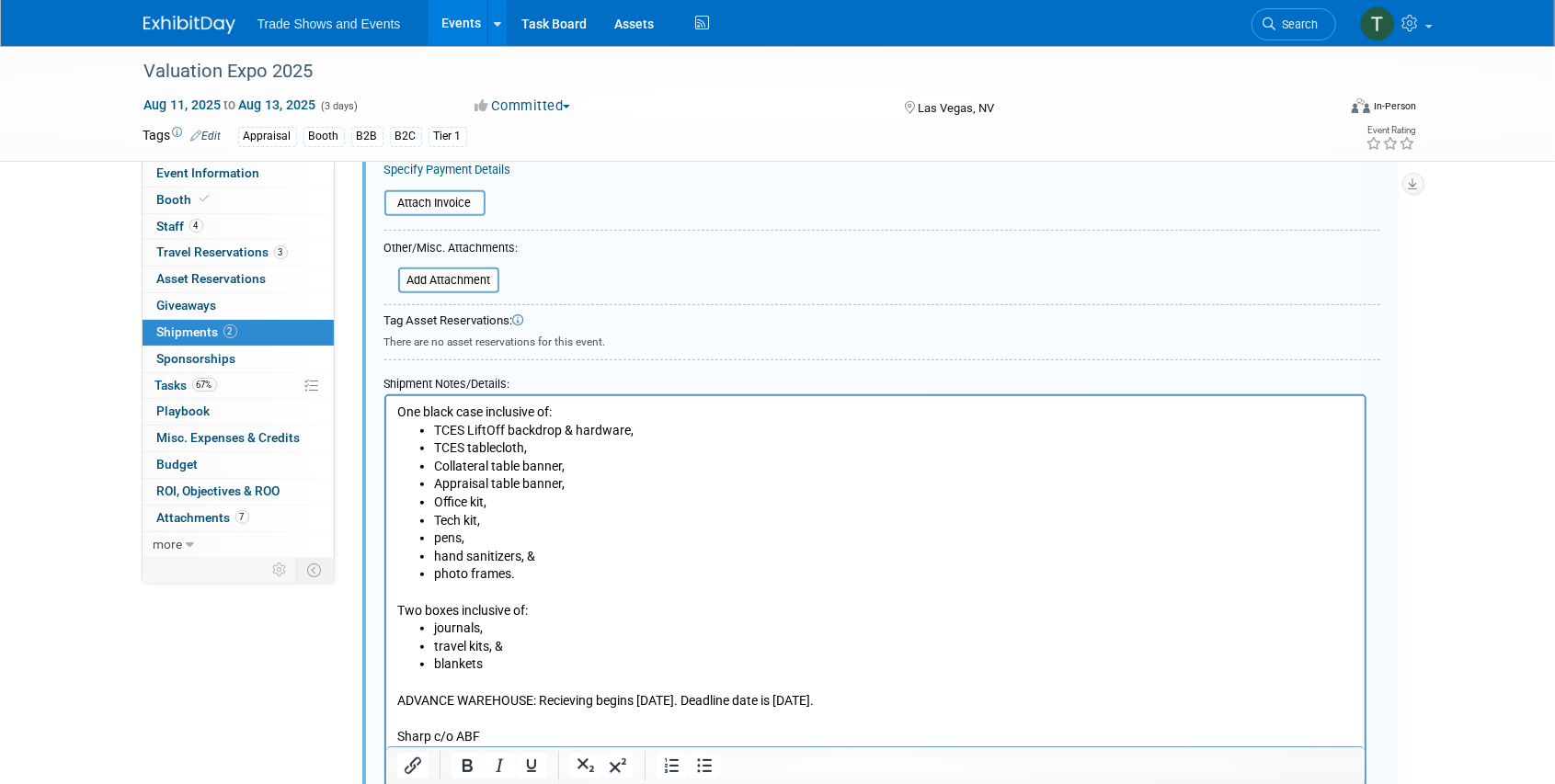 click on "TCES LiftOff backdrop & hardware," at bounding box center (893, 431) 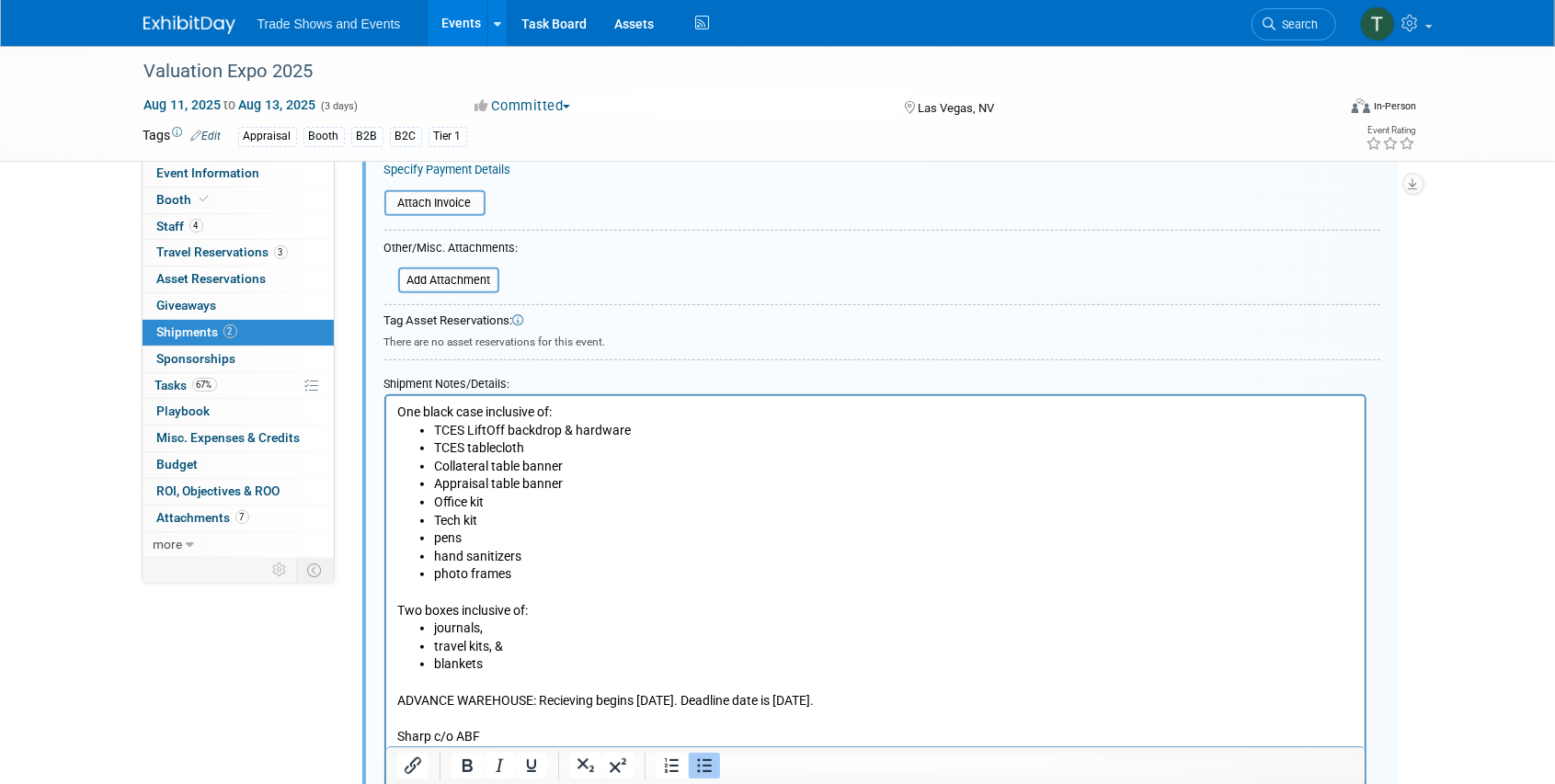 click on "journals," at bounding box center [893, 629] 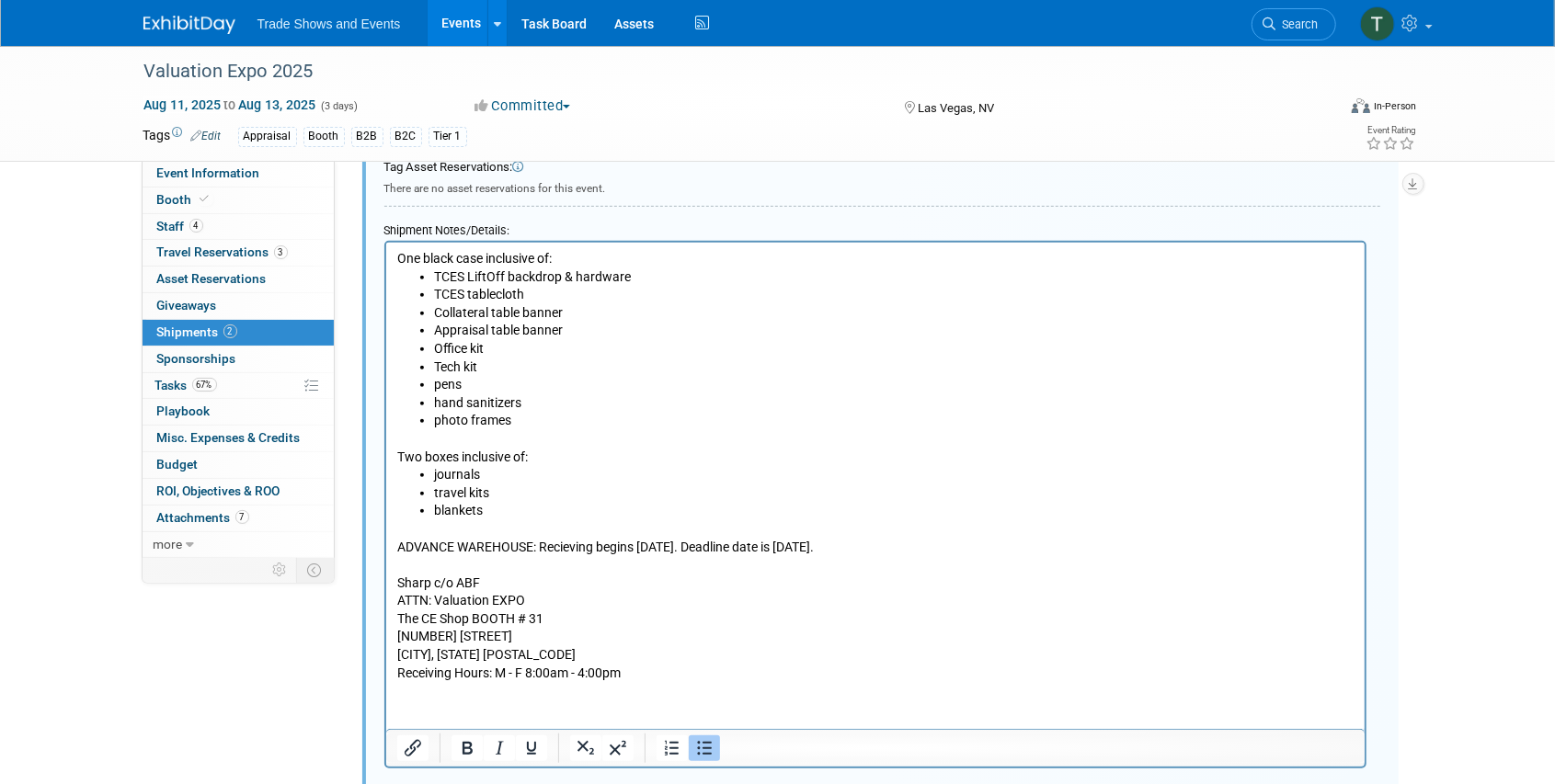 scroll, scrollTop: 640, scrollLeft: 0, axis: vertical 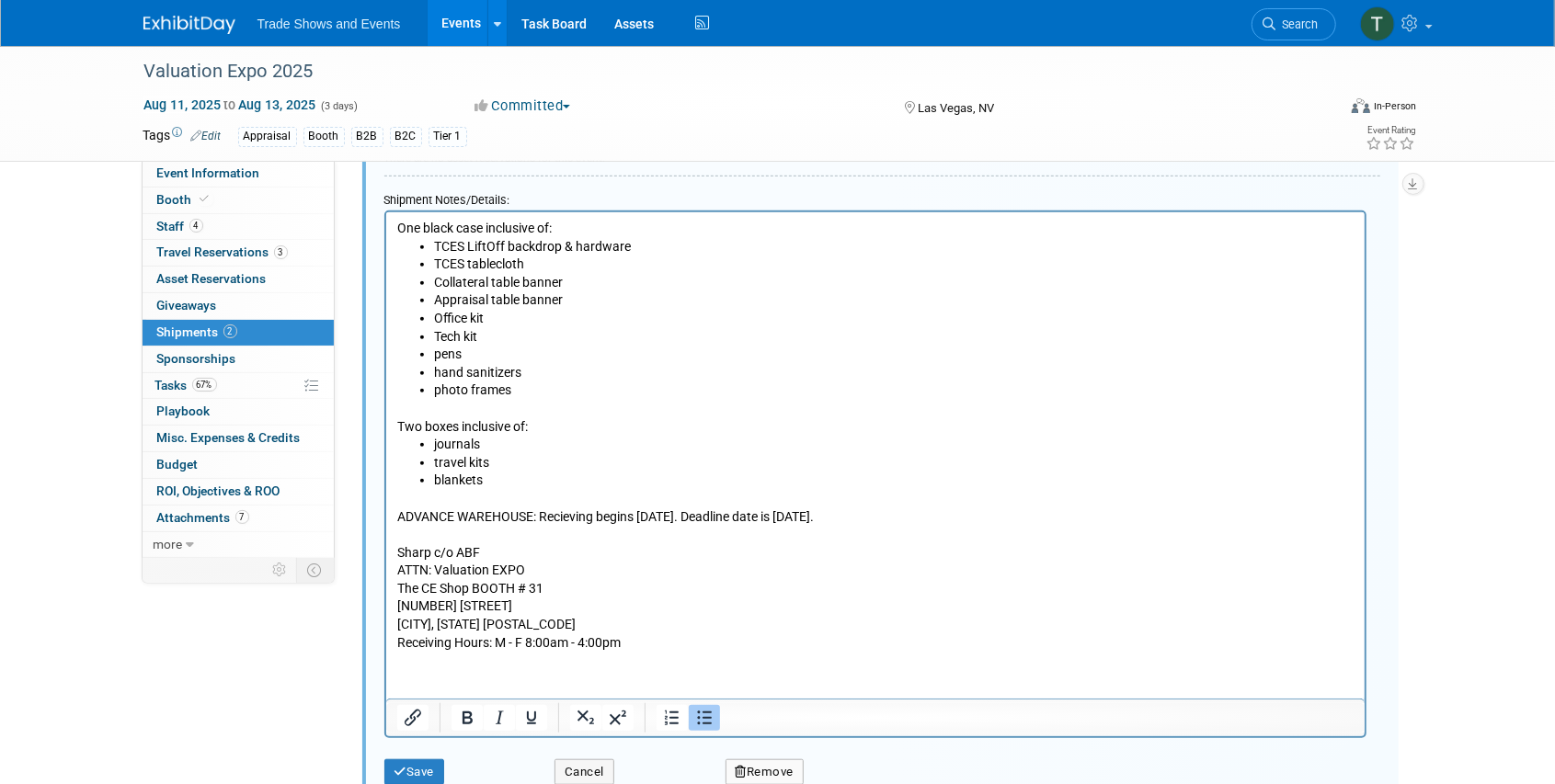 click on "One black case inclusive of:  TCES LiftOff backdrop & hardware TCES tablecloth Collateral table banner Appraisal table banner Office kit Tech kit pens hand sanitizers photo frames Two boxes inclusive of:  journals travel kits blankets ADVANCE WAREHOUSE: Recieving begins July 7th. Deadline date is August 5th. Sharp c/o ABF  ATTN: Valuation EXPO  The CE Shop BOOTH # 31 4501 North Lamb  Las Vegas, NV 89115  Receiving Hours: M - F 8:00am - 4:00pm" at bounding box center [875, 432] 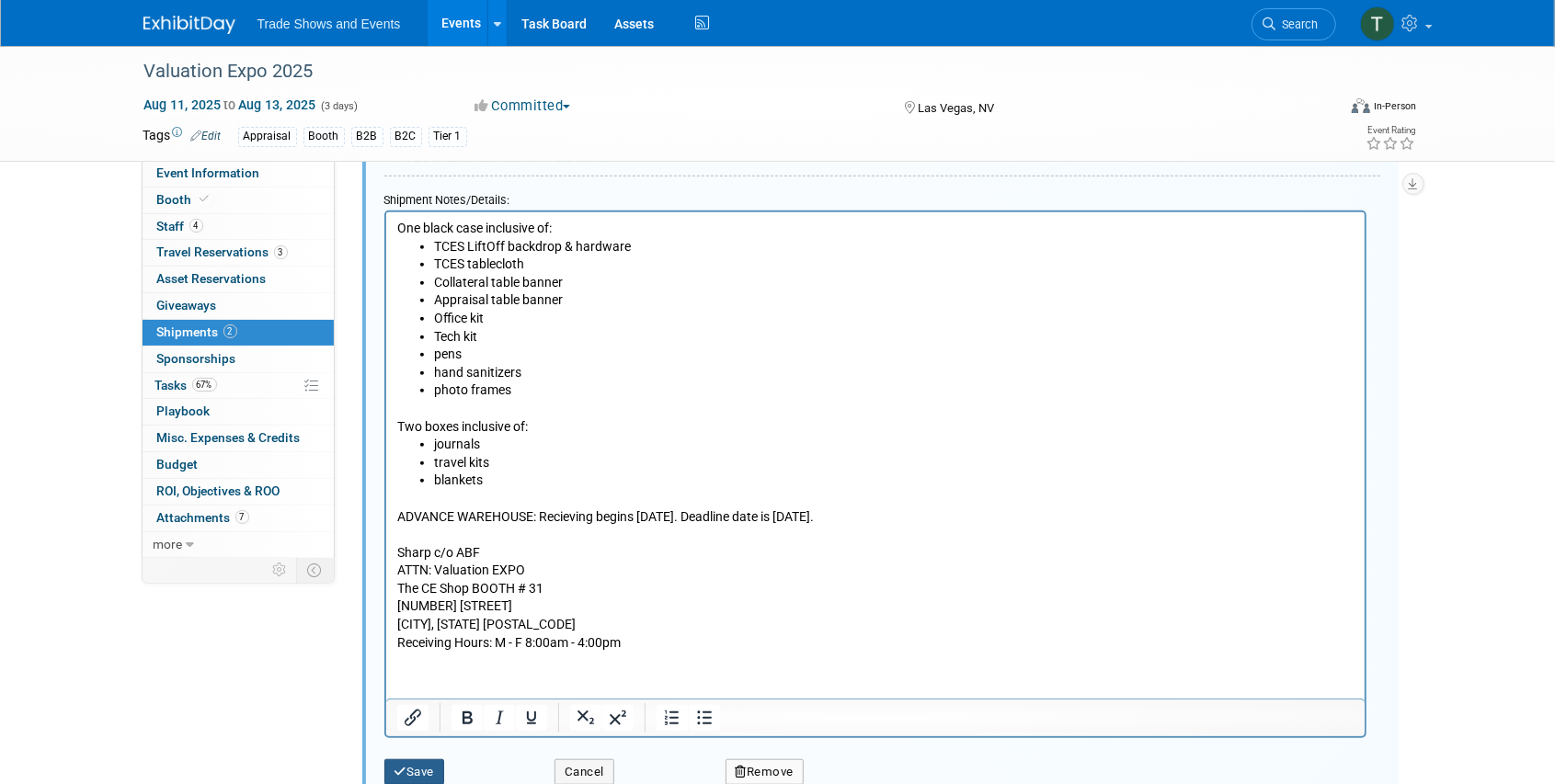 click on "Save" at bounding box center [415, 772] 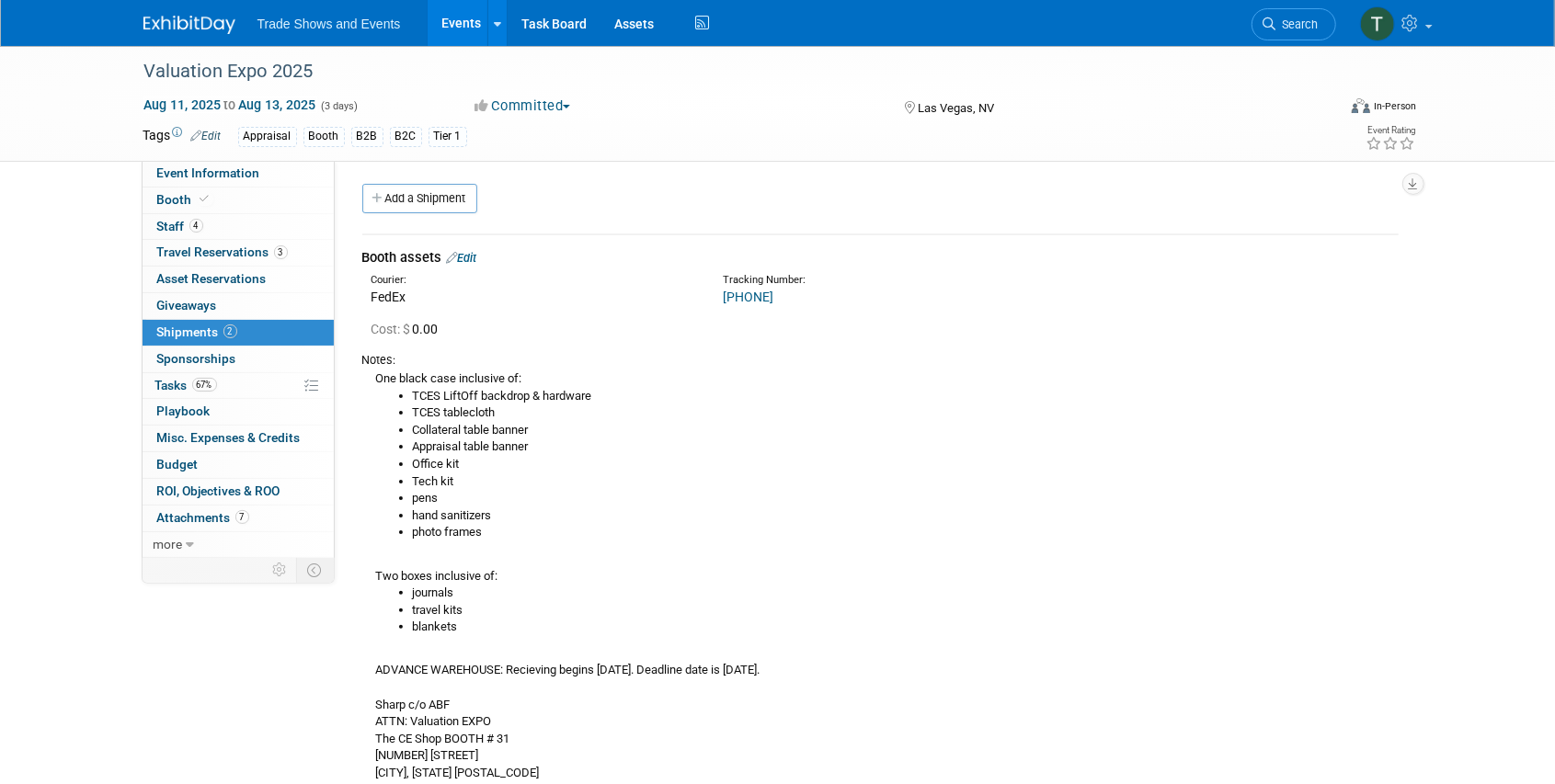 scroll, scrollTop: 0, scrollLeft: 0, axis: both 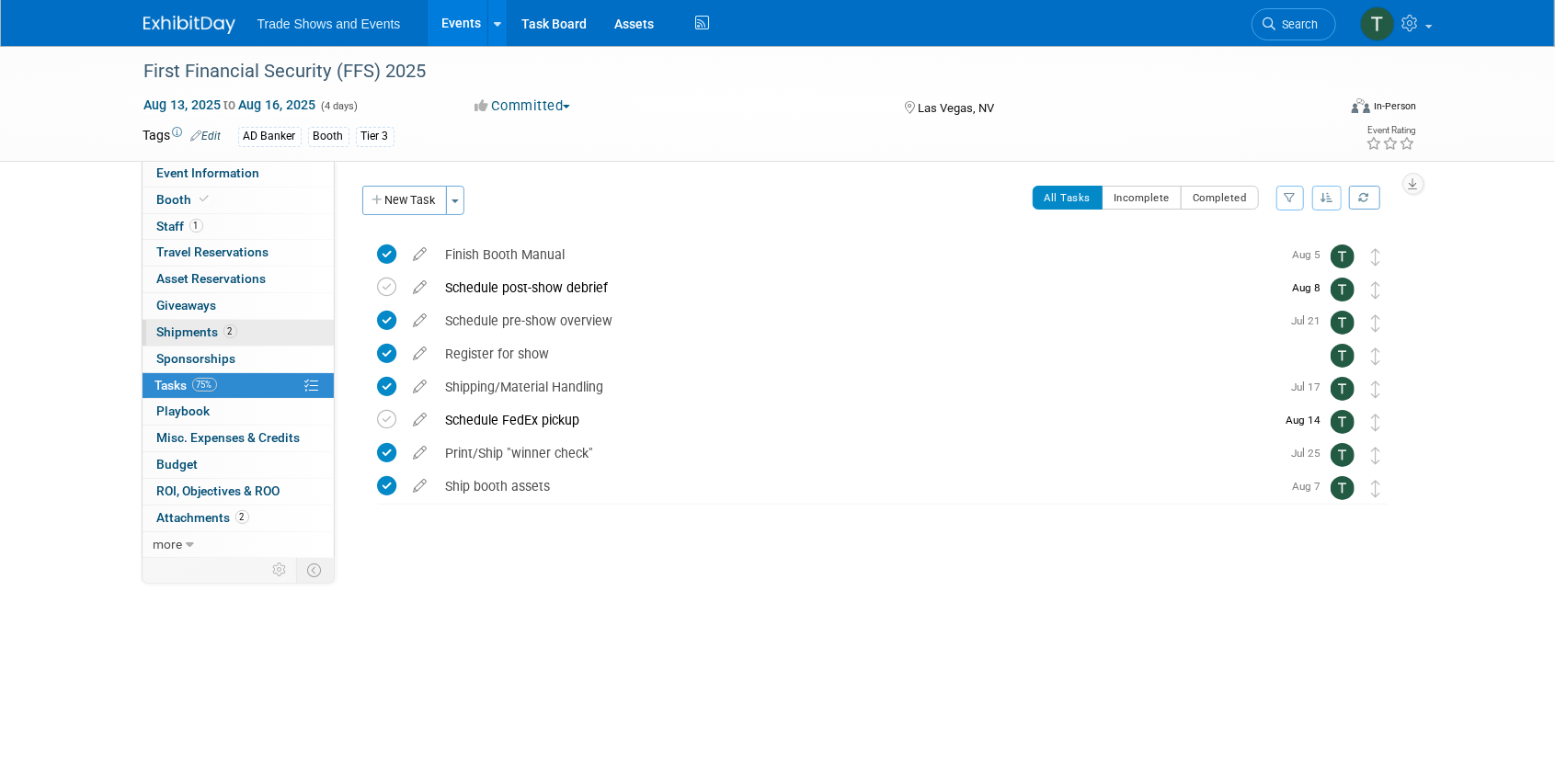 click on "Shipments 2" at bounding box center (197, 332) 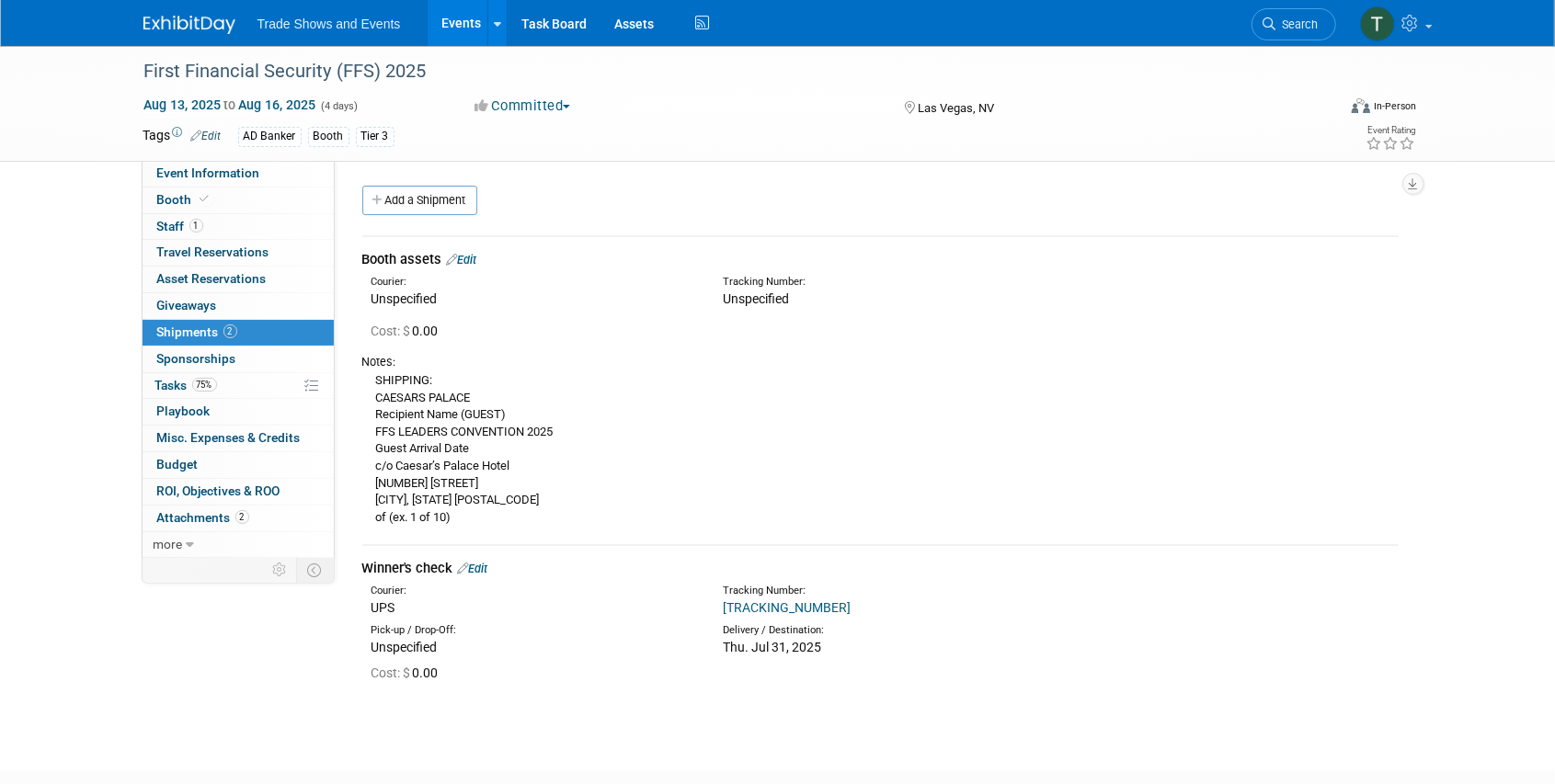 click on "Edit" at bounding box center (462, 259) 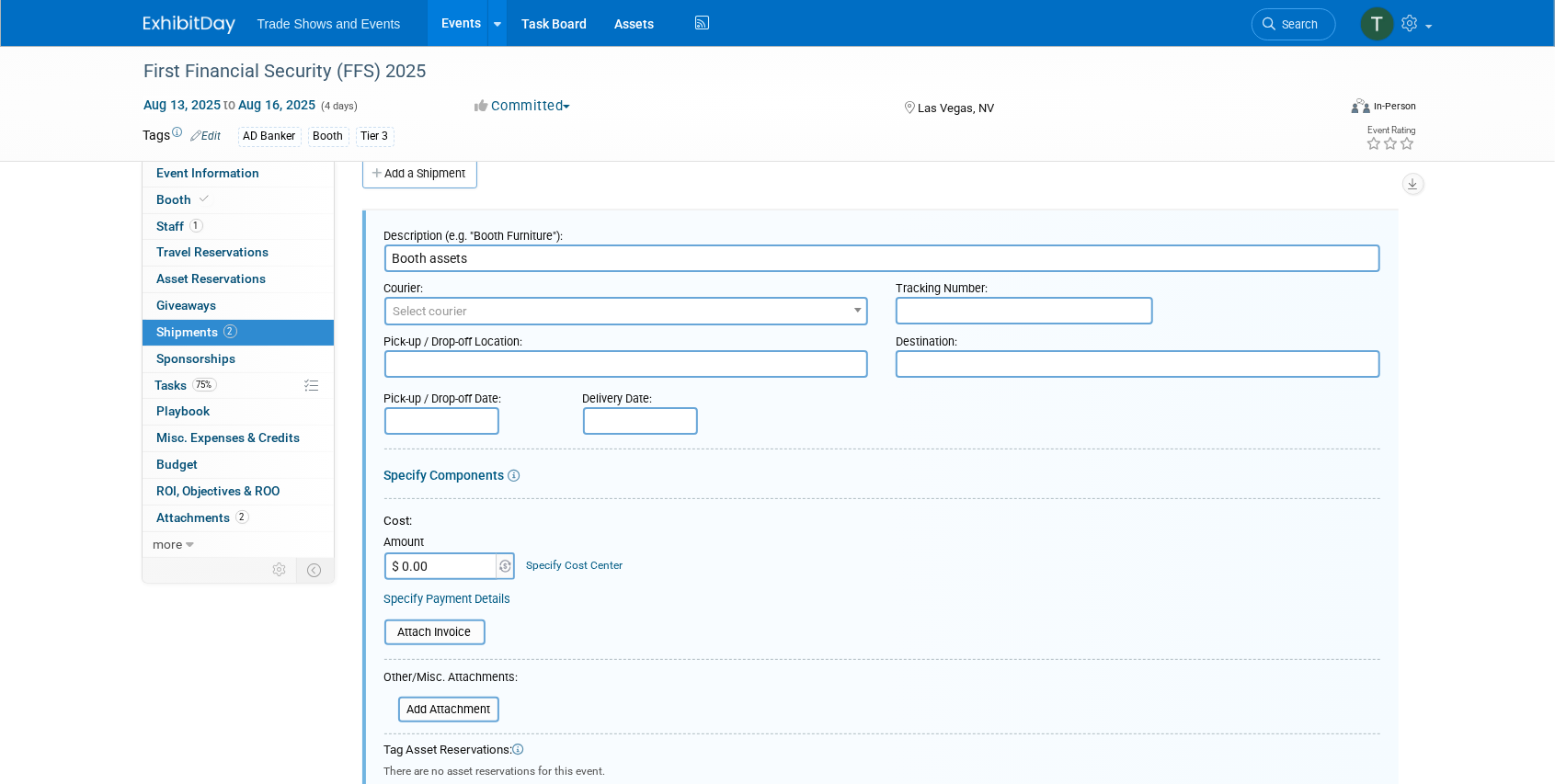 scroll, scrollTop: 0, scrollLeft: 0, axis: both 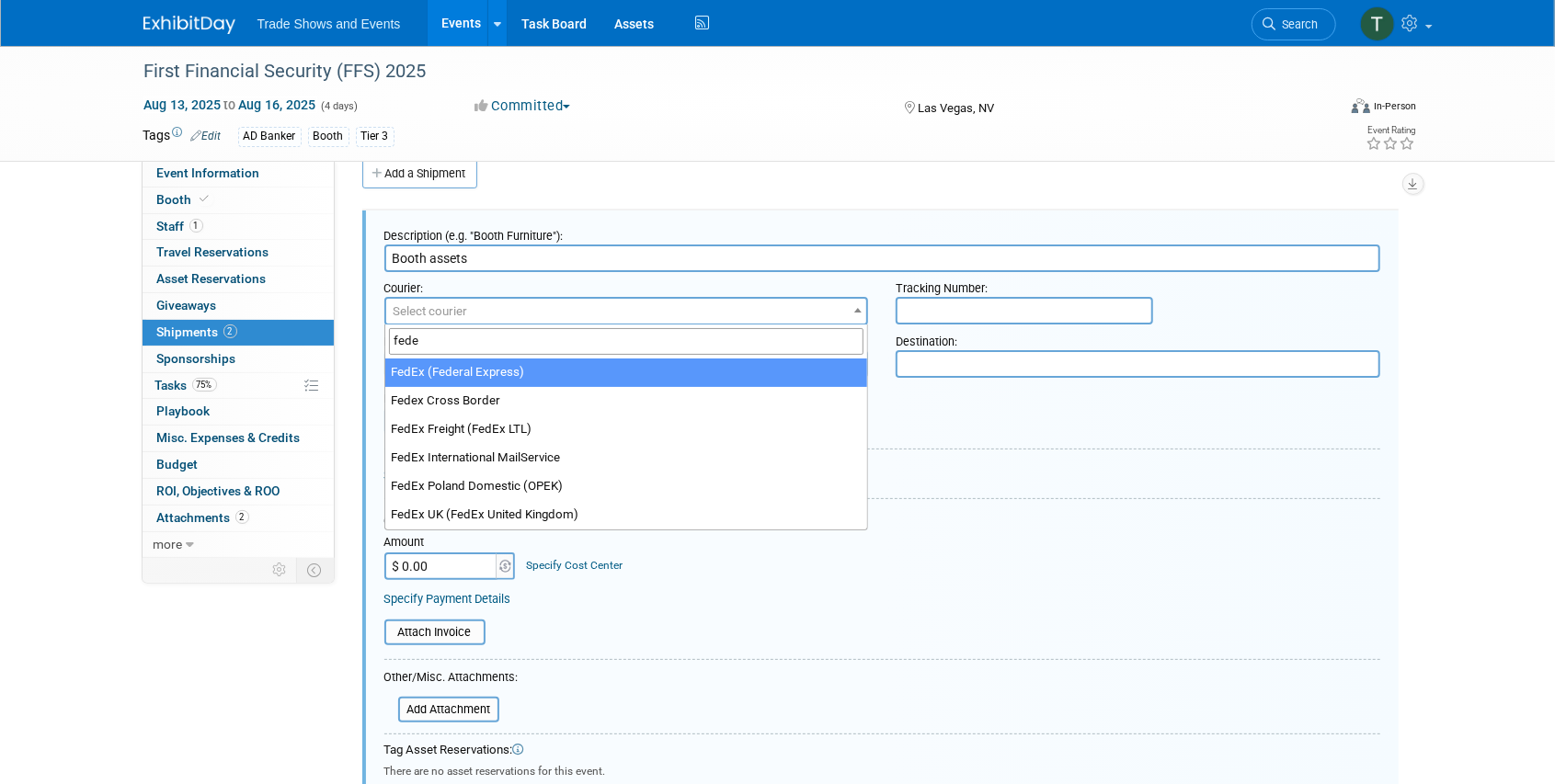 type on "fede" 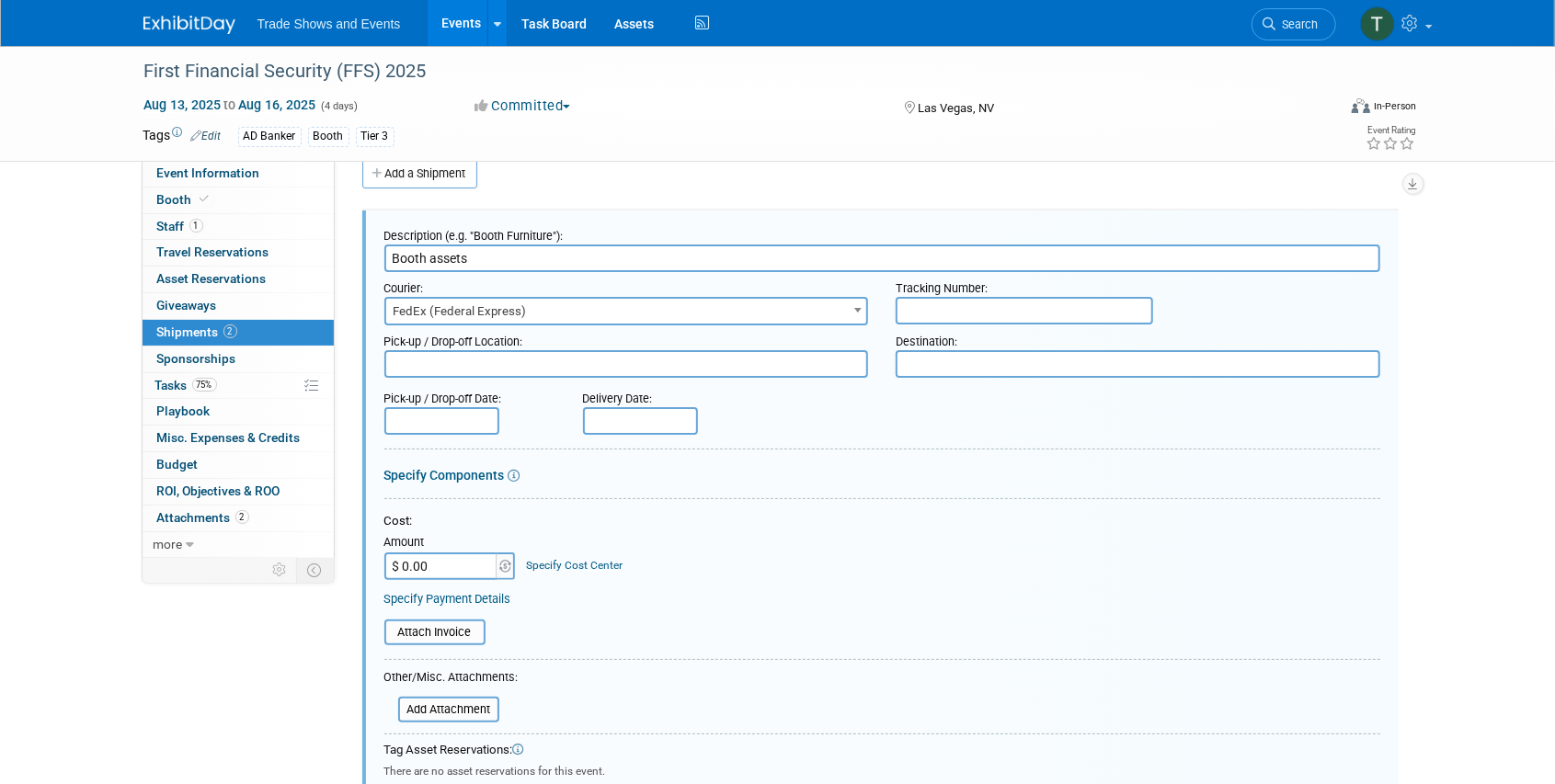drag, startPoint x: 930, startPoint y: 322, endPoint x: 987, endPoint y: 306, distance: 59.20304 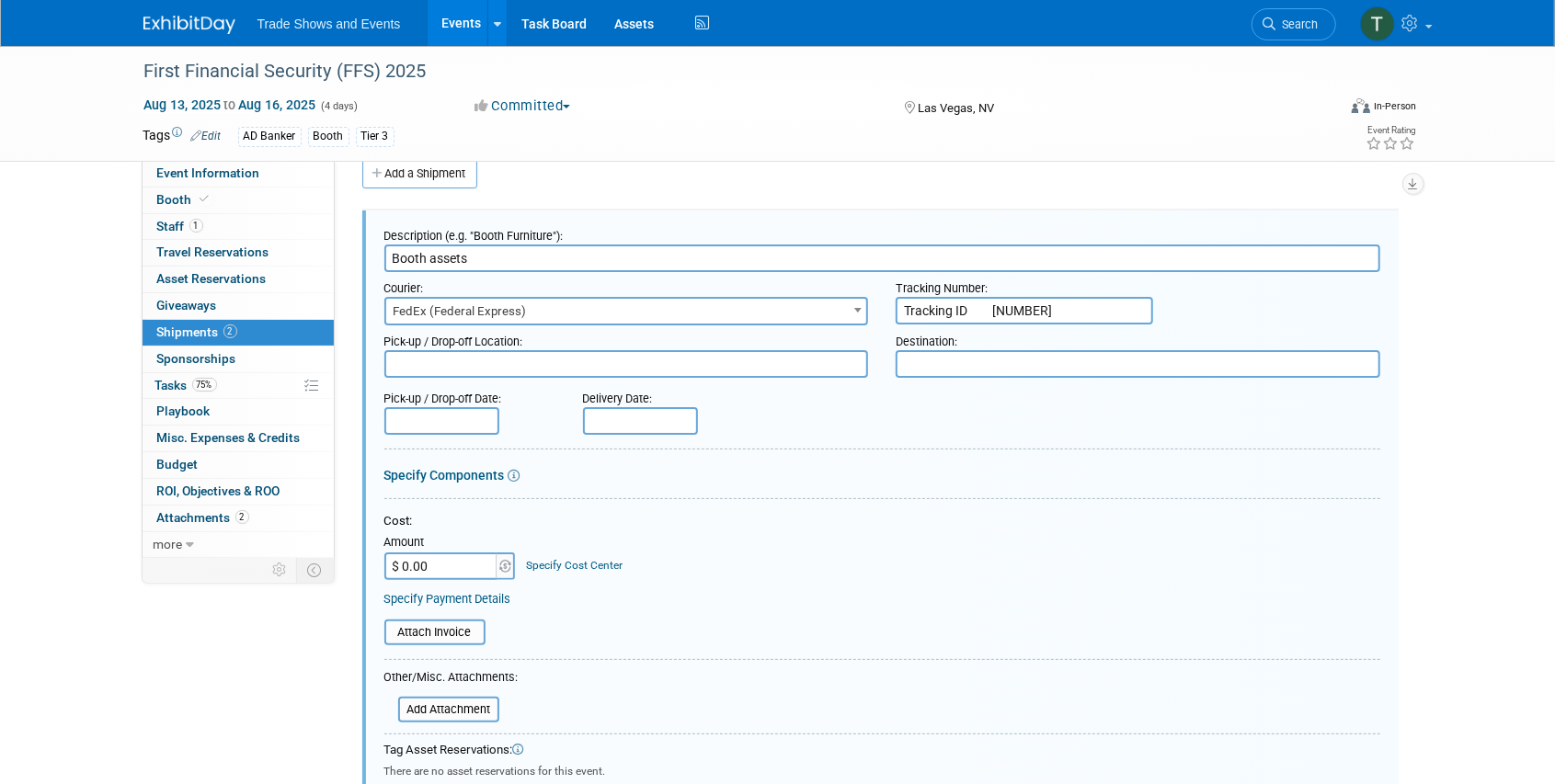 drag, startPoint x: 981, startPoint y: 304, endPoint x: 831, endPoint y: 307, distance: 150.03 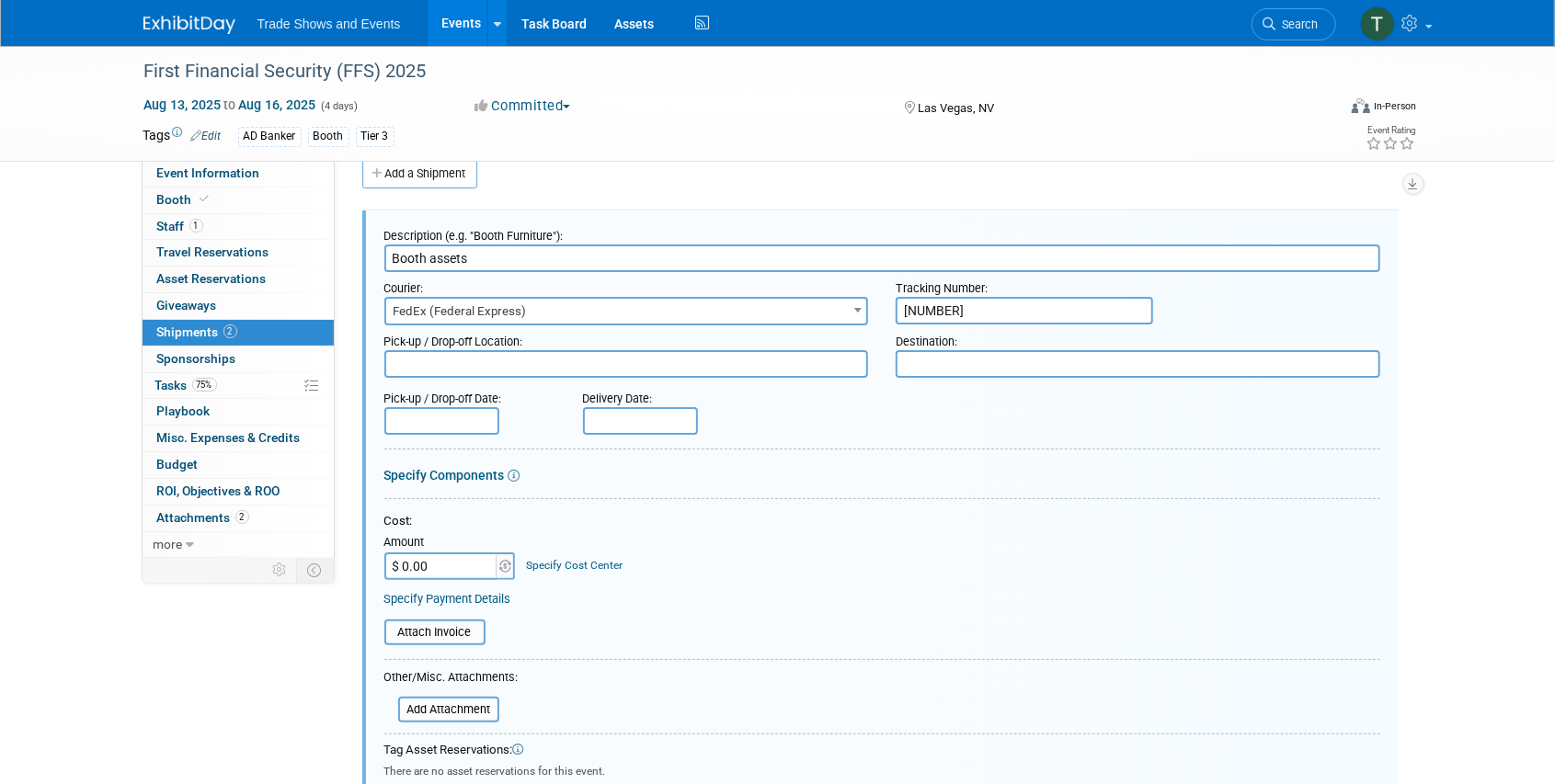 type on "[NUMBER]" 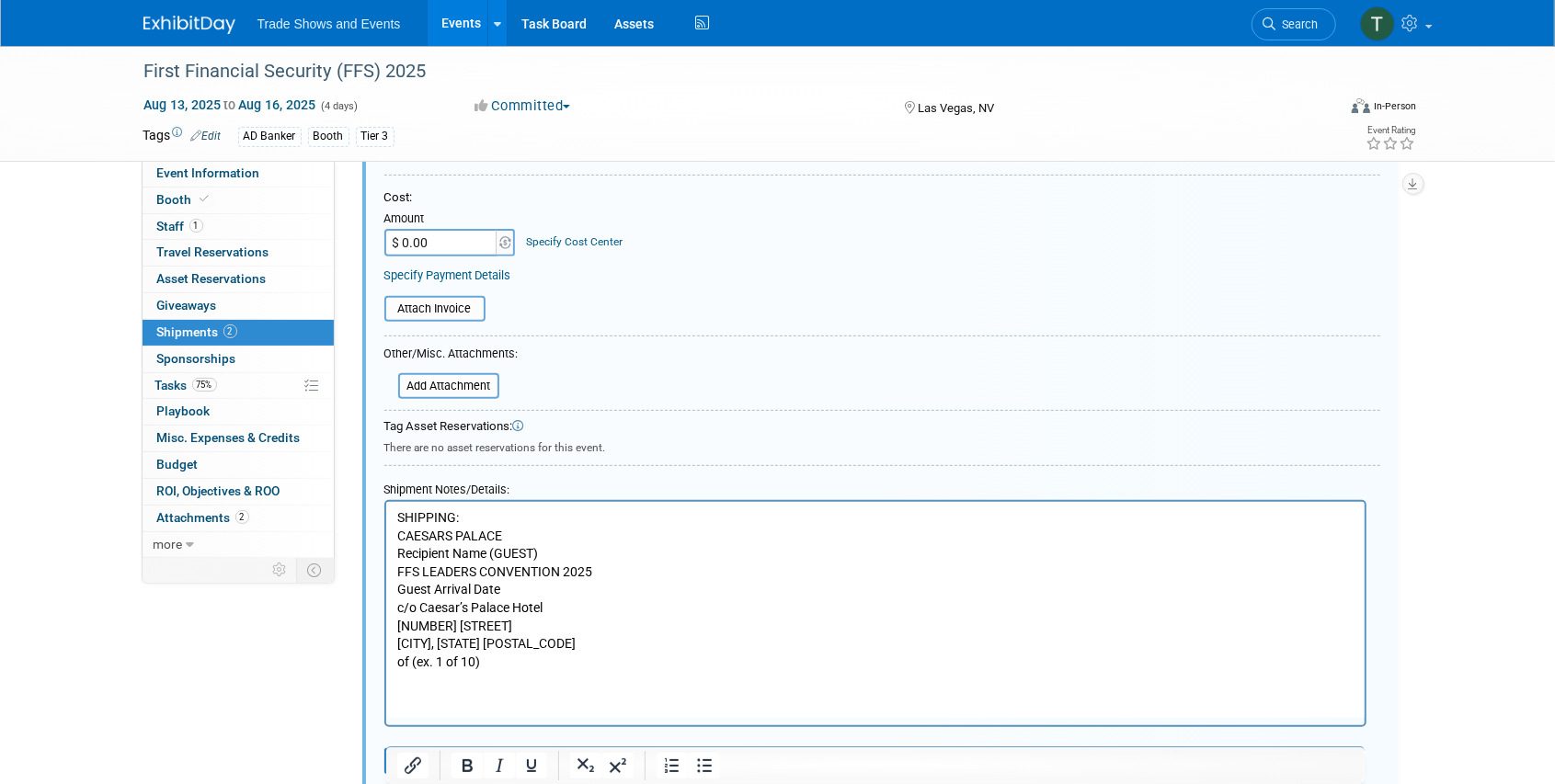 scroll, scrollTop: 394, scrollLeft: 0, axis: vertical 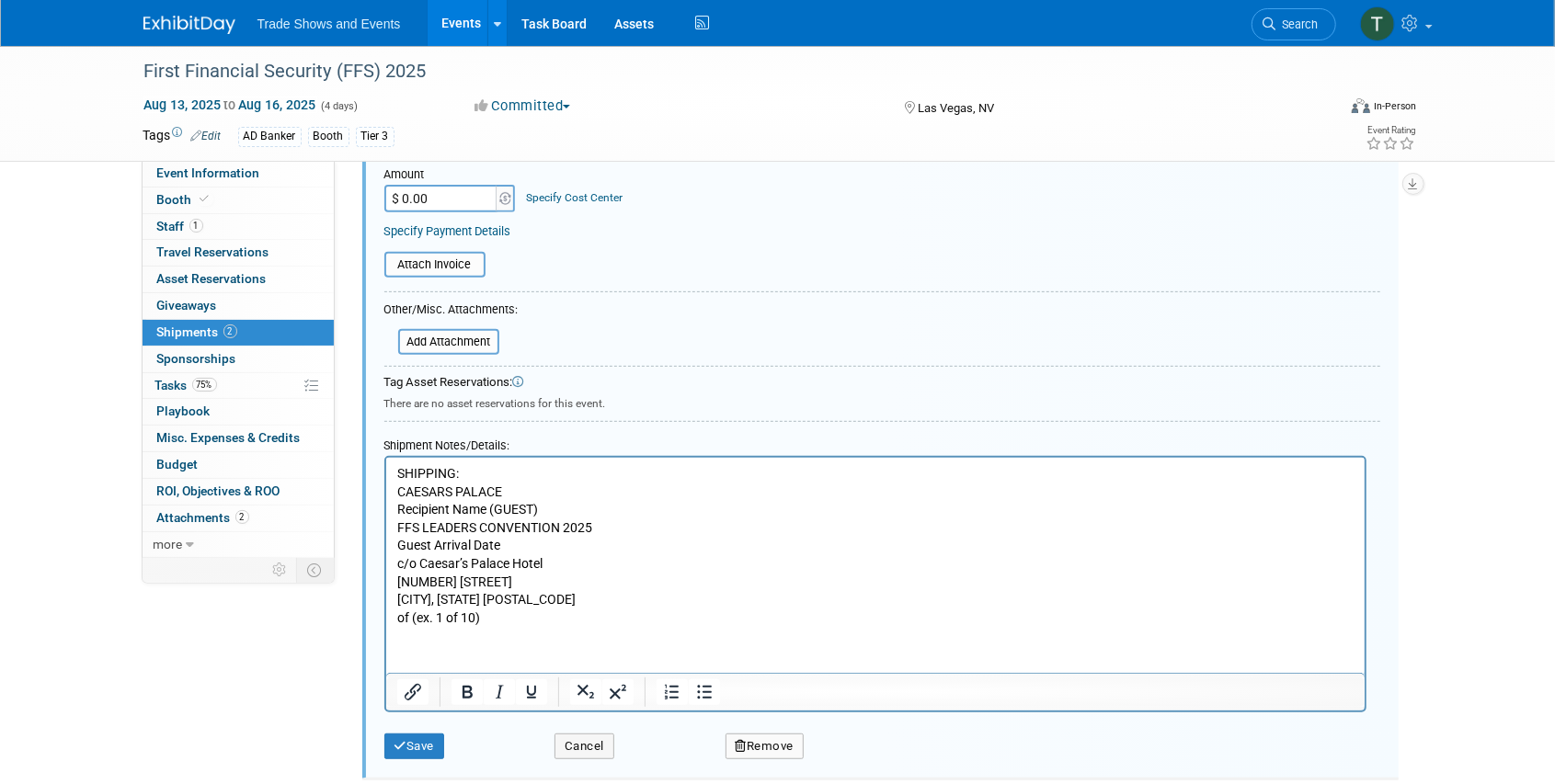 click on "SHIPPING: CAESARS PALACE Recipient Name (GUEST) FFS LEADERS CONVENTION 2025 Guest Arrival Date c/o Caesar’s Palace Hotel 3570 Las Vegas Blvd. South Las Vegas, Nevada 89109  of (ex. 1 of 10)" at bounding box center (875, 546) 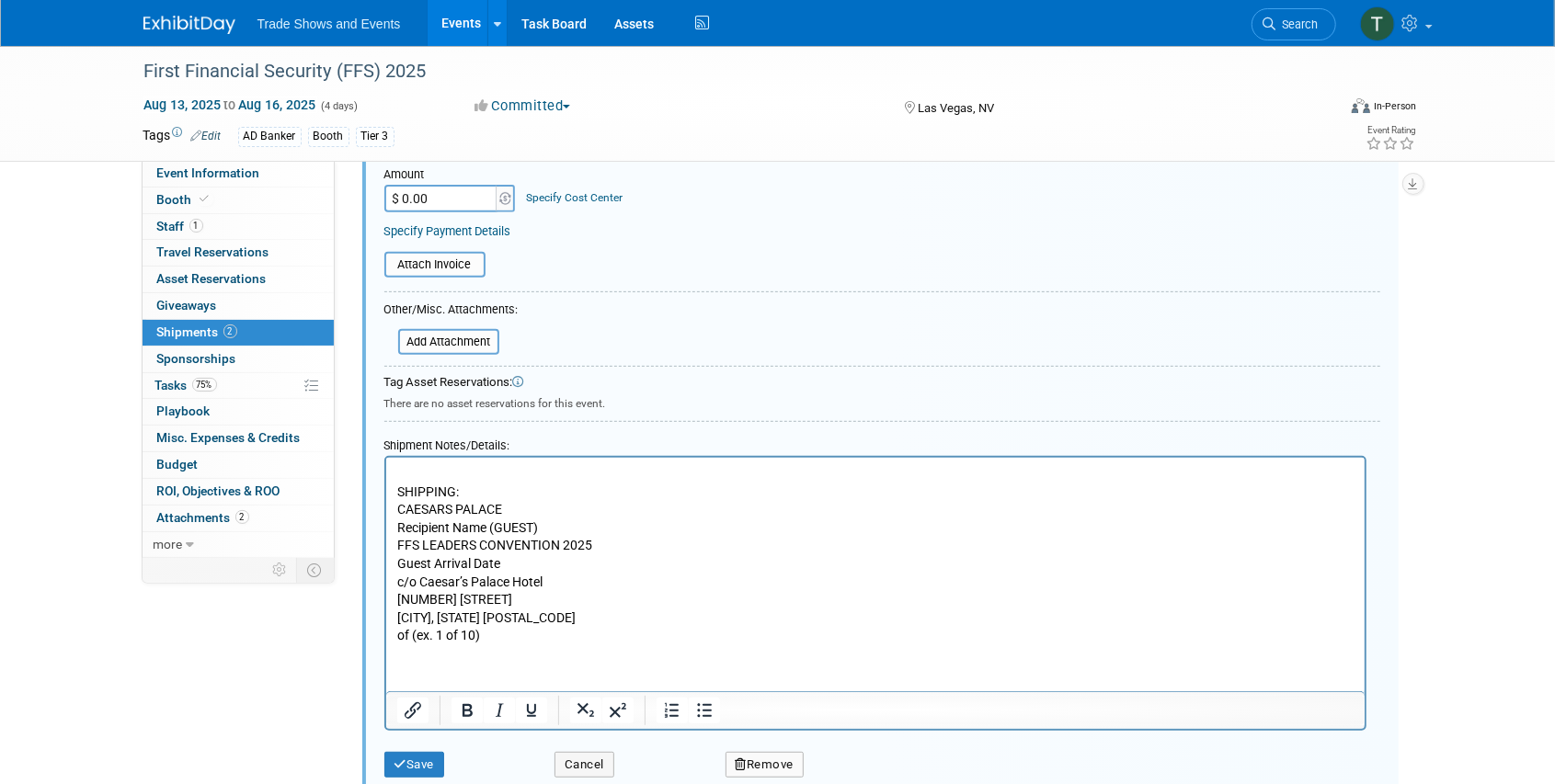 type 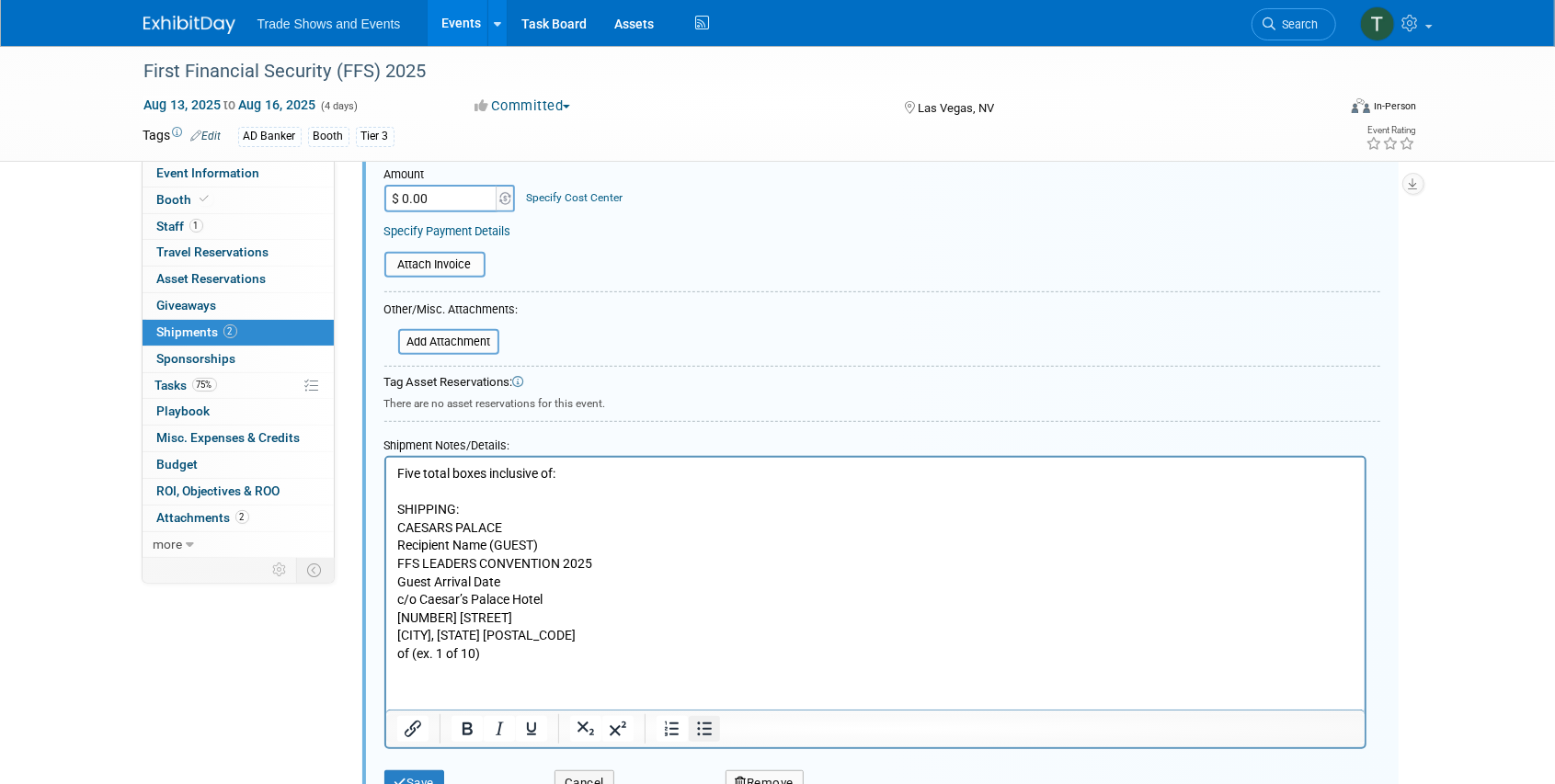 click 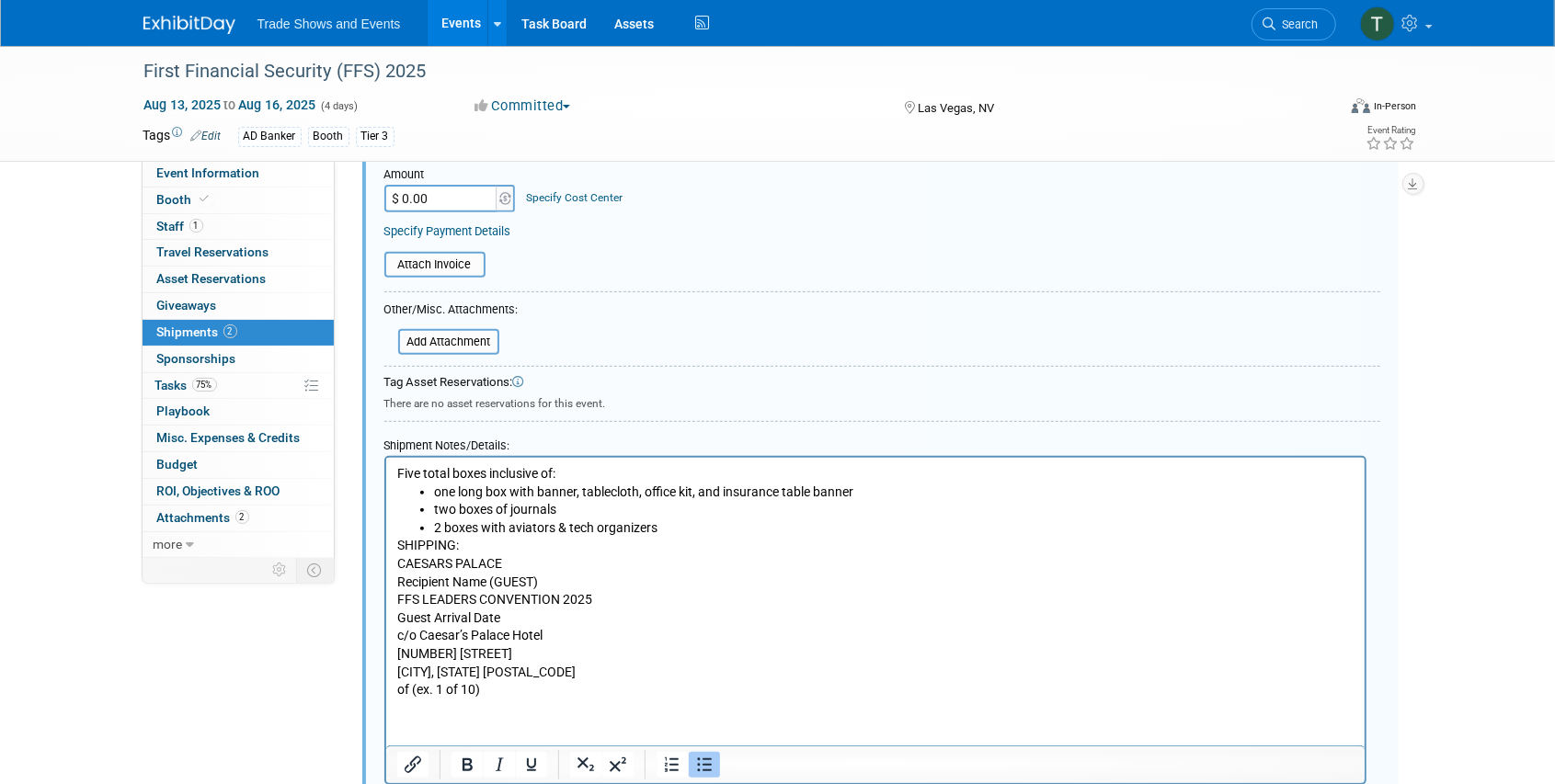 click on "2 boxes with aviators & tech organizers" at bounding box center [893, 528] 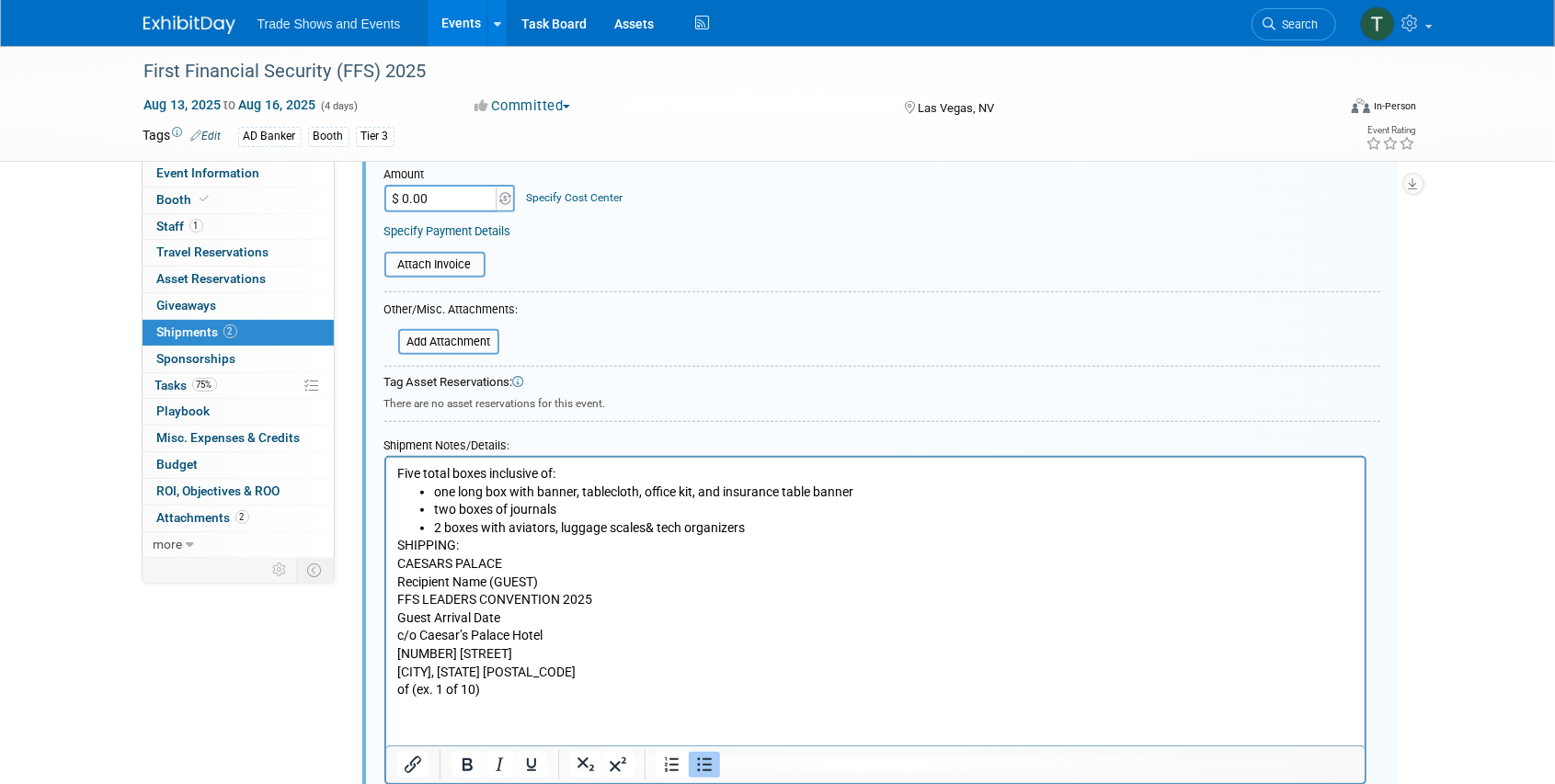 click on "2 boxes with aviators, luggage scales  & tech organizers" at bounding box center [893, 528] 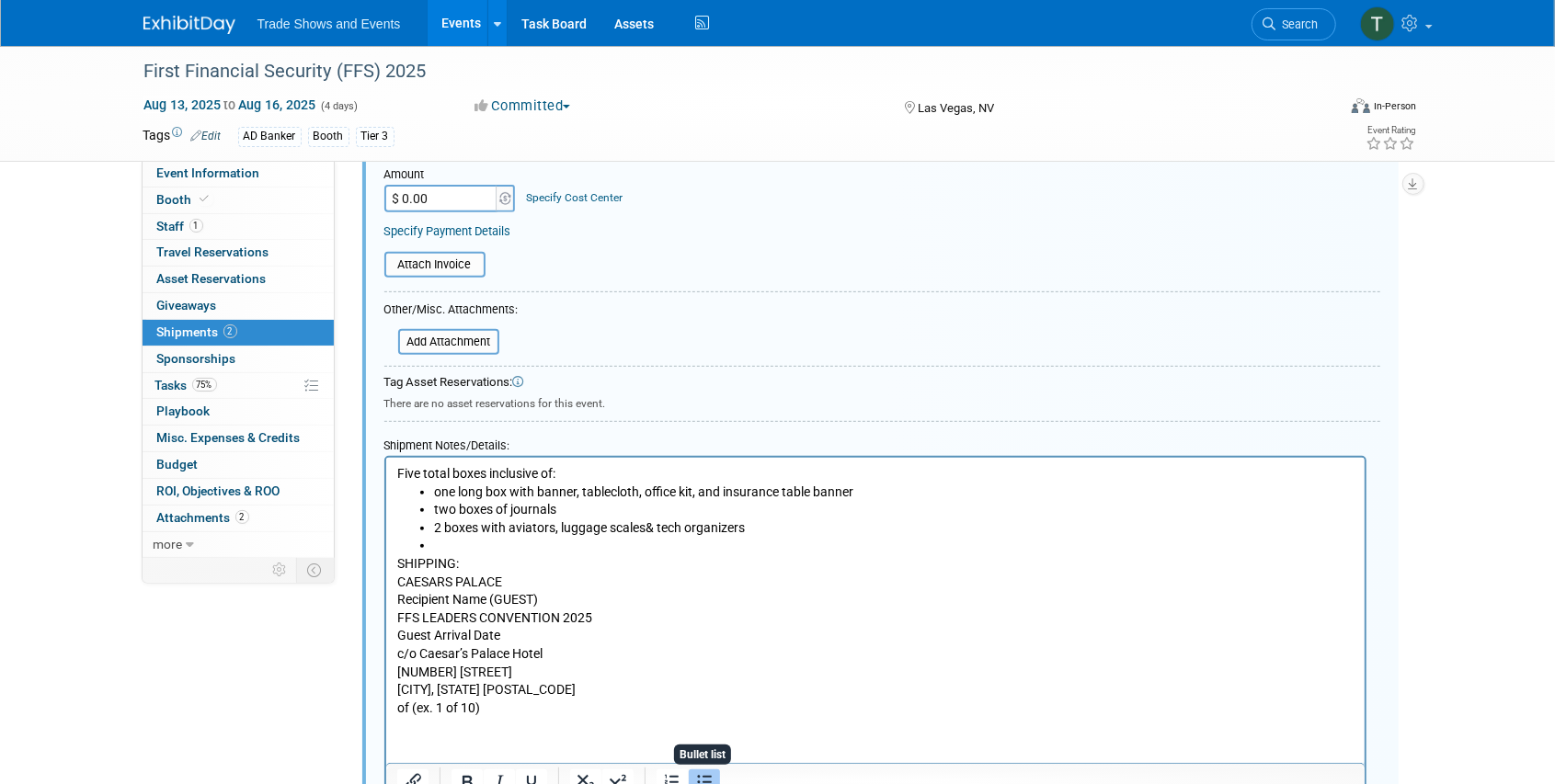 click 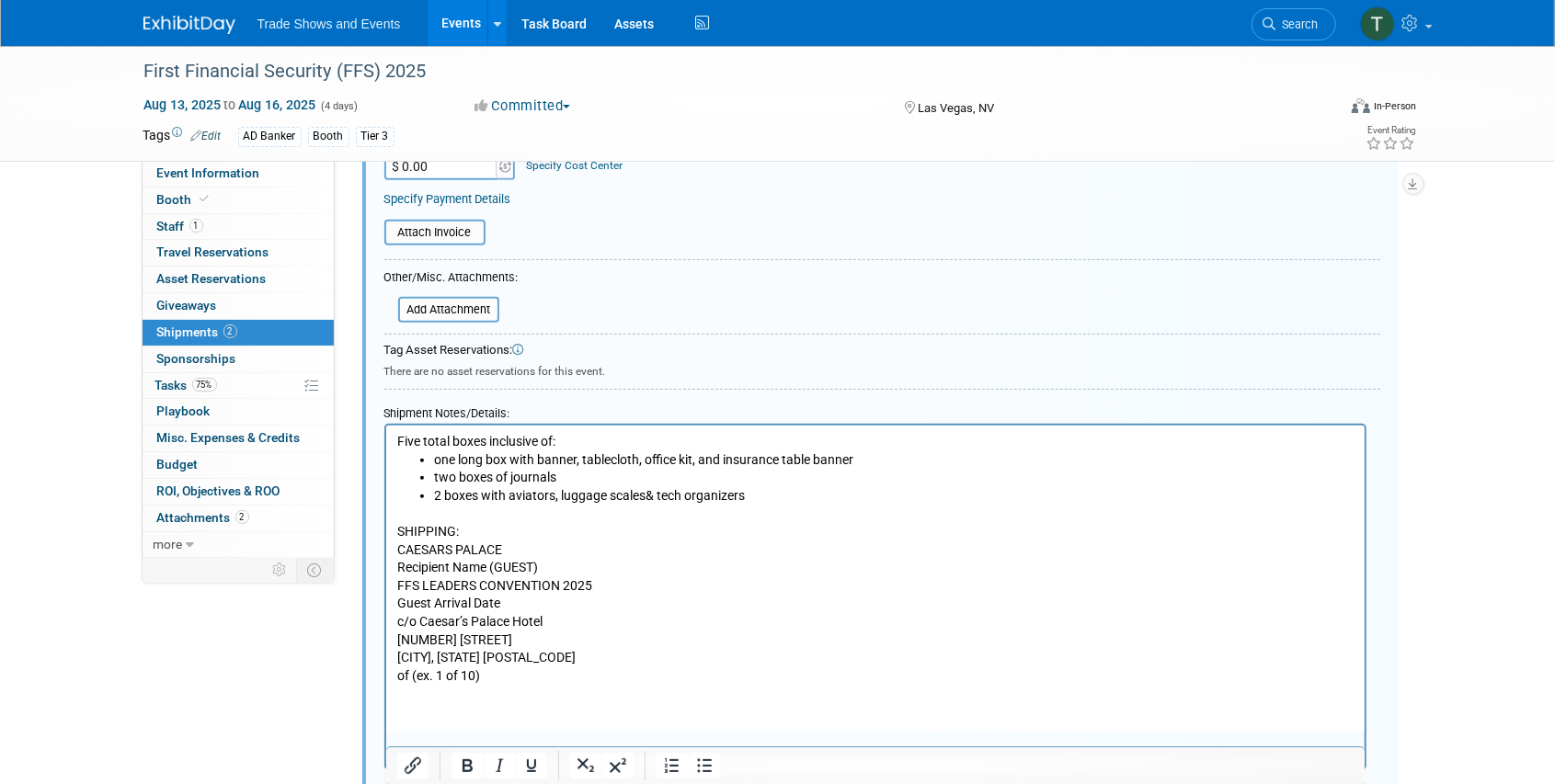 scroll, scrollTop: 456, scrollLeft: 0, axis: vertical 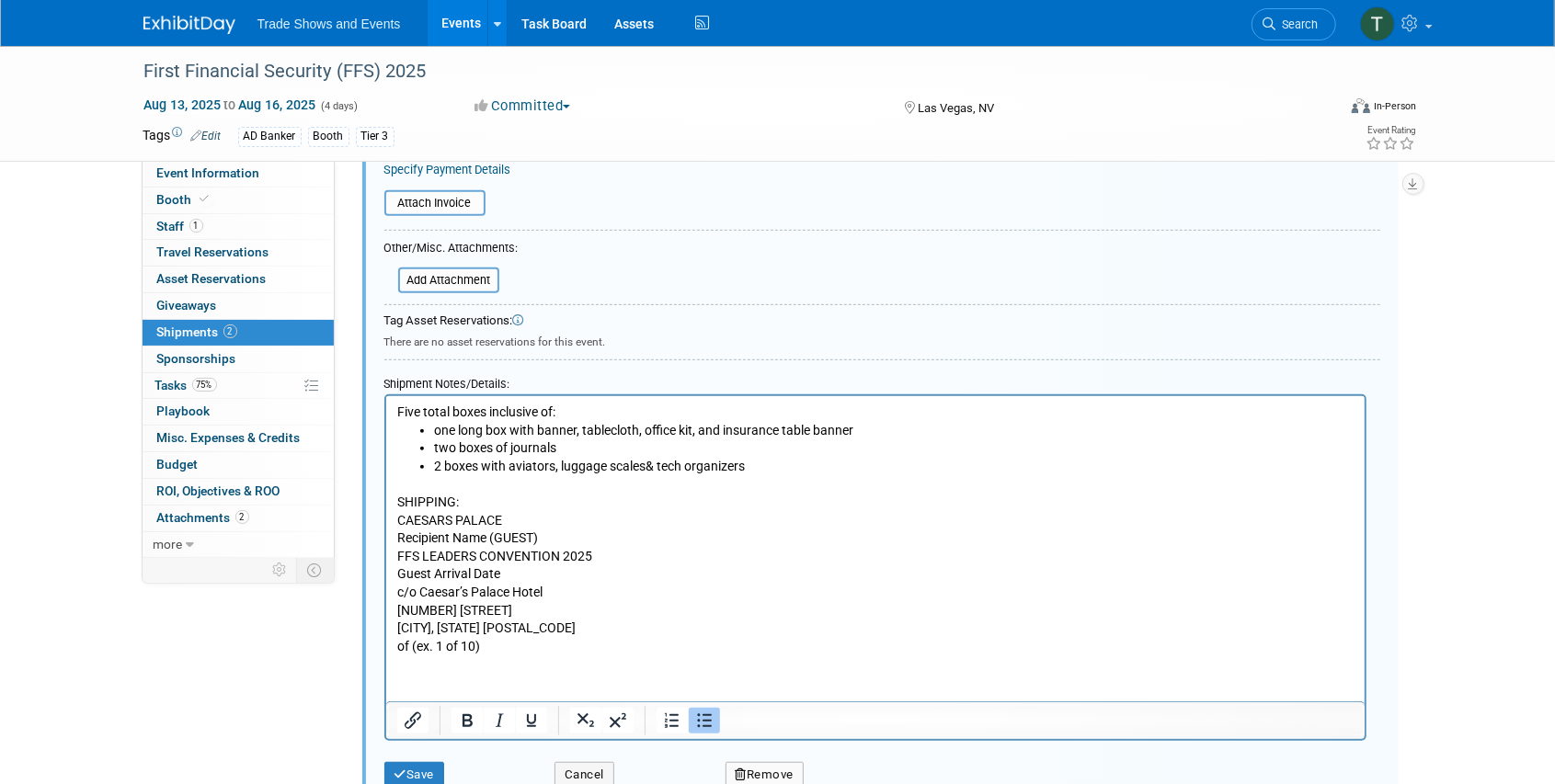 drag, startPoint x: 441, startPoint y: 465, endPoint x: 555, endPoint y: 440, distance: 116.70904 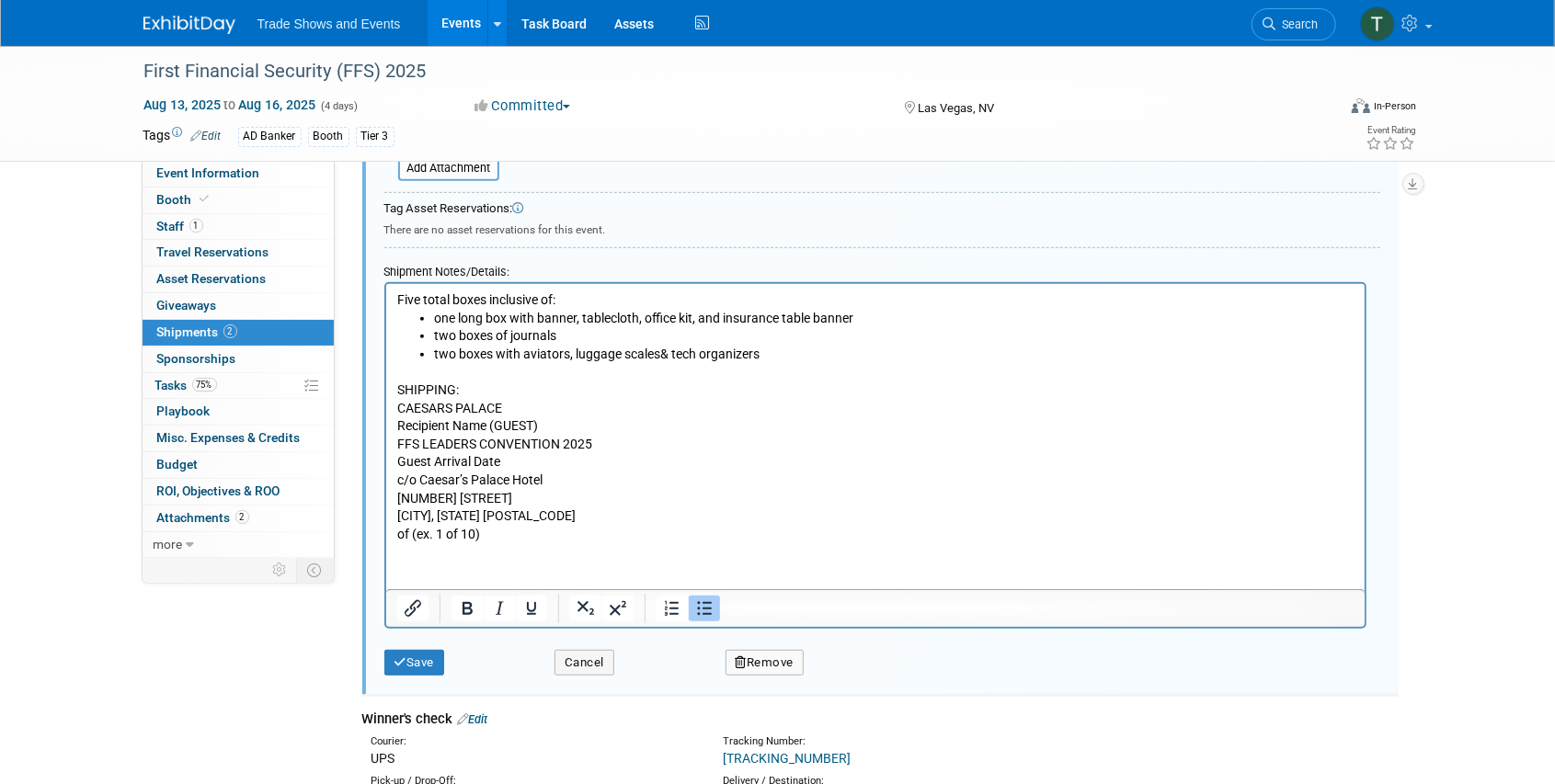 scroll, scrollTop: 578, scrollLeft: 0, axis: vertical 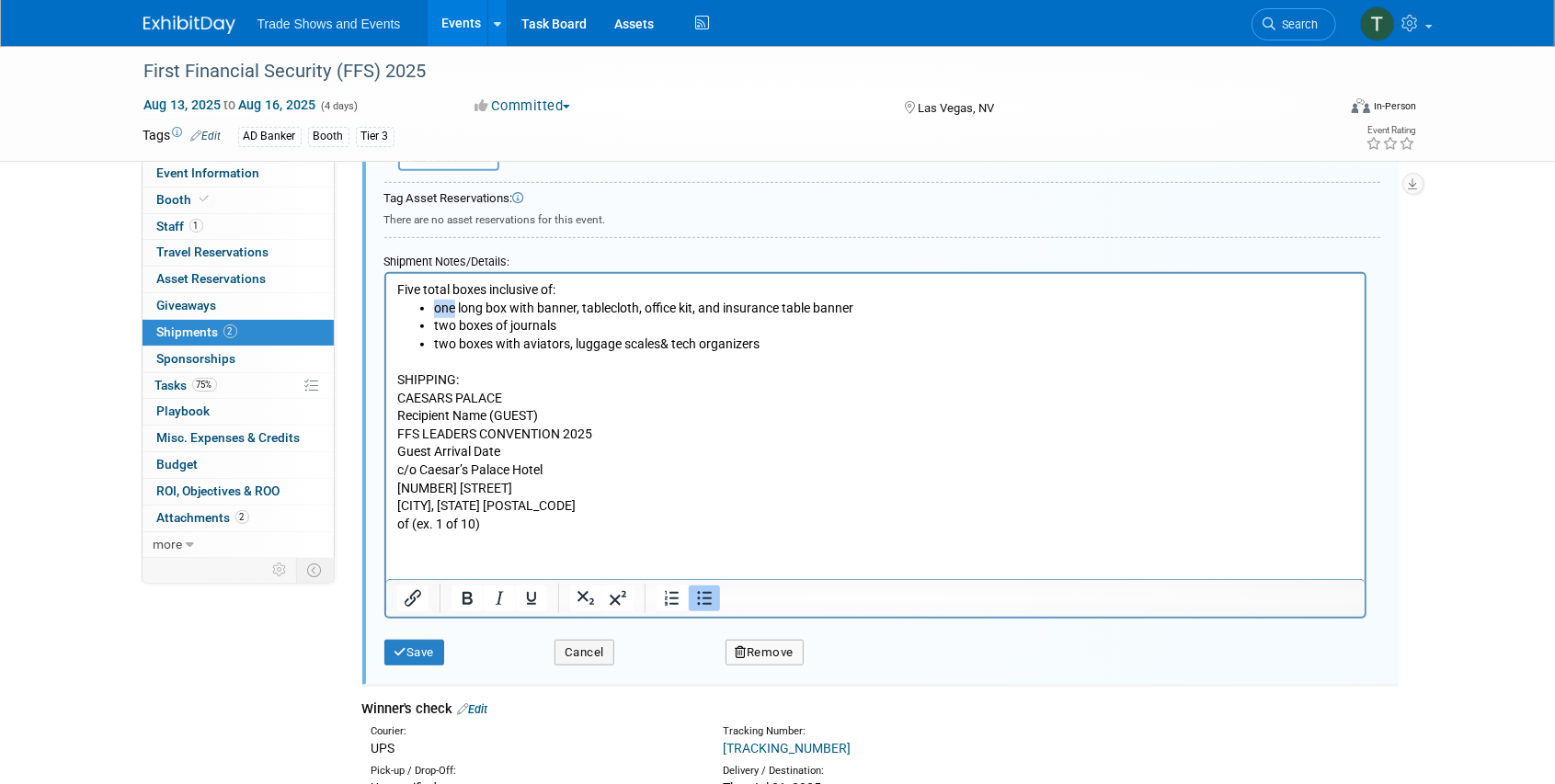 drag, startPoint x: 452, startPoint y: 308, endPoint x: 433, endPoint y: 310, distance: 19.104973 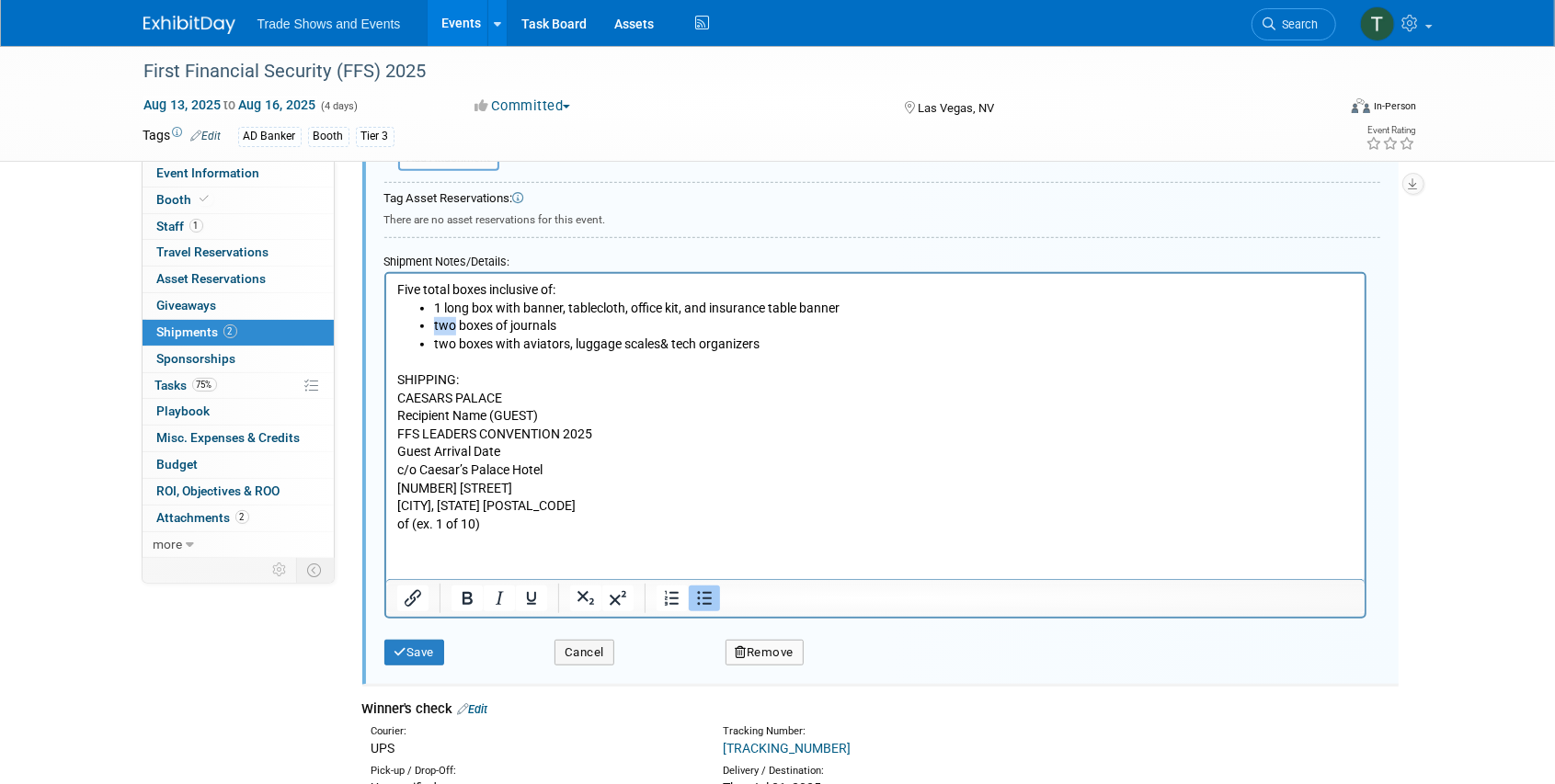 drag, startPoint x: 452, startPoint y: 329, endPoint x: 434, endPoint y: 329, distance: 18 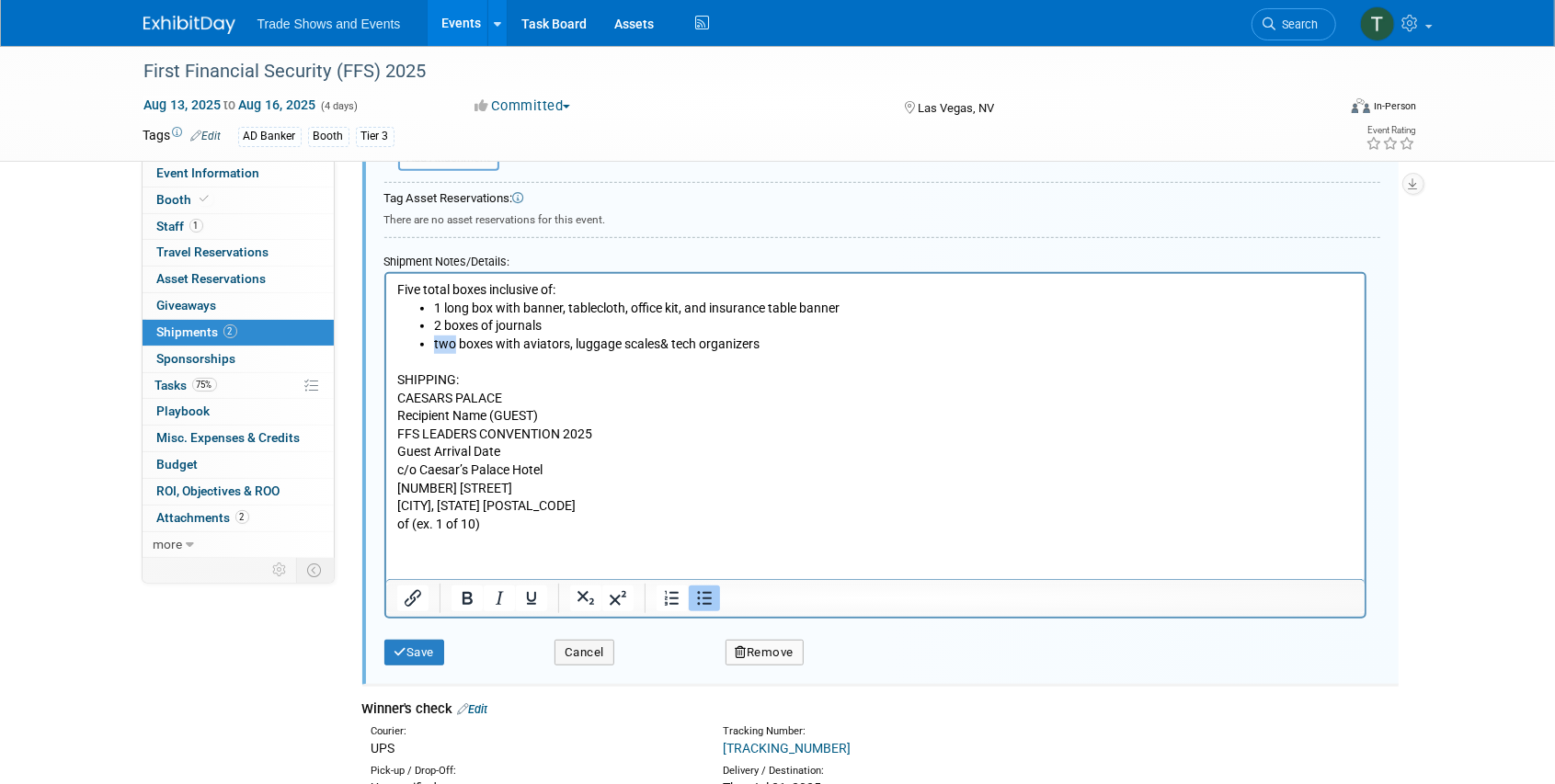 drag, startPoint x: 454, startPoint y: 347, endPoint x: 431, endPoint y: 344, distance: 23.194827 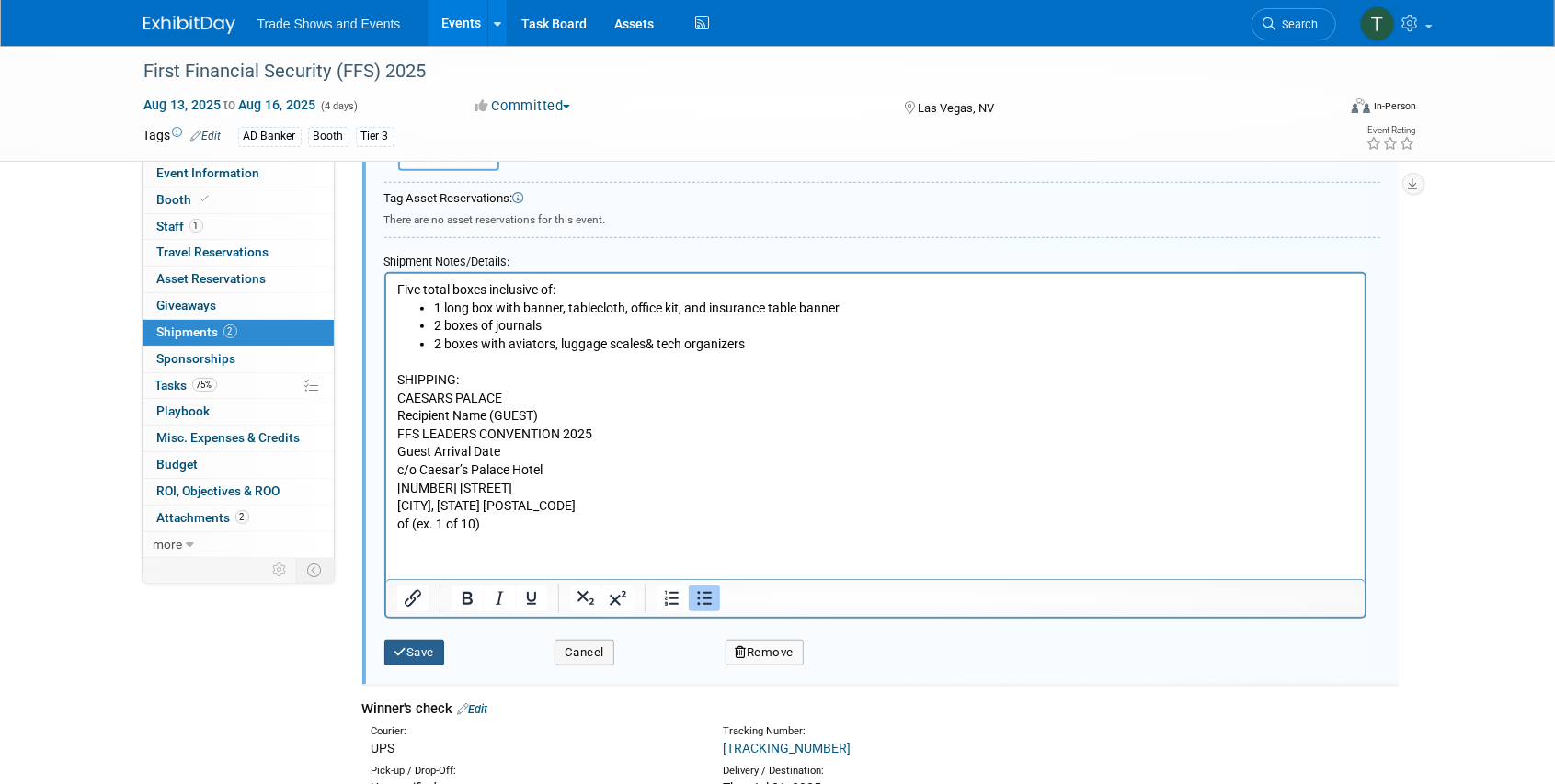 click on "Save" at bounding box center [415, 653] 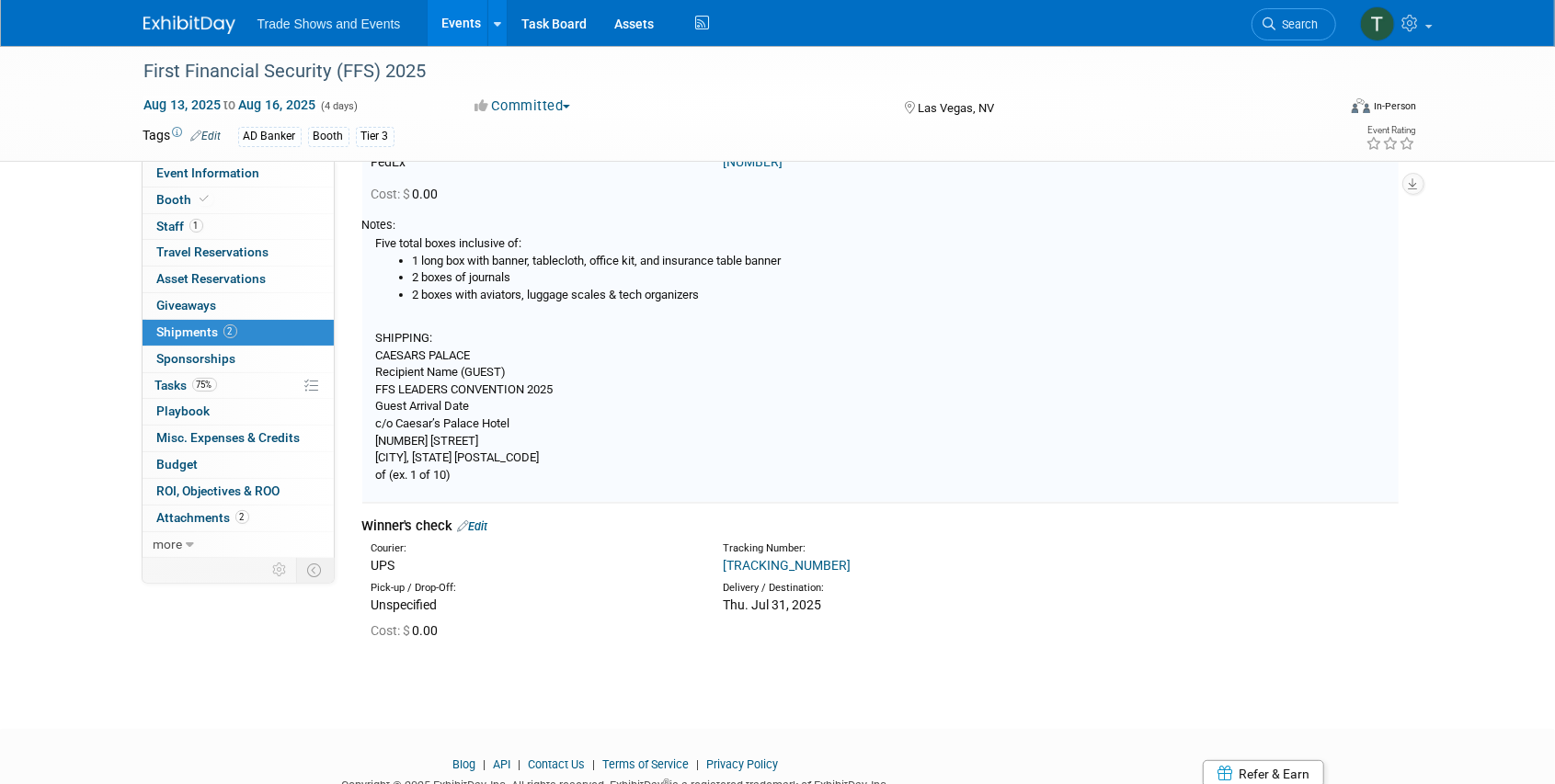 scroll, scrollTop: 184, scrollLeft: 0, axis: vertical 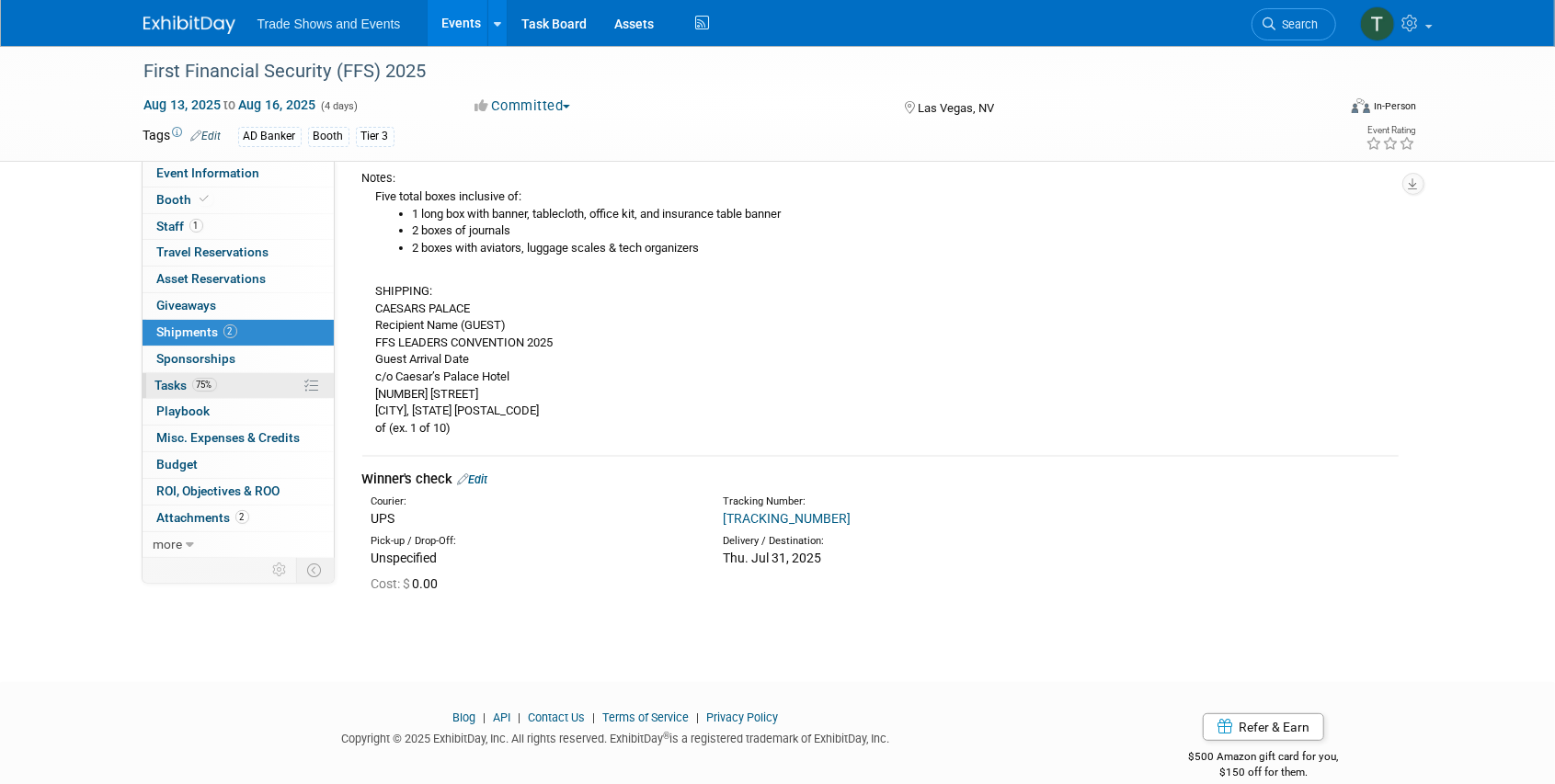 click on "75%" at bounding box center (204, 384) 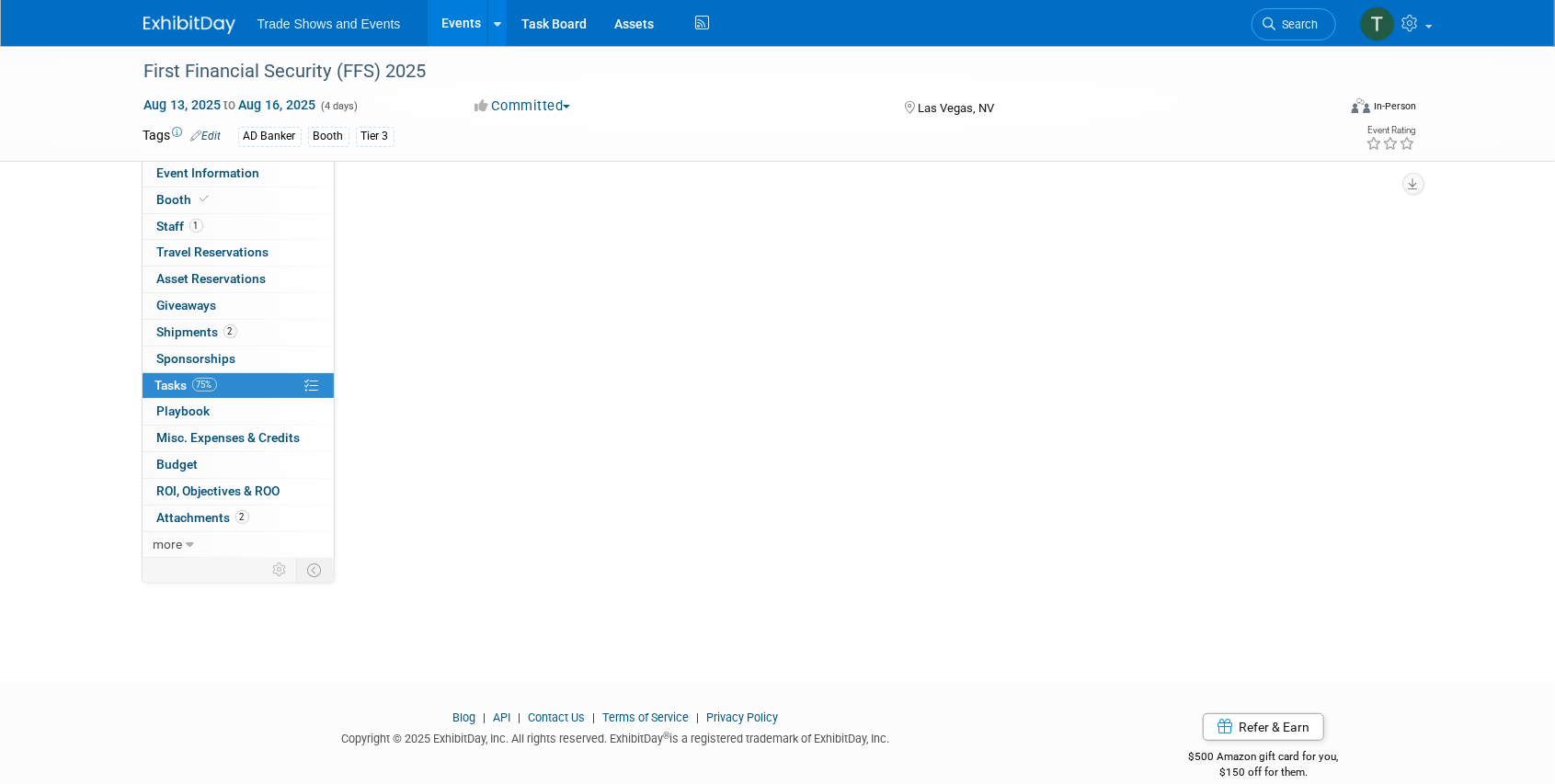 scroll, scrollTop: 0, scrollLeft: 0, axis: both 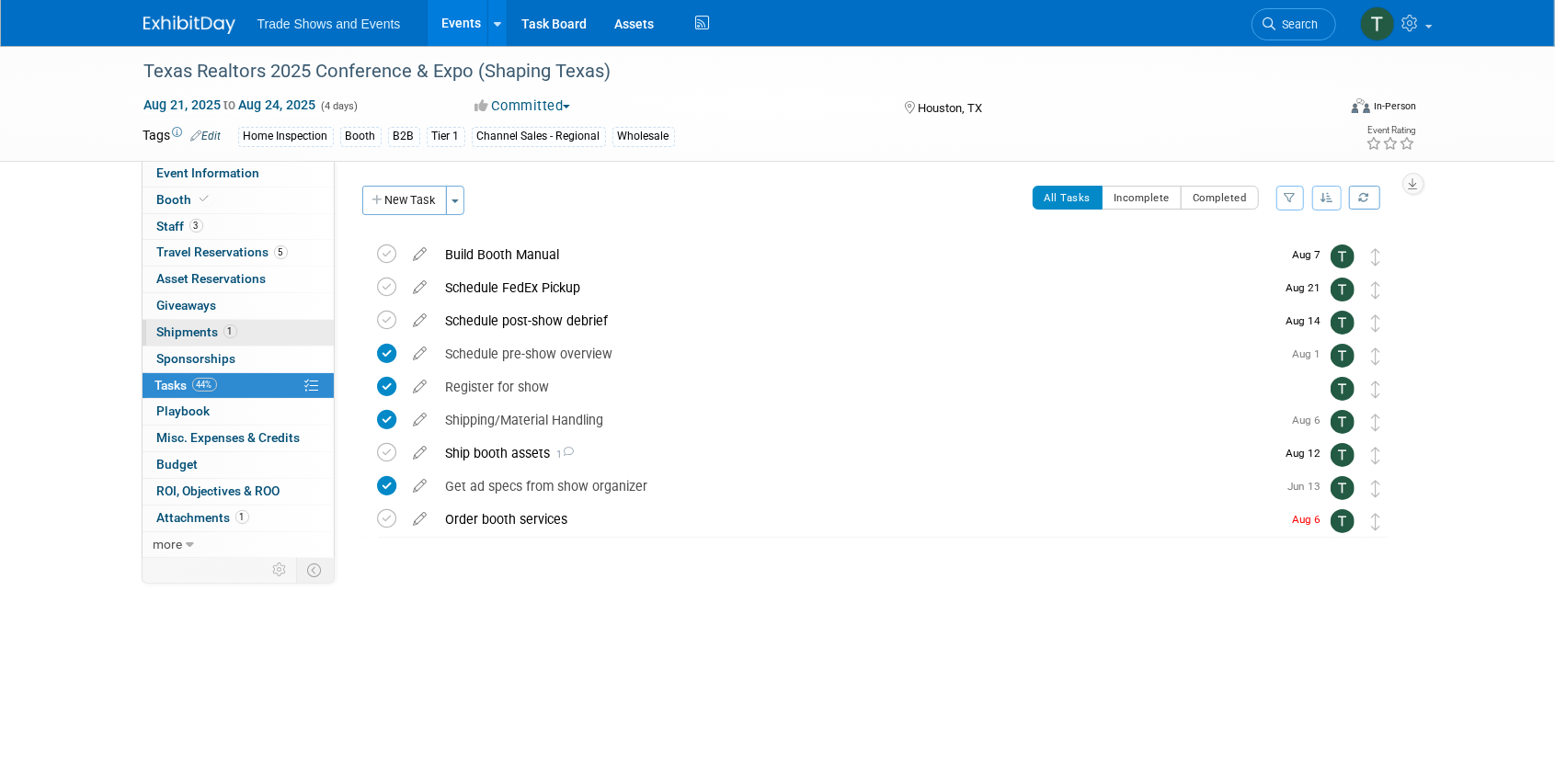 click on "Shipments 1" at bounding box center (197, 332) 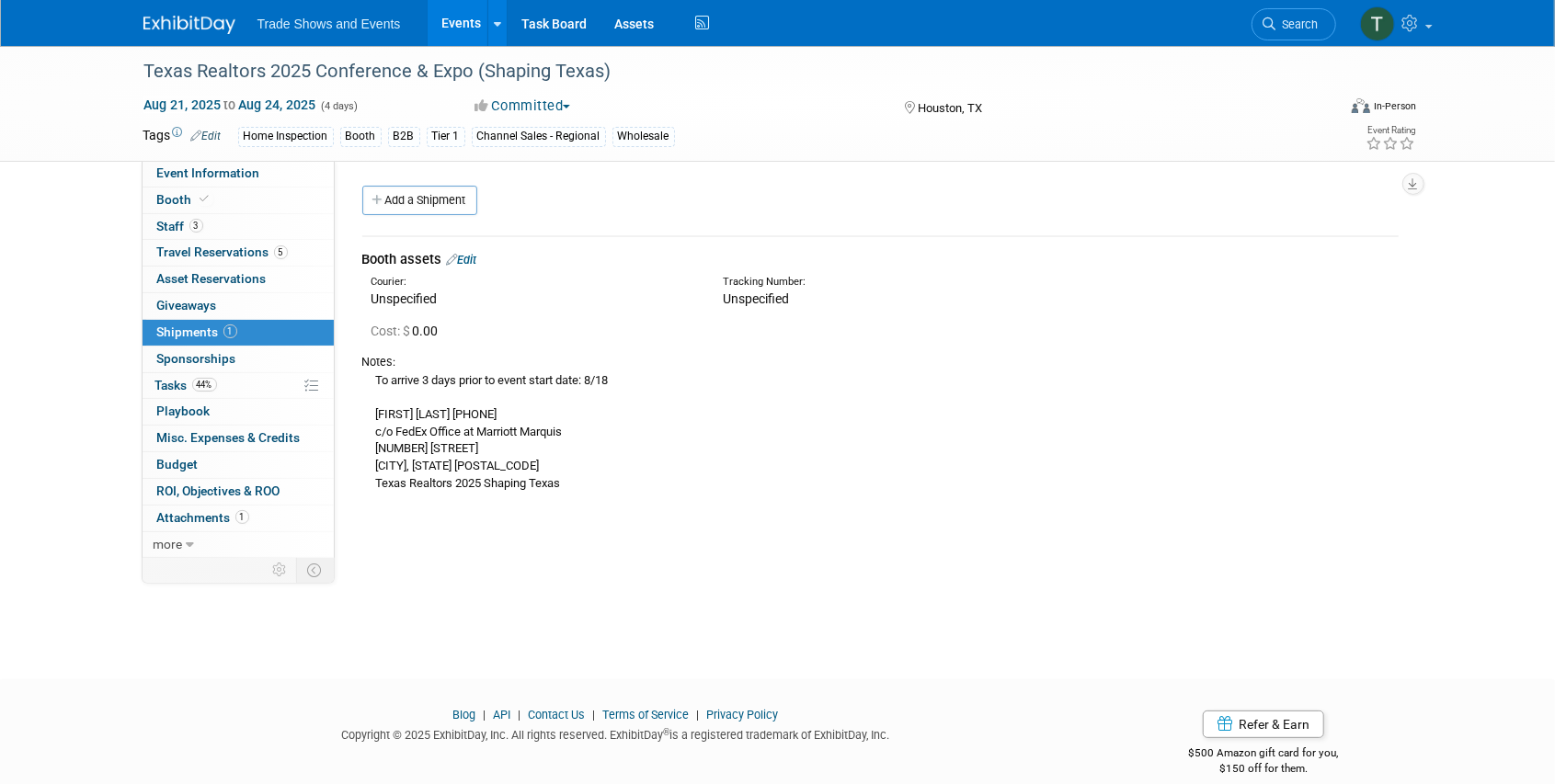 click on "Edit" at bounding box center (462, 259) 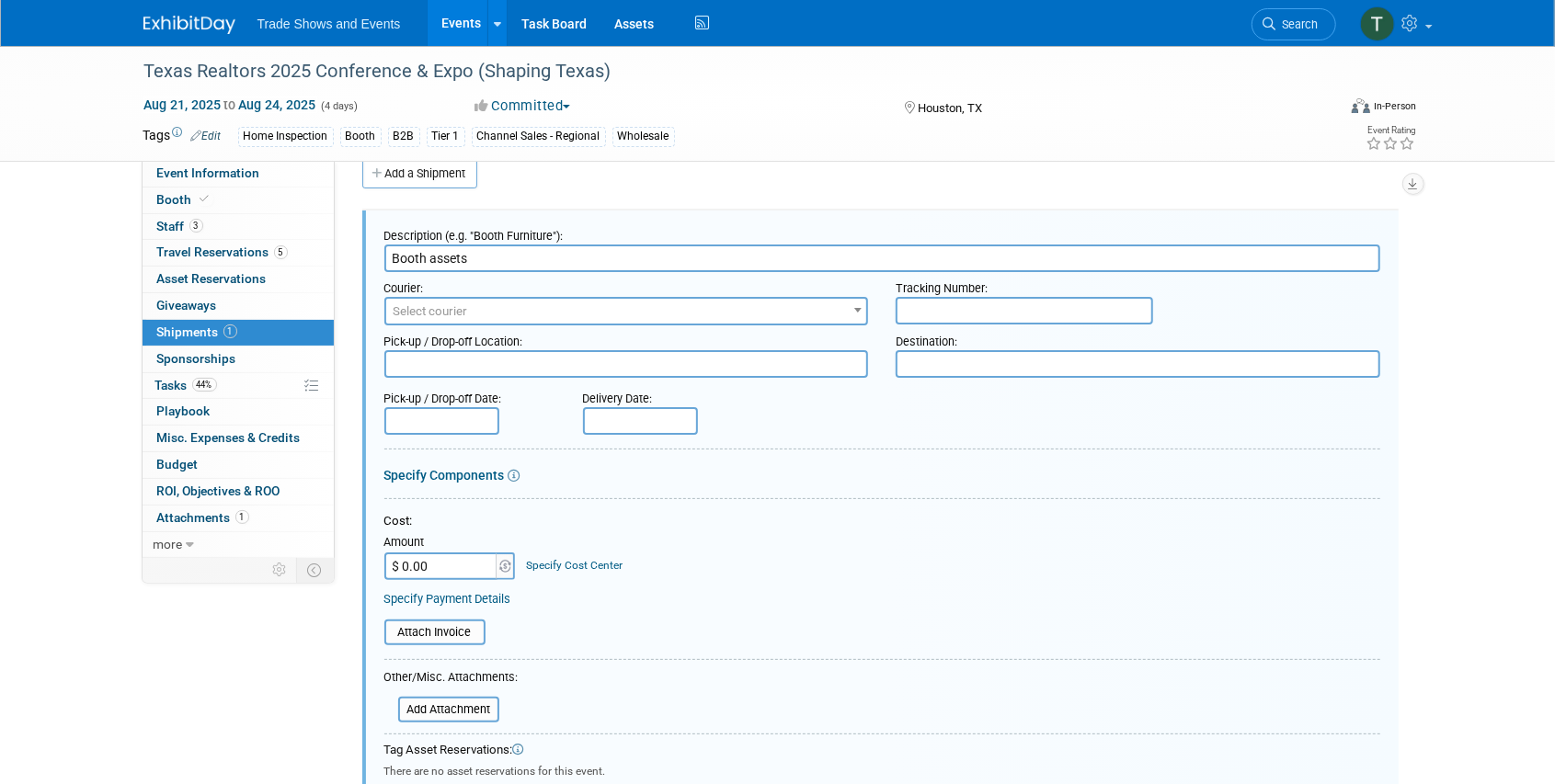 scroll, scrollTop: 0, scrollLeft: 0, axis: both 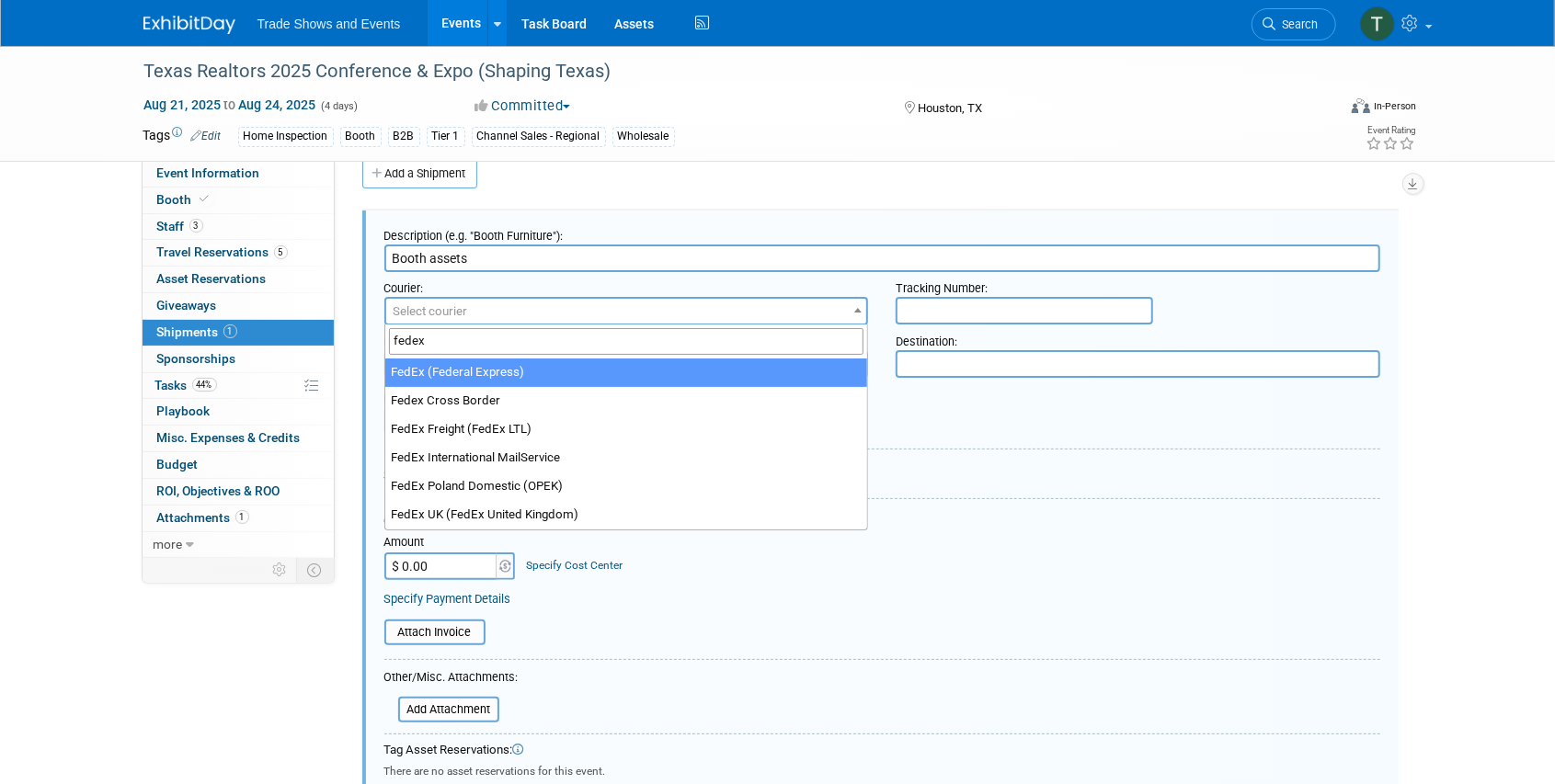 type on "fedex" 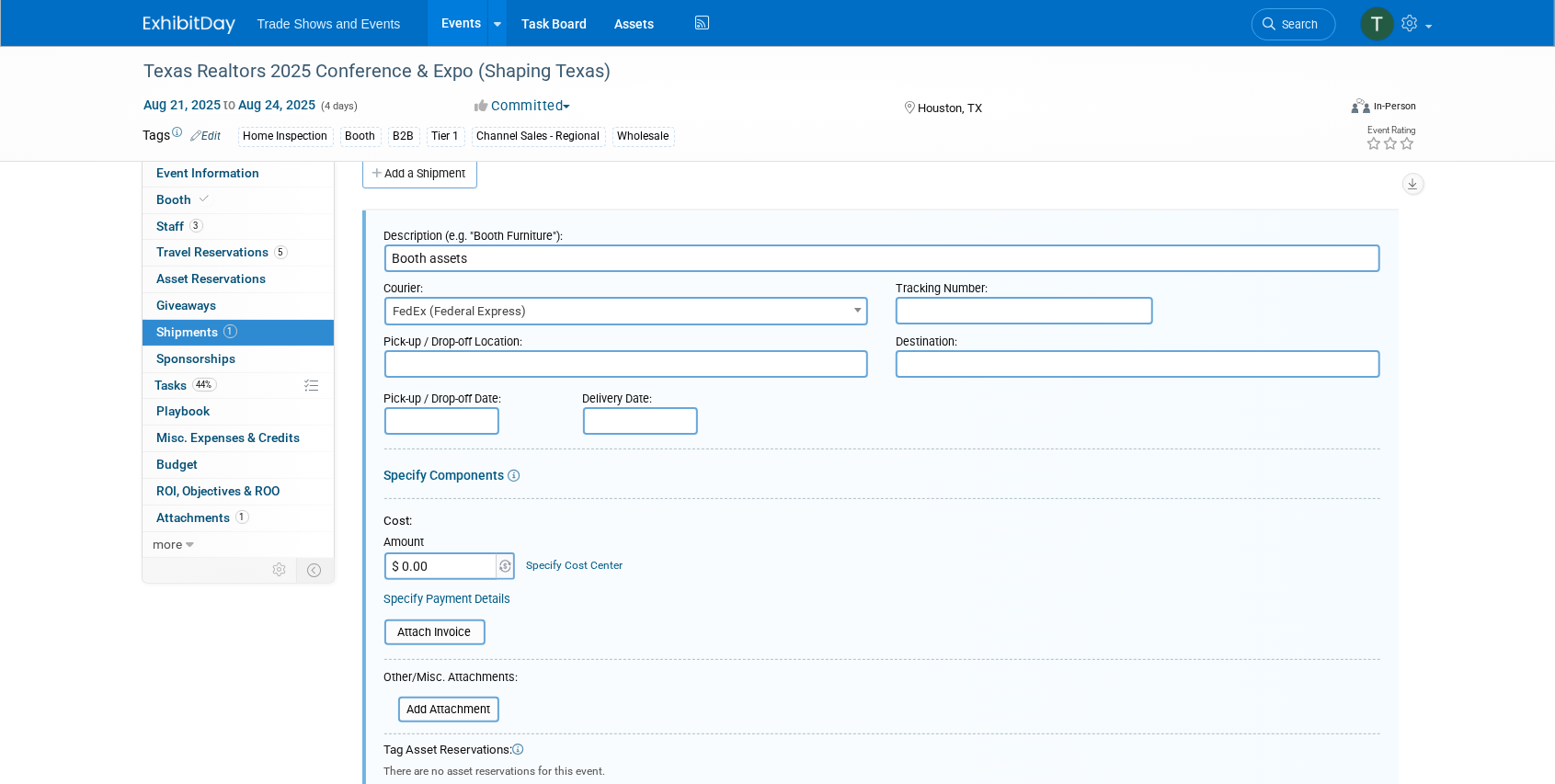 click at bounding box center [1024, 311] 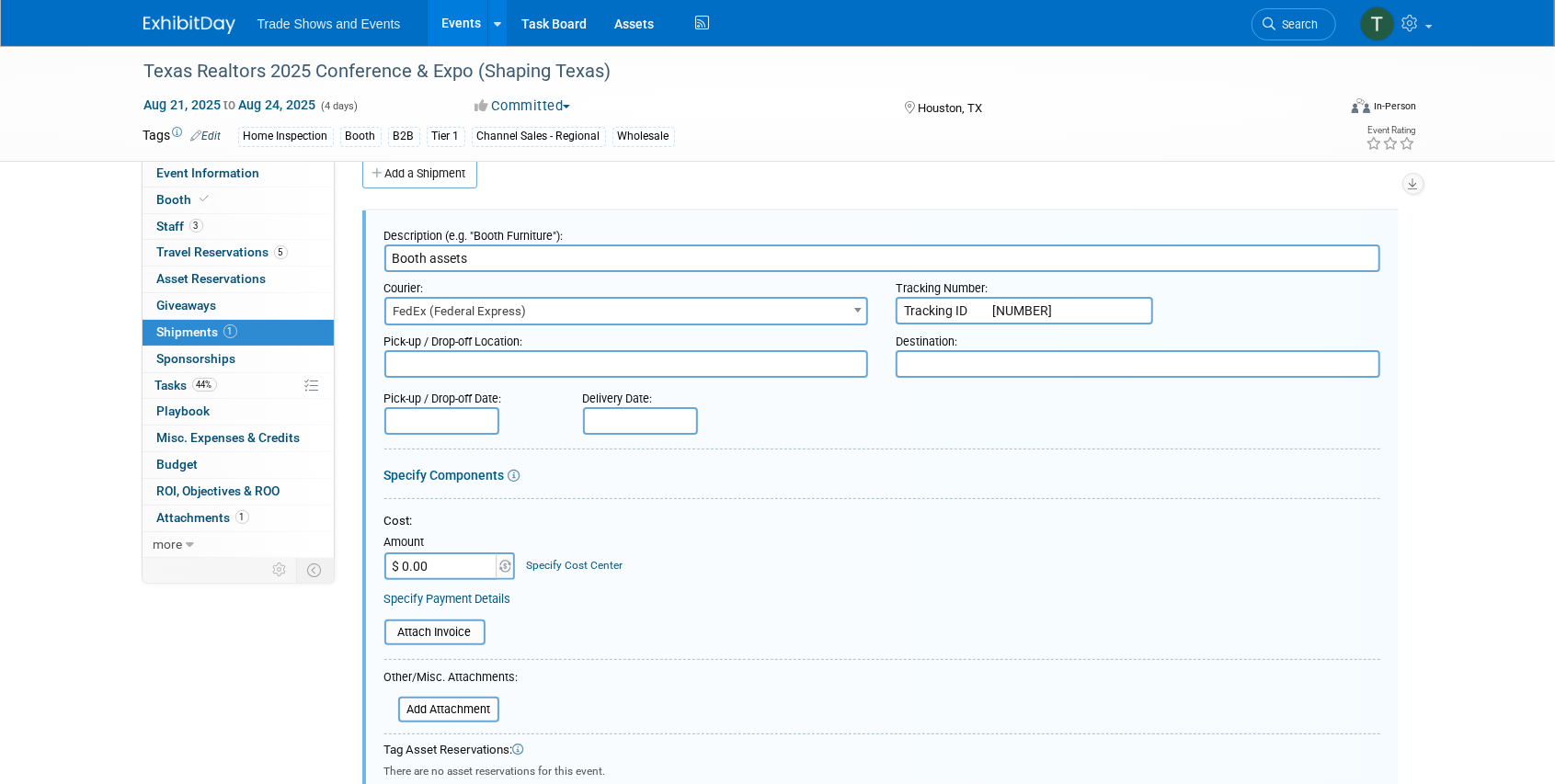 drag, startPoint x: 983, startPoint y: 309, endPoint x: 840, endPoint y: 325, distance: 143.89232 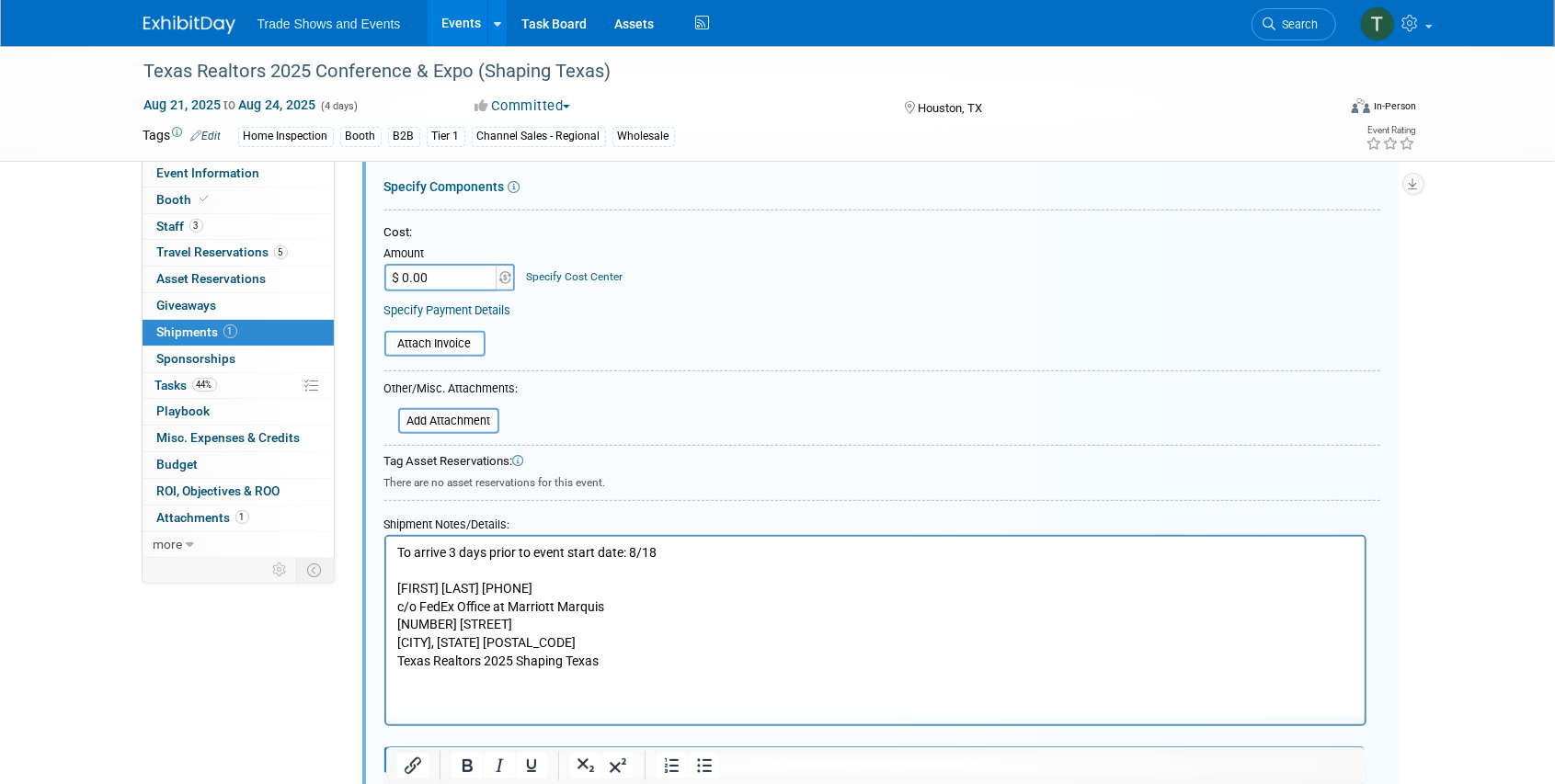 scroll, scrollTop: 333, scrollLeft: 0, axis: vertical 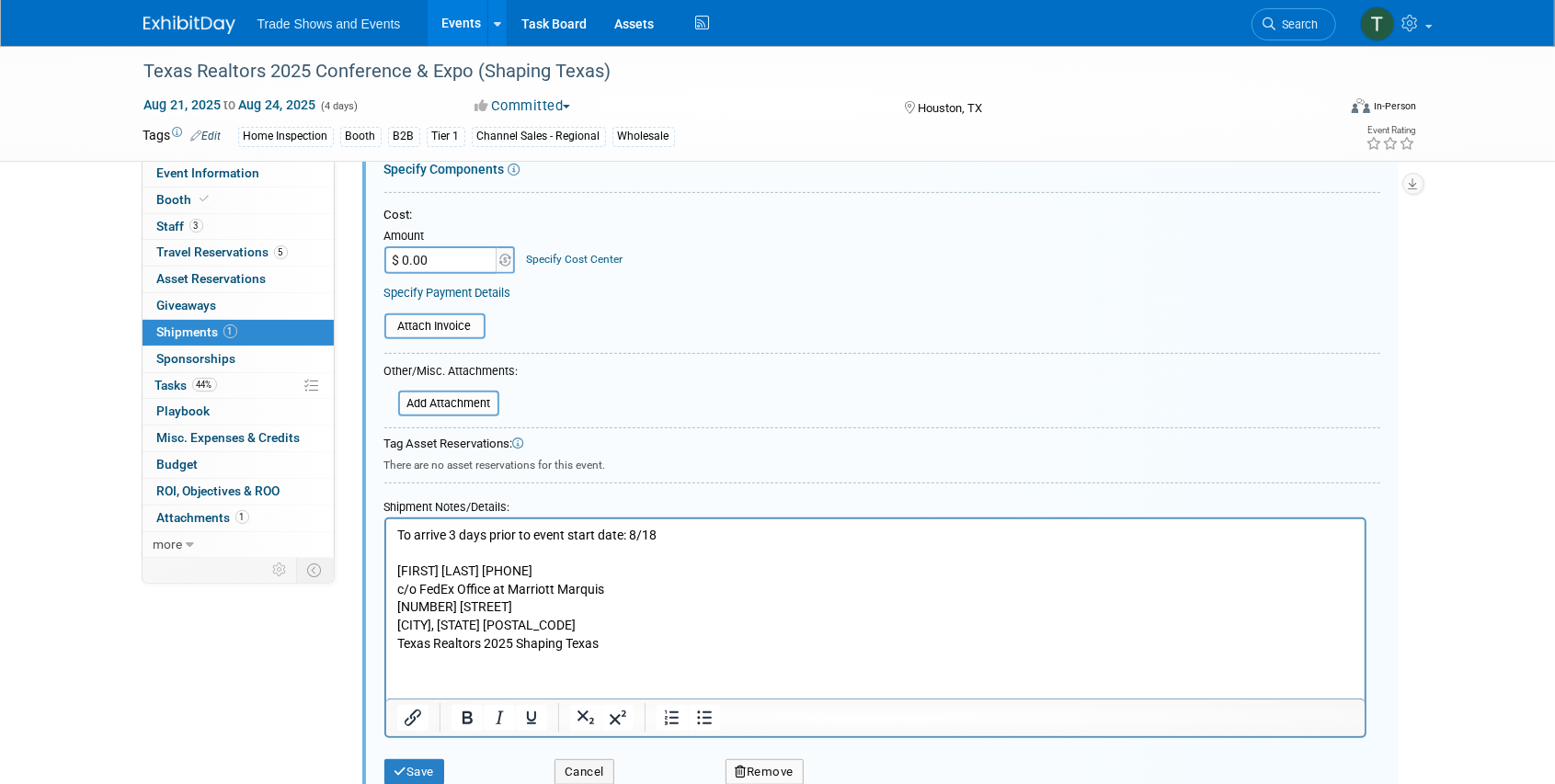 type on "[NUMBER]" 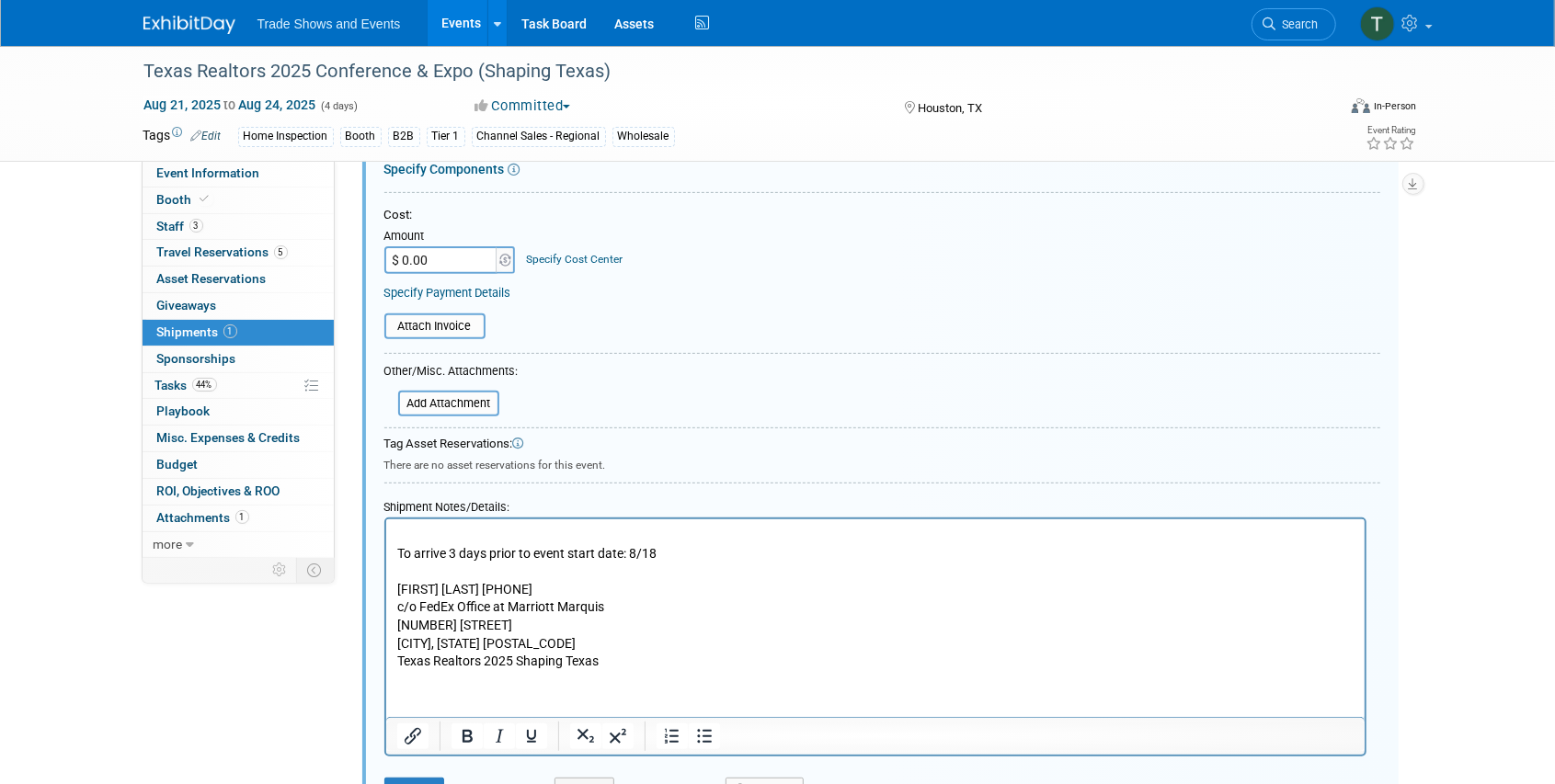 type 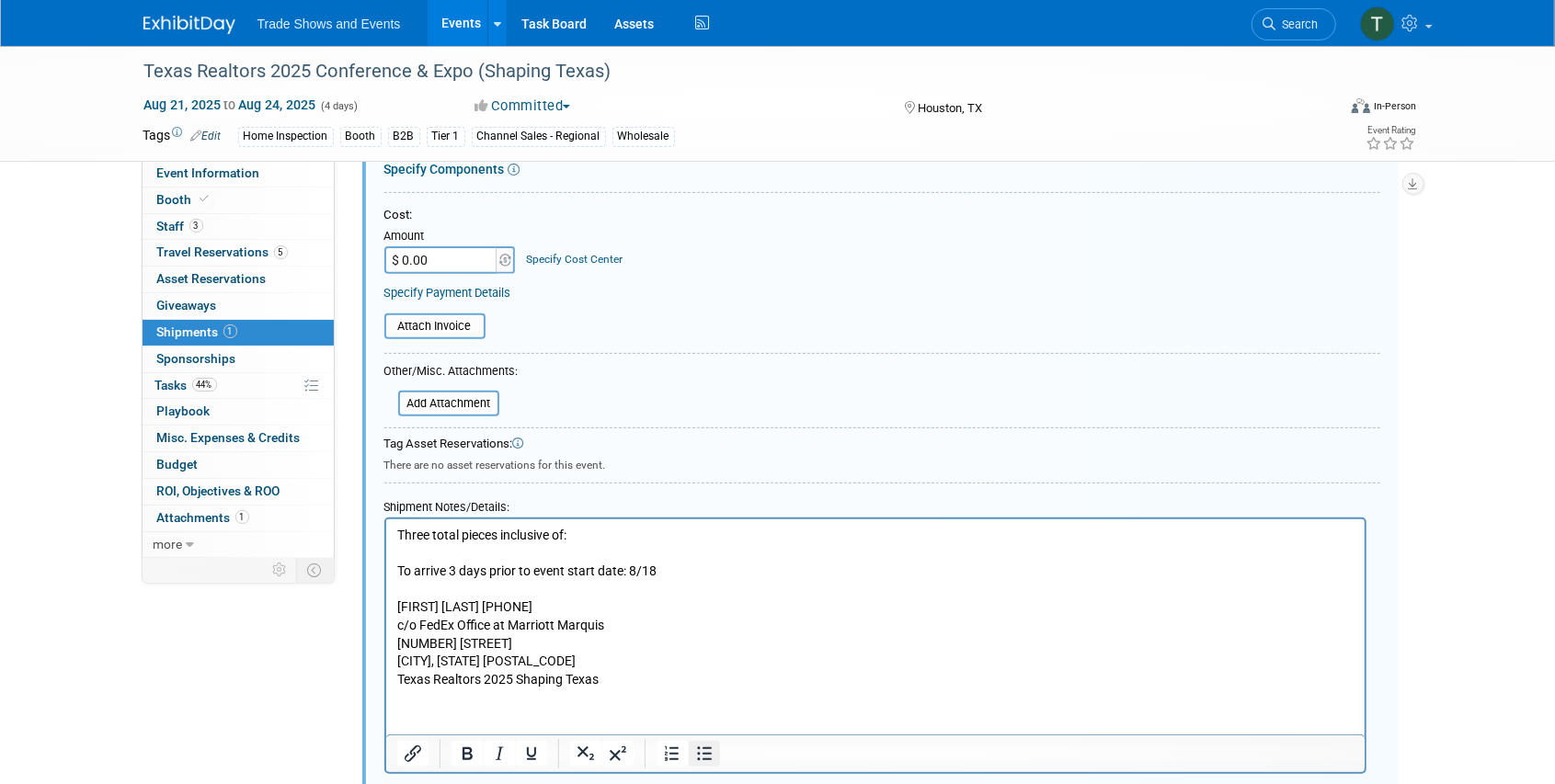 click 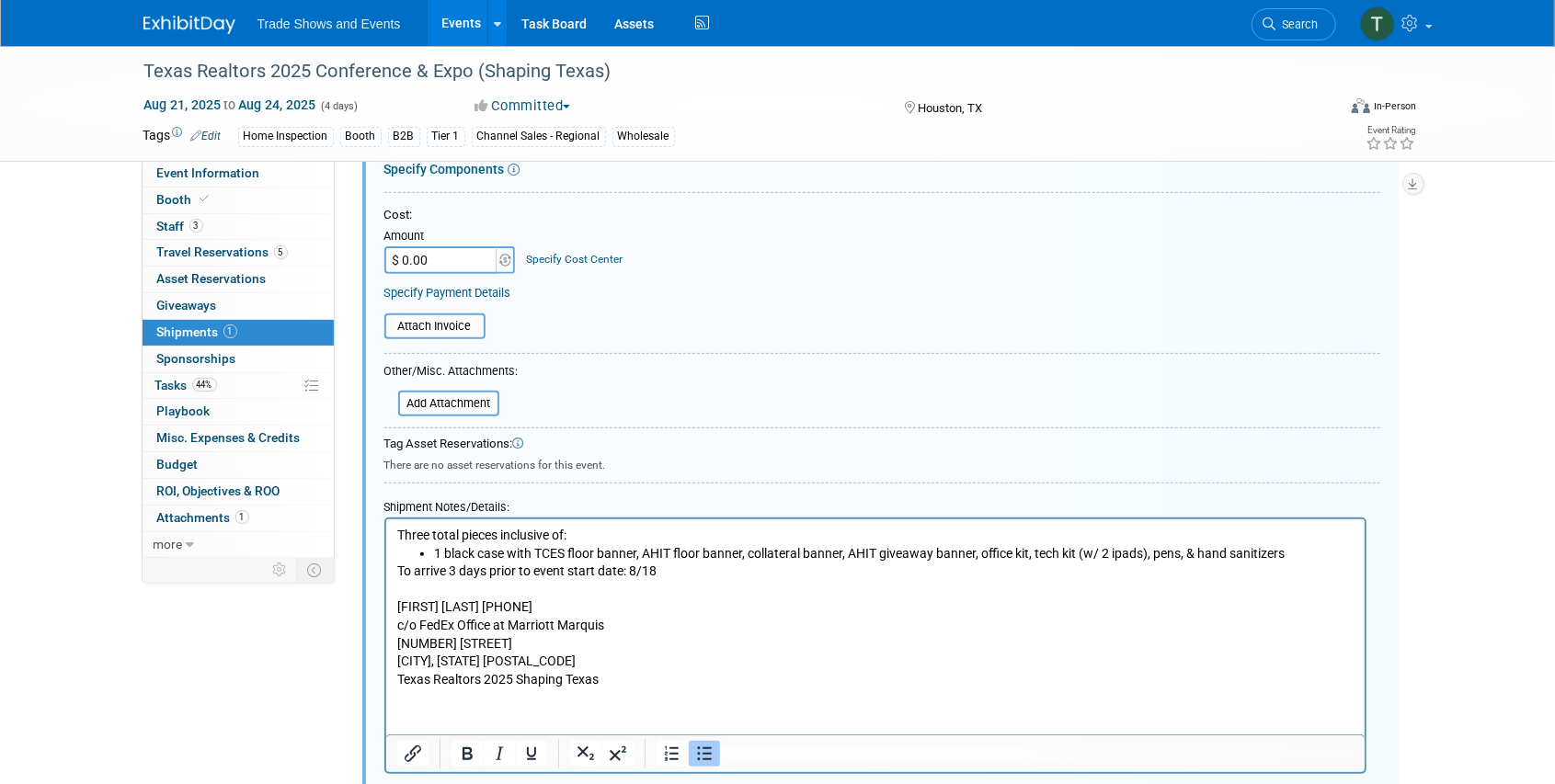 click on "1 black case with TCES floor banner, AHIT floor banner, collateral banner, AHIT giveaway banner, office kit, tech kit (w/ 2 ipads), pens, & hand sanitizers" at bounding box center (893, 554) 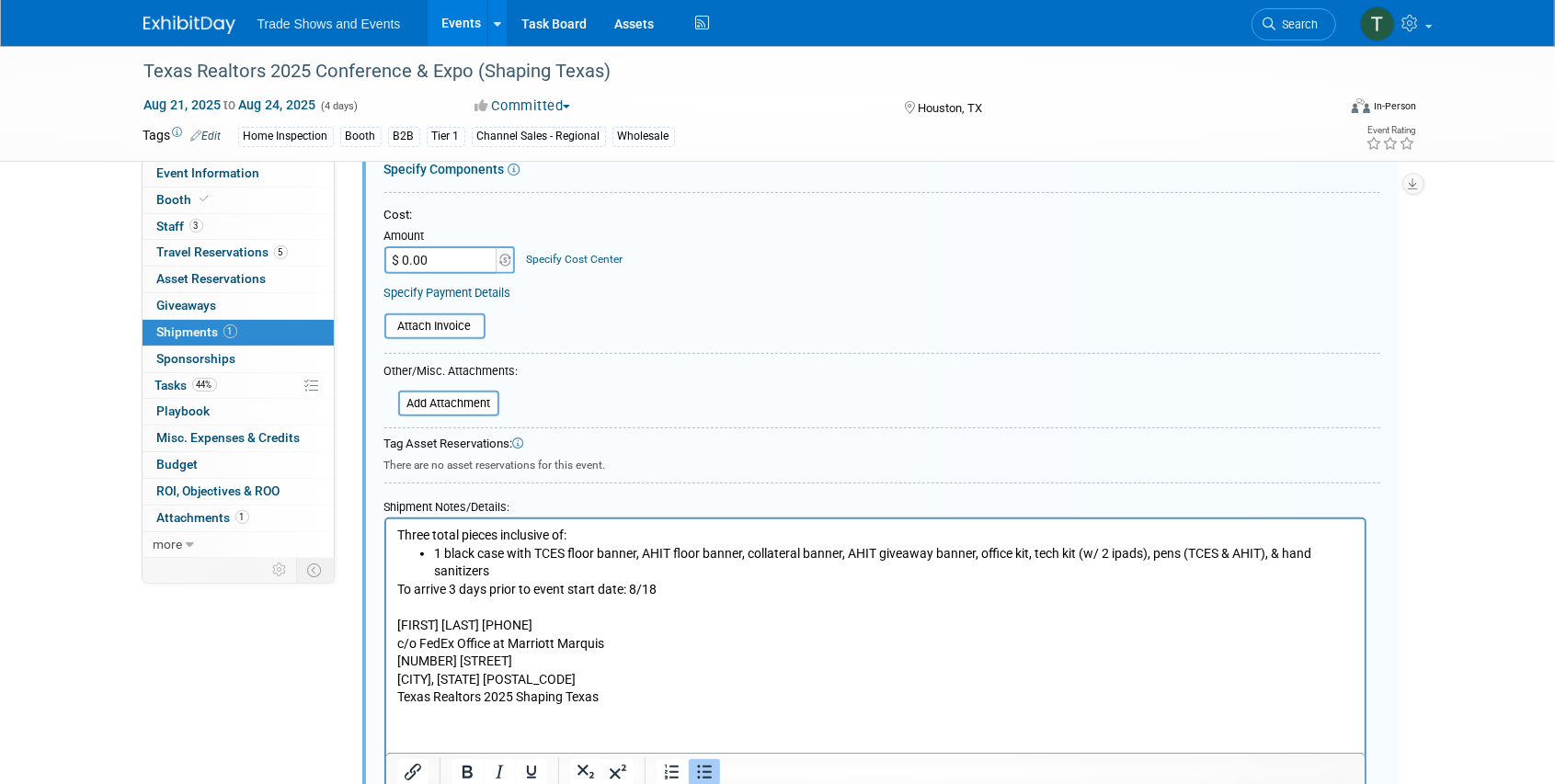 click on "1 black case with TCES floor banner, AHIT floor banner, collateral banner, AHIT giveaway banner, office kit, tech kit (w/ 2 ipads), pens (TCES & AHIT), & hand sanitizers" at bounding box center [893, 562] 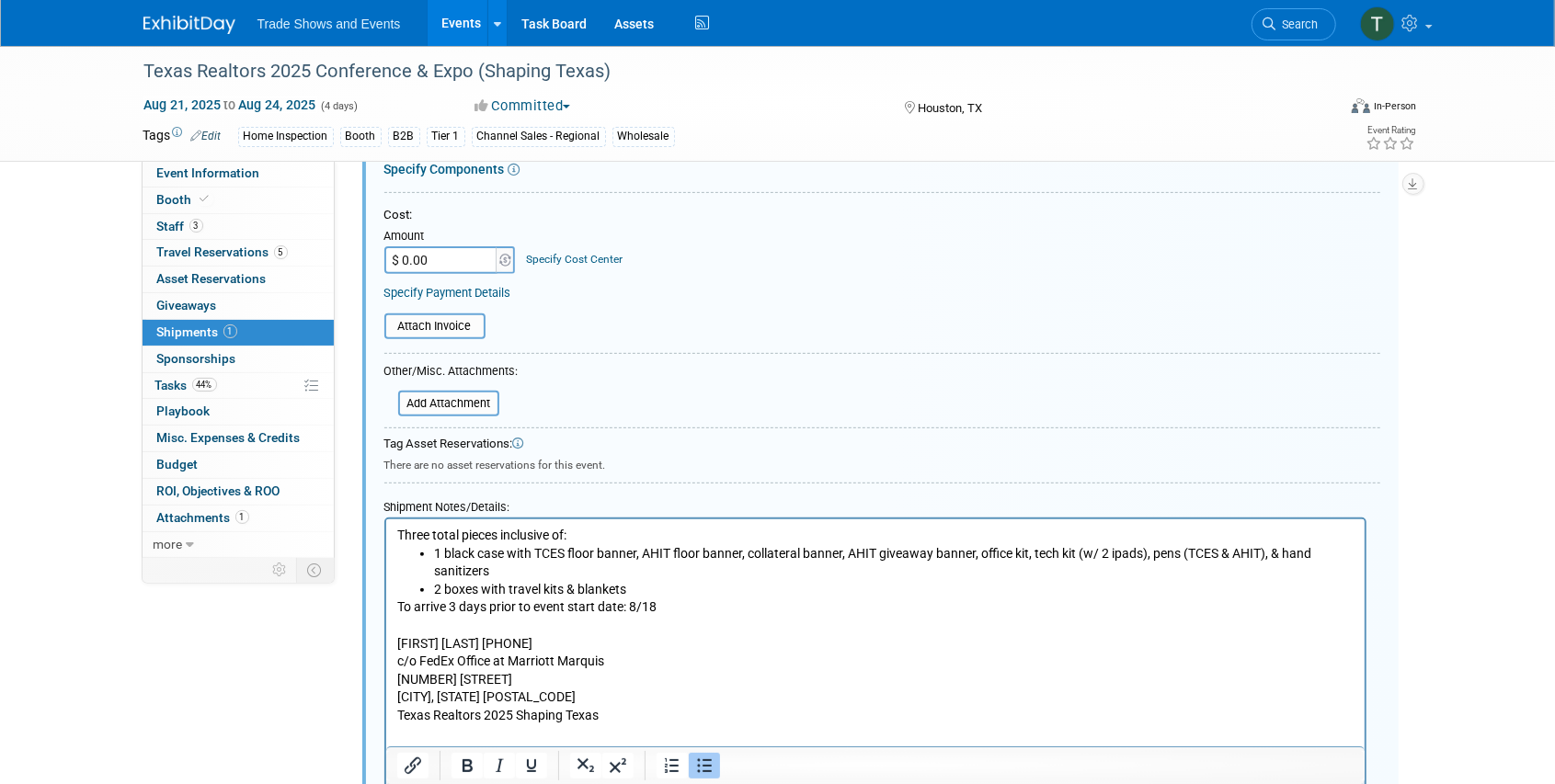 drag, startPoint x: 506, startPoint y: 587, endPoint x: 587, endPoint y: 565, distance: 83.934498 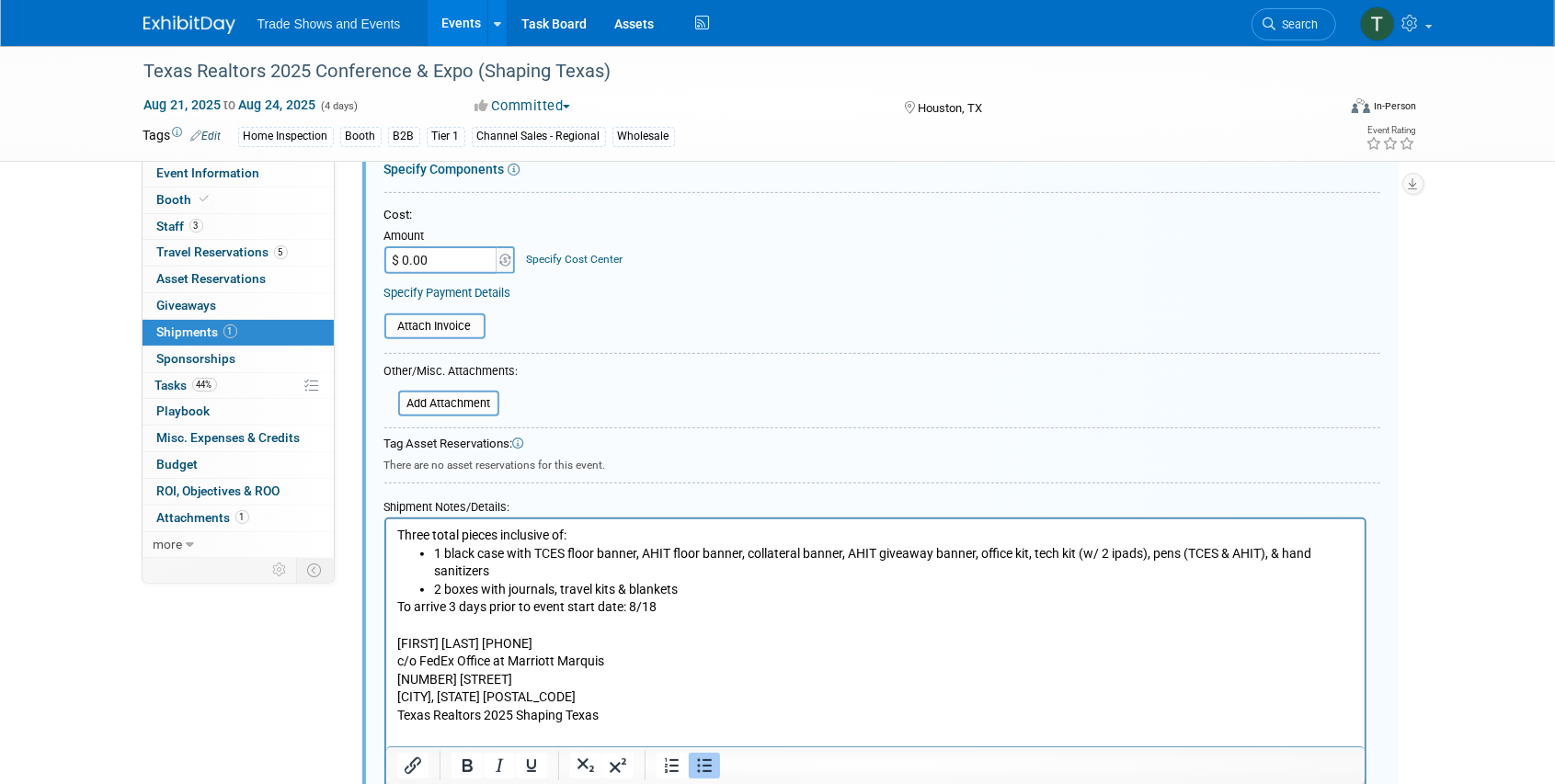 click on "2 boxes with journals, travel kits & blankets" at bounding box center (893, 590) 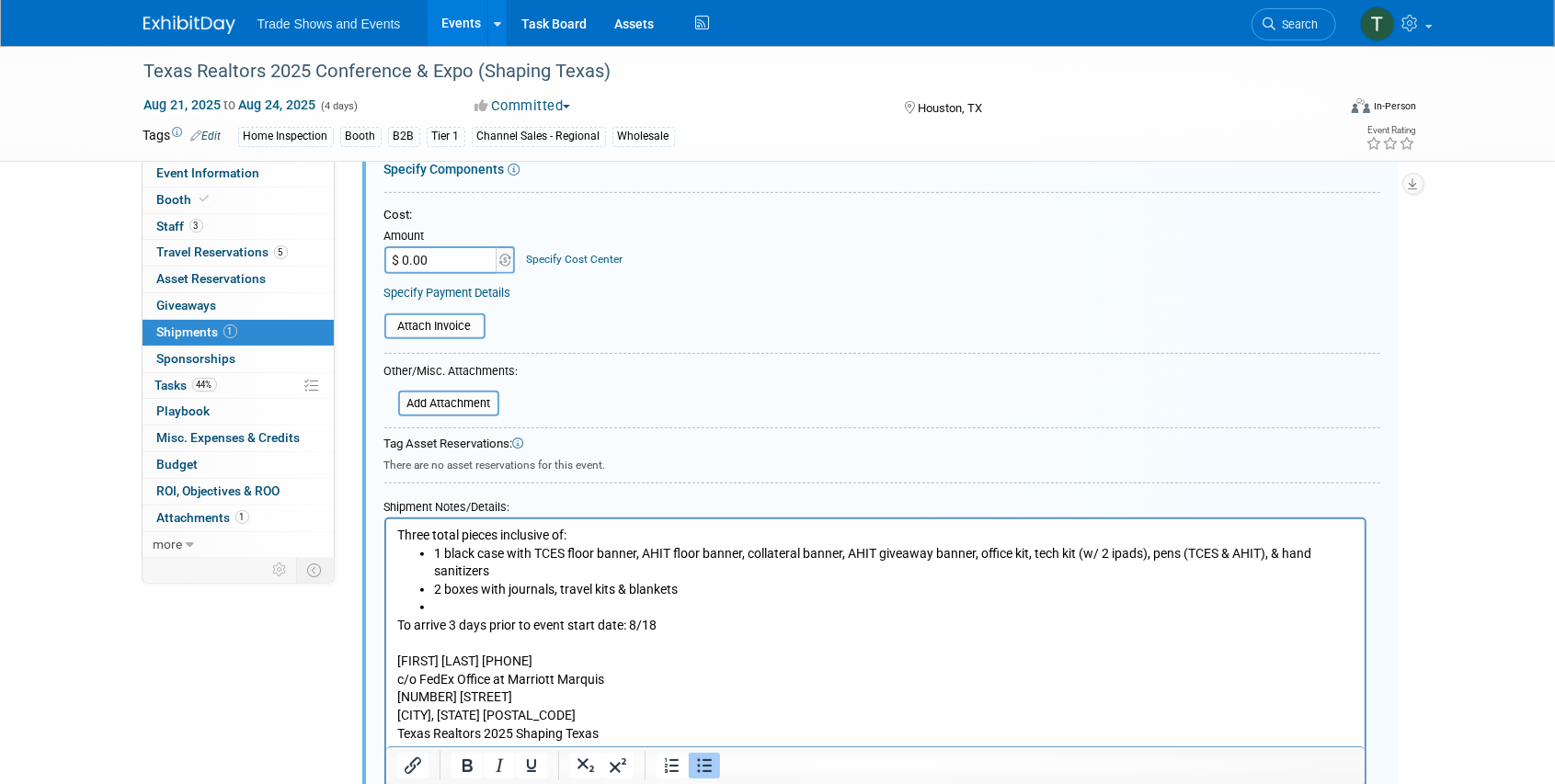 click 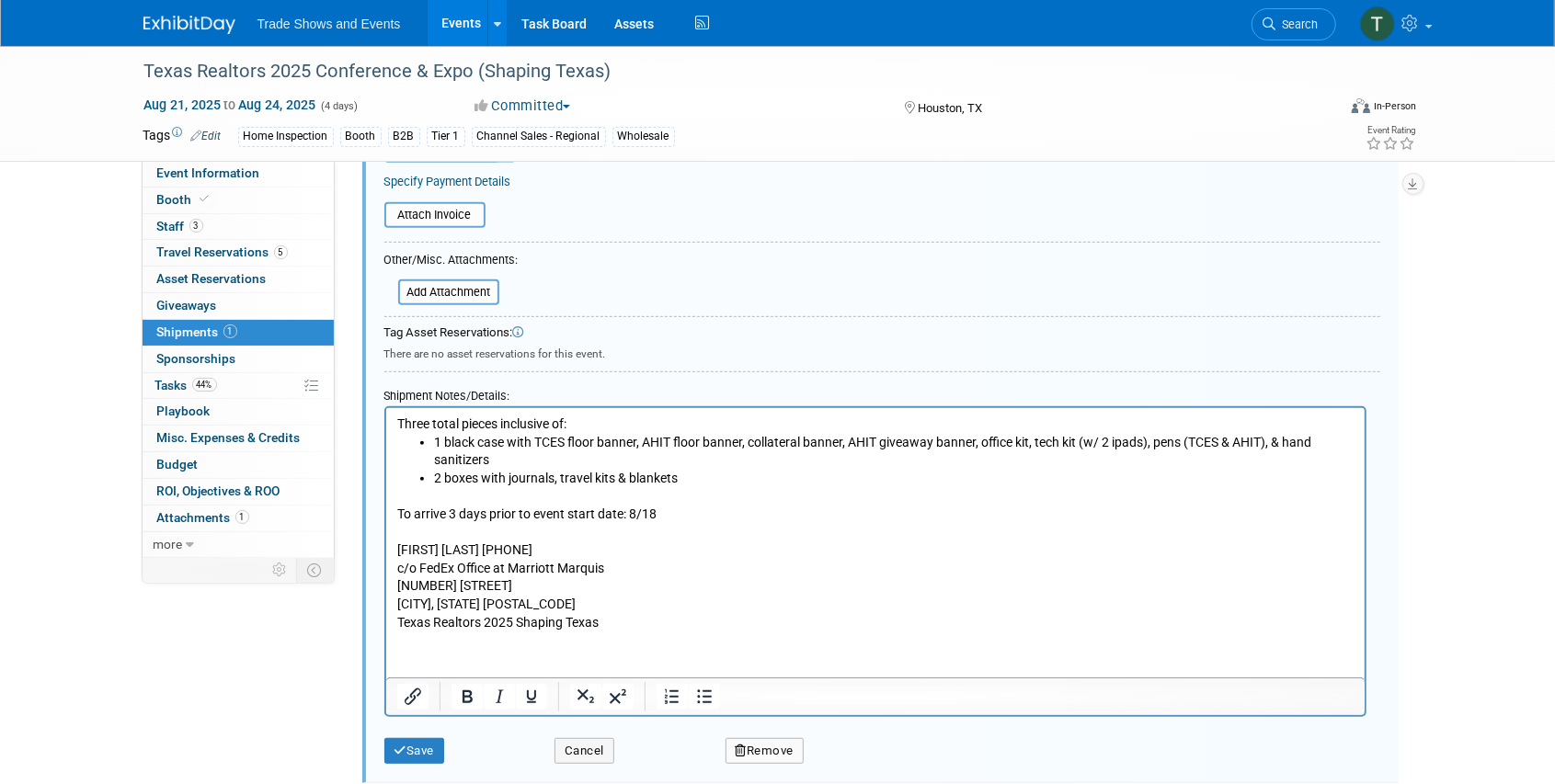 scroll, scrollTop: 456, scrollLeft: 0, axis: vertical 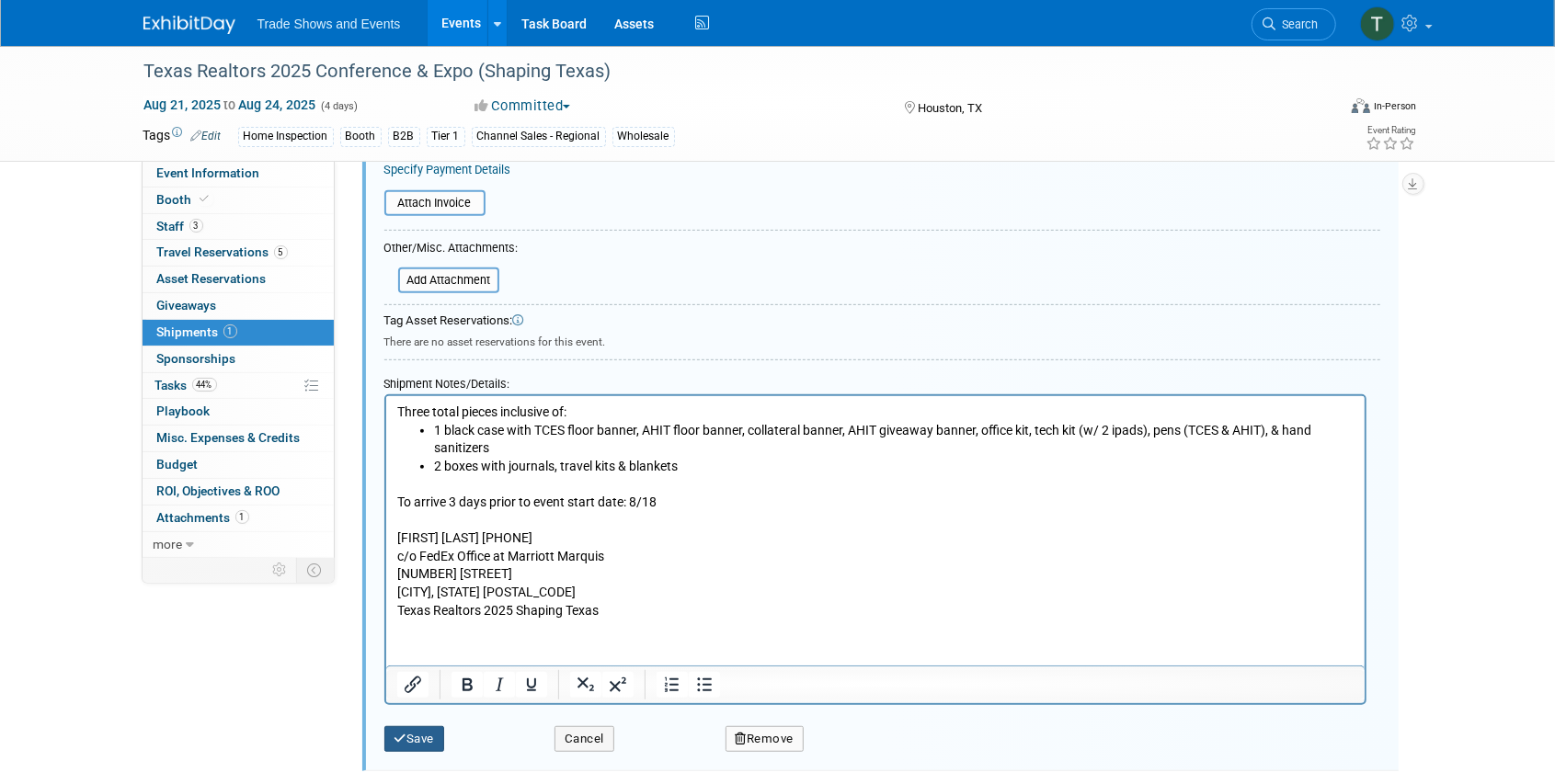 click on "Save" at bounding box center (415, 739) 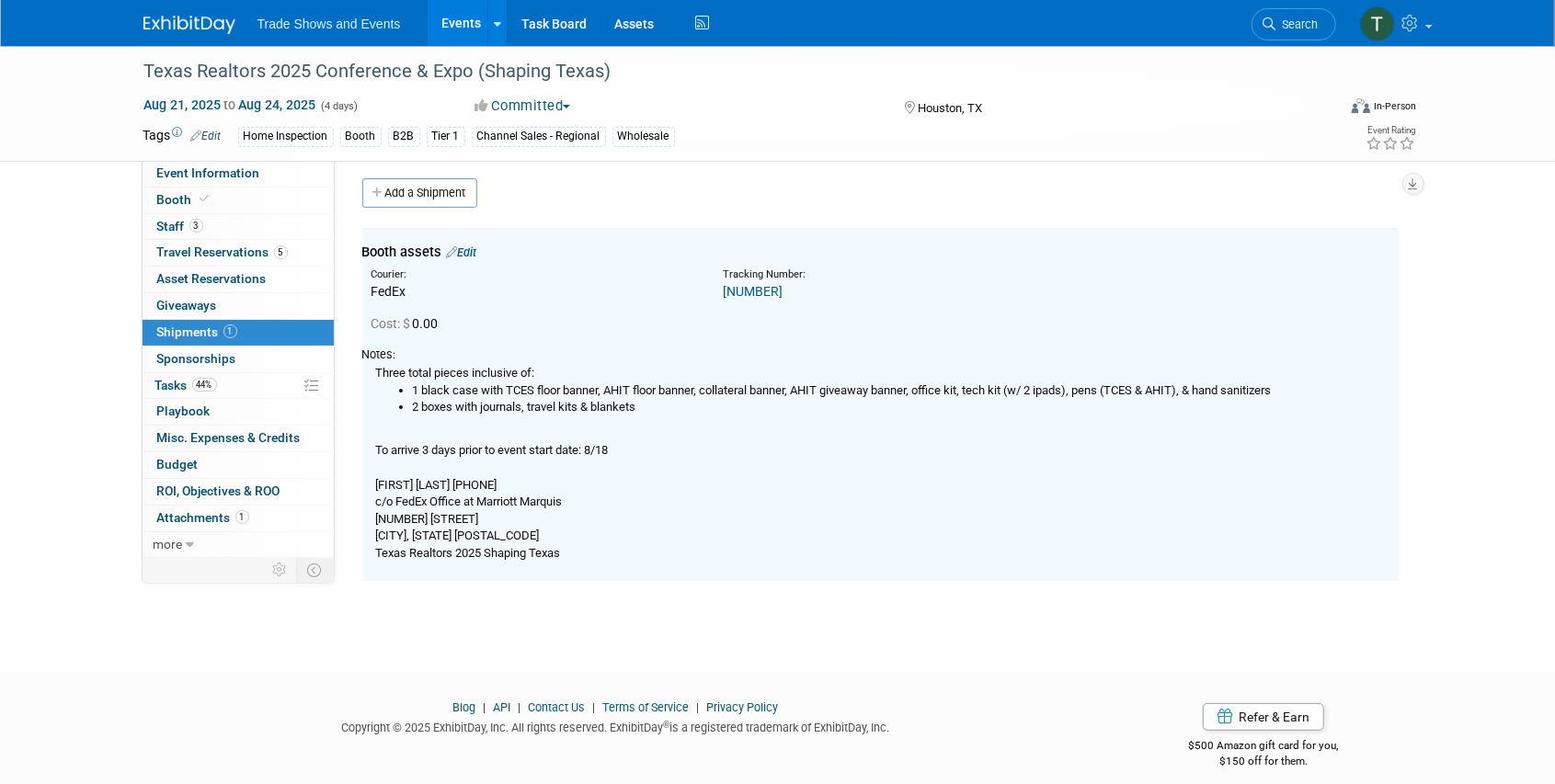 scroll, scrollTop: 0, scrollLeft: 0, axis: both 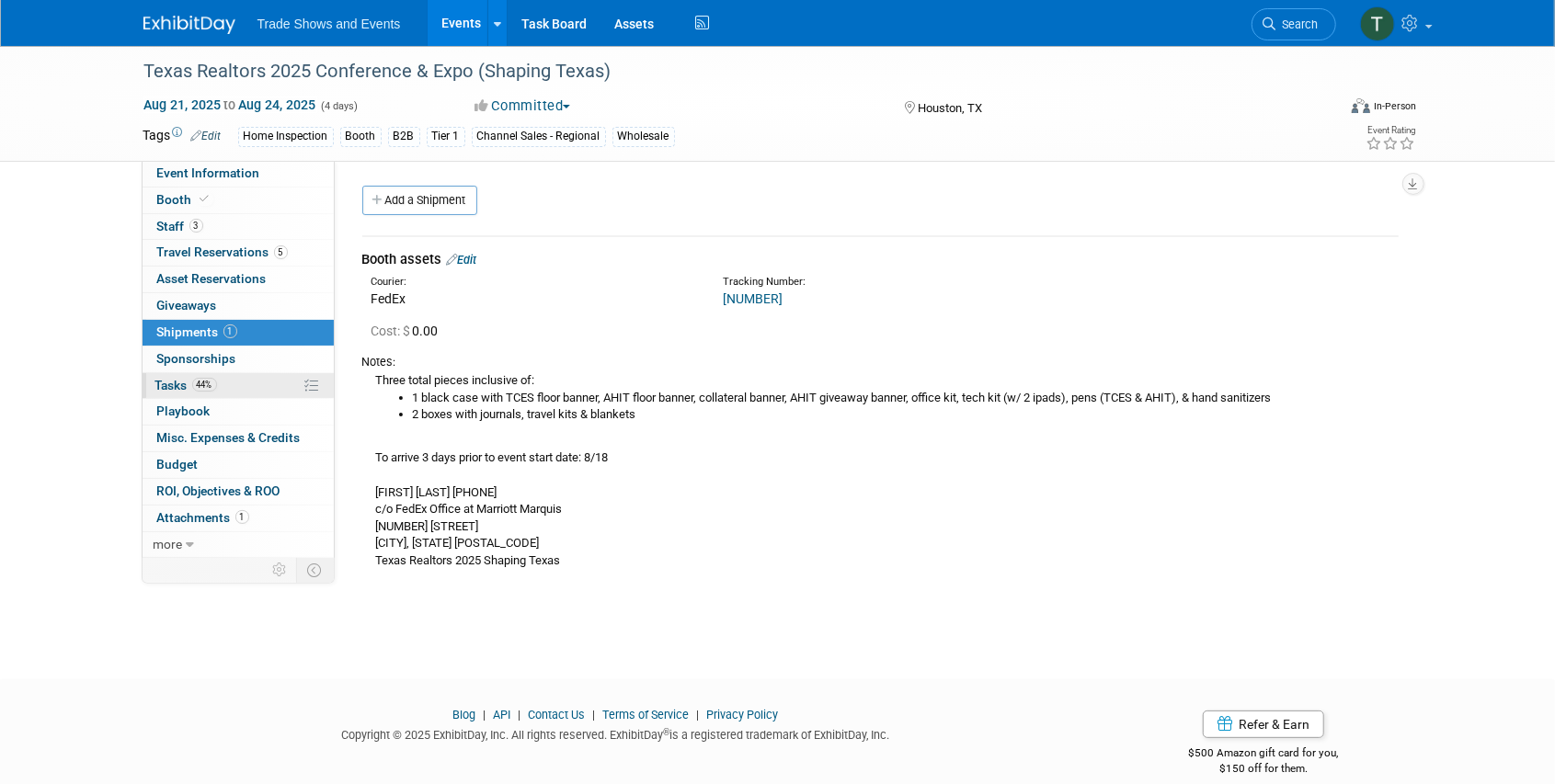 click on "Tasks 44%" at bounding box center (186, 385) 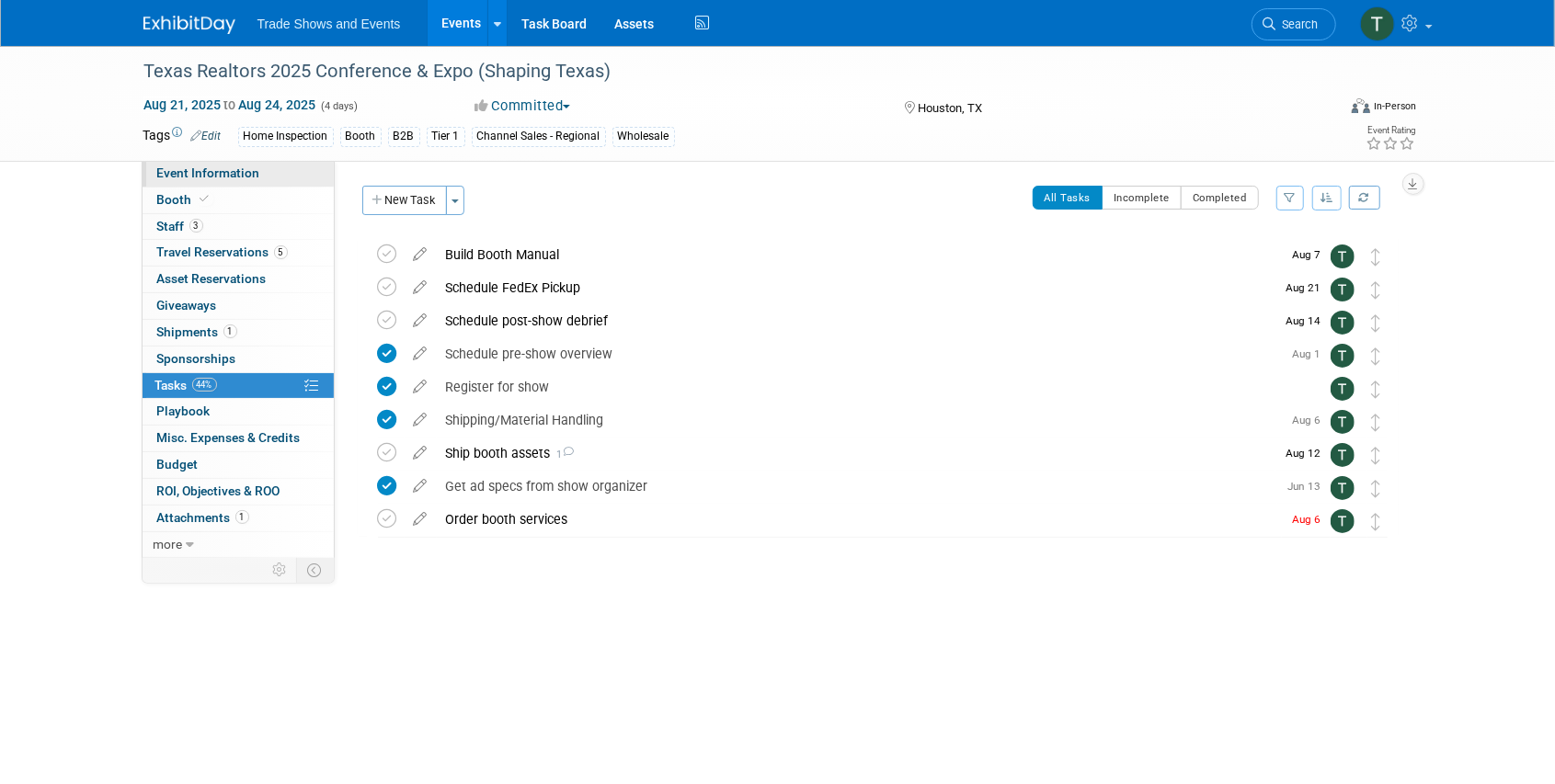 click on "Event Information" at bounding box center (209, 173) 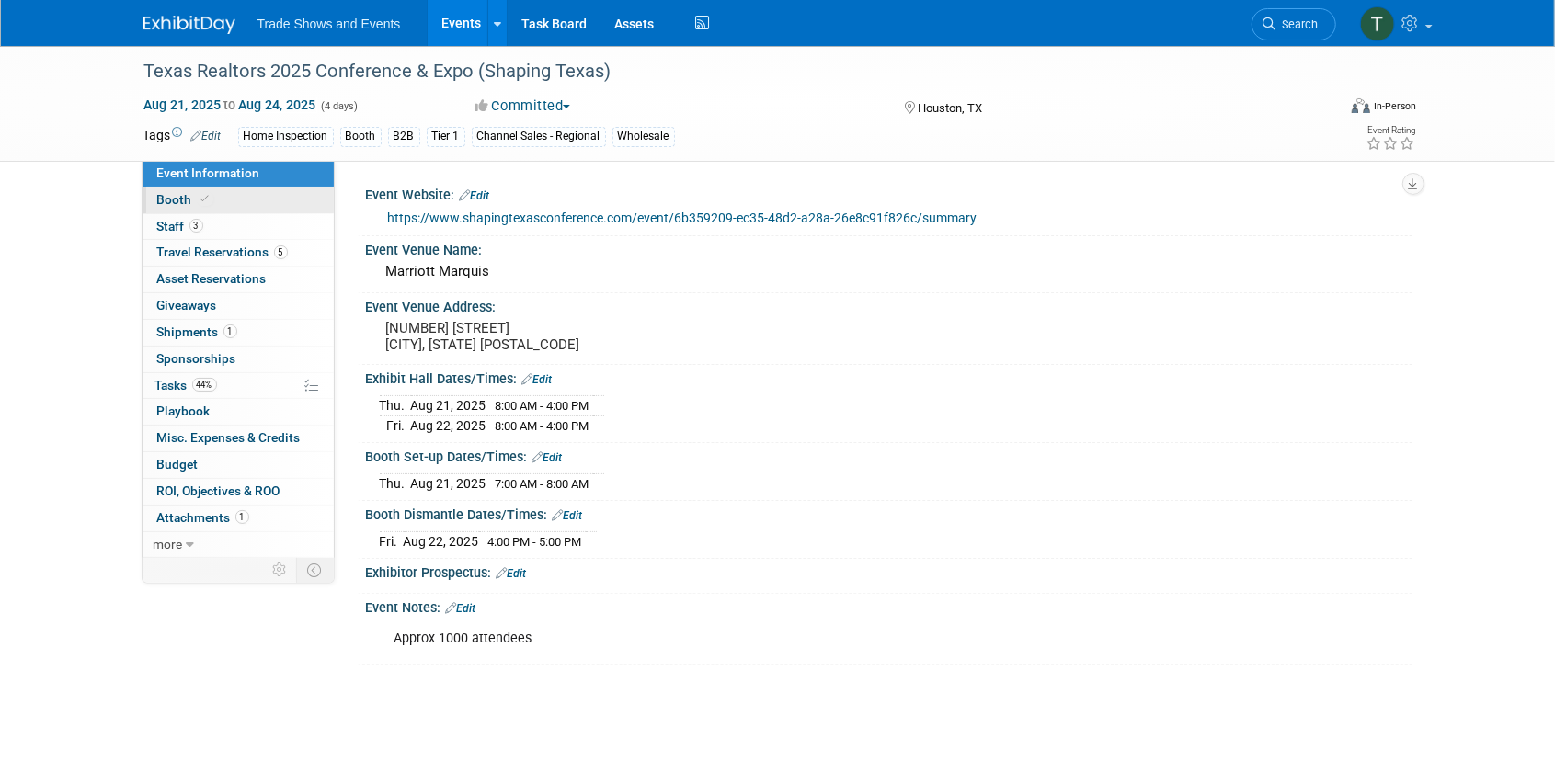 click on "Booth" at bounding box center [238, 200] 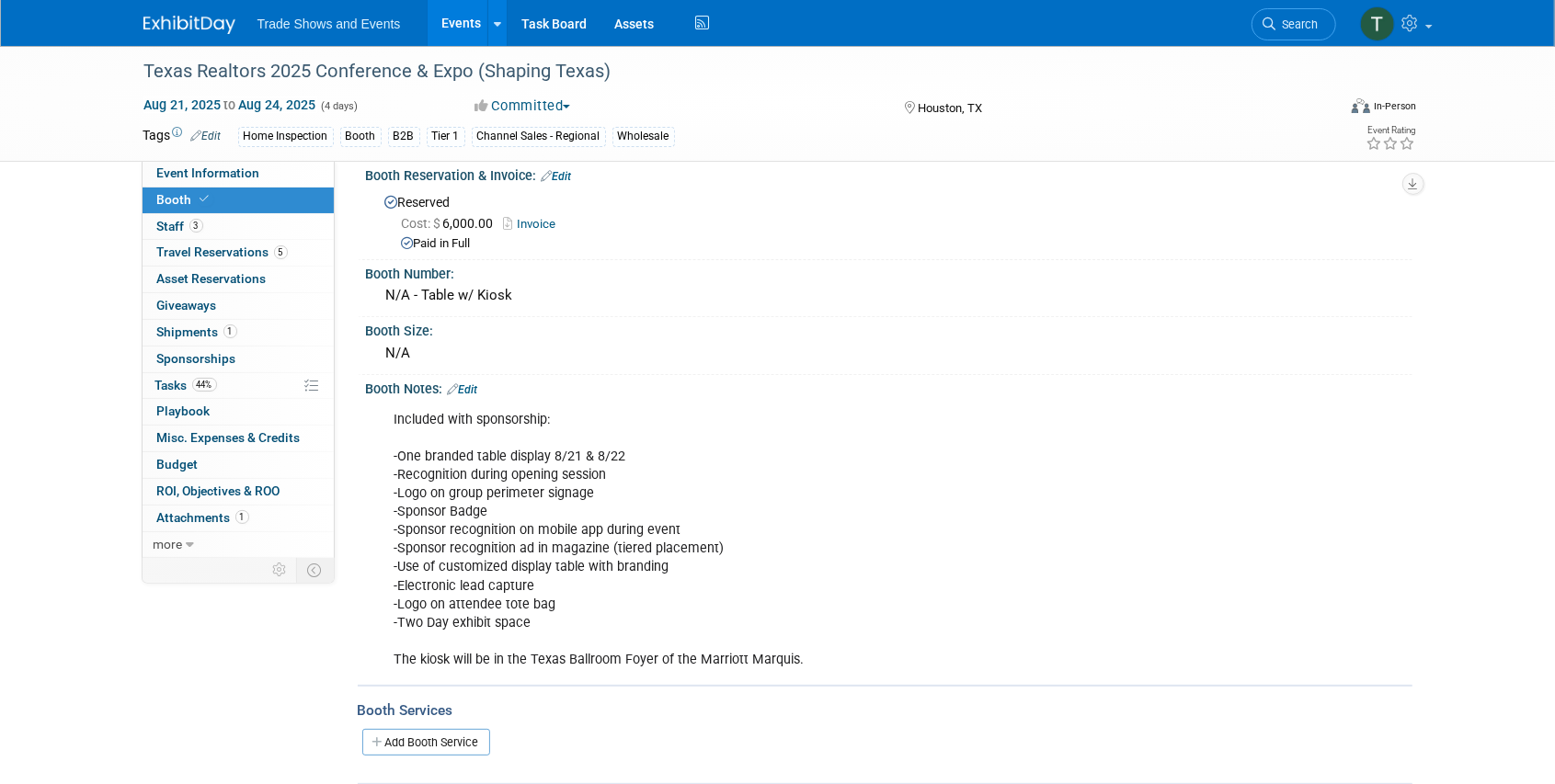 scroll, scrollTop: 0, scrollLeft: 0, axis: both 